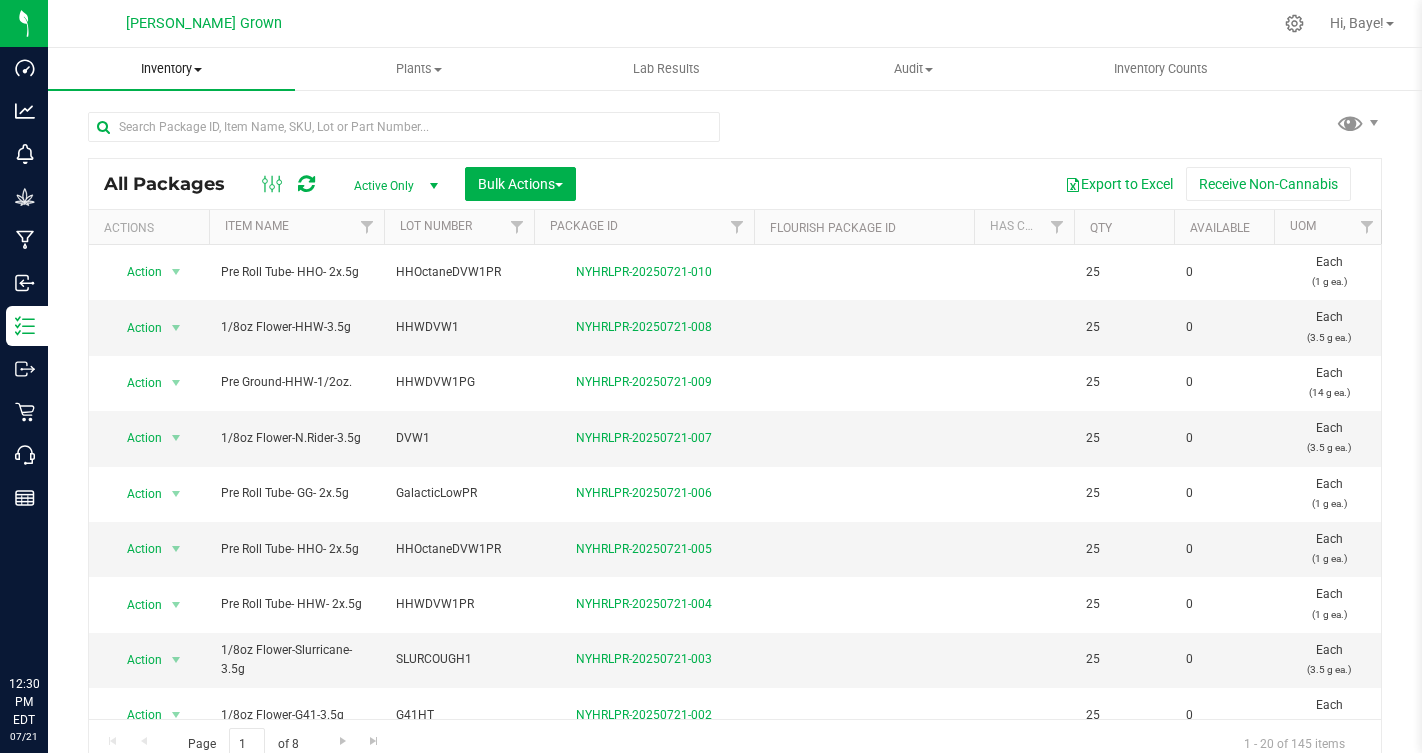 scroll, scrollTop: 0, scrollLeft: 0, axis: both 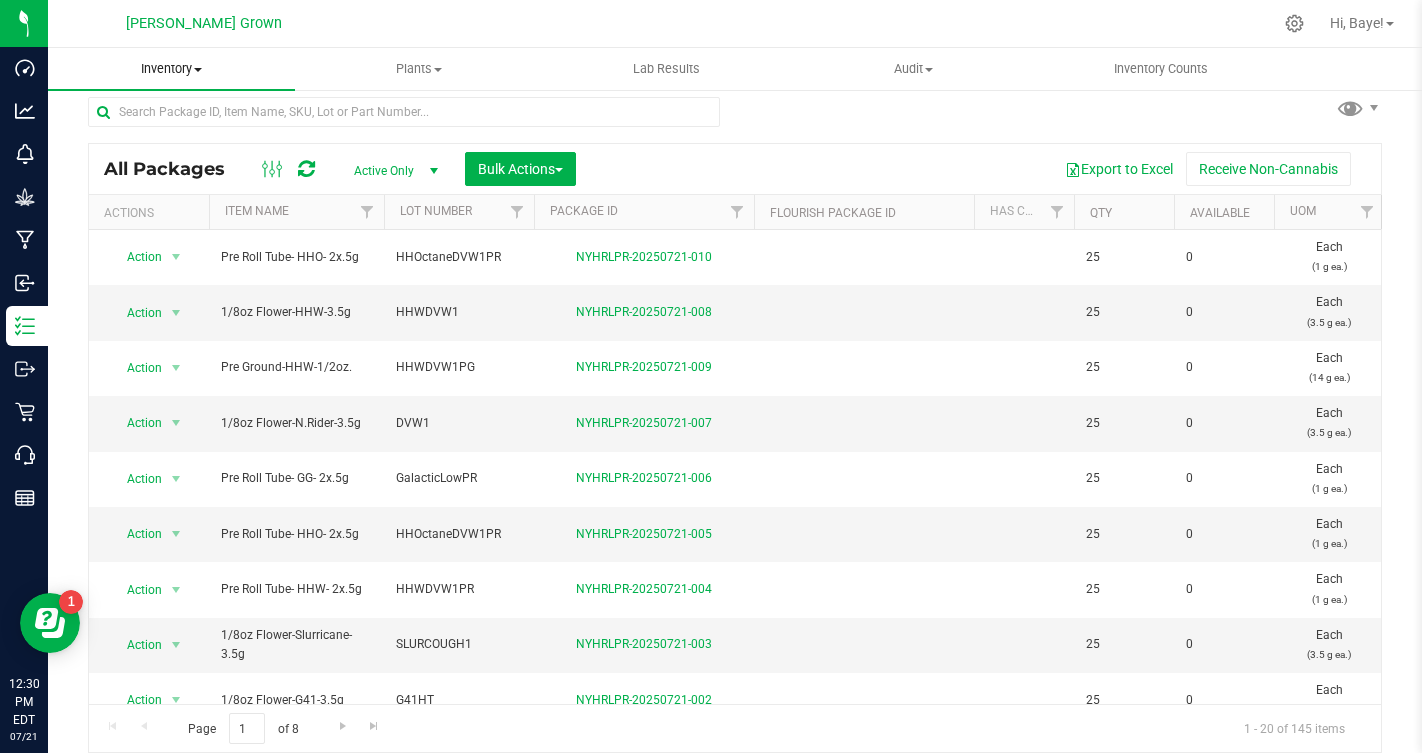 click at bounding box center (198, 70) 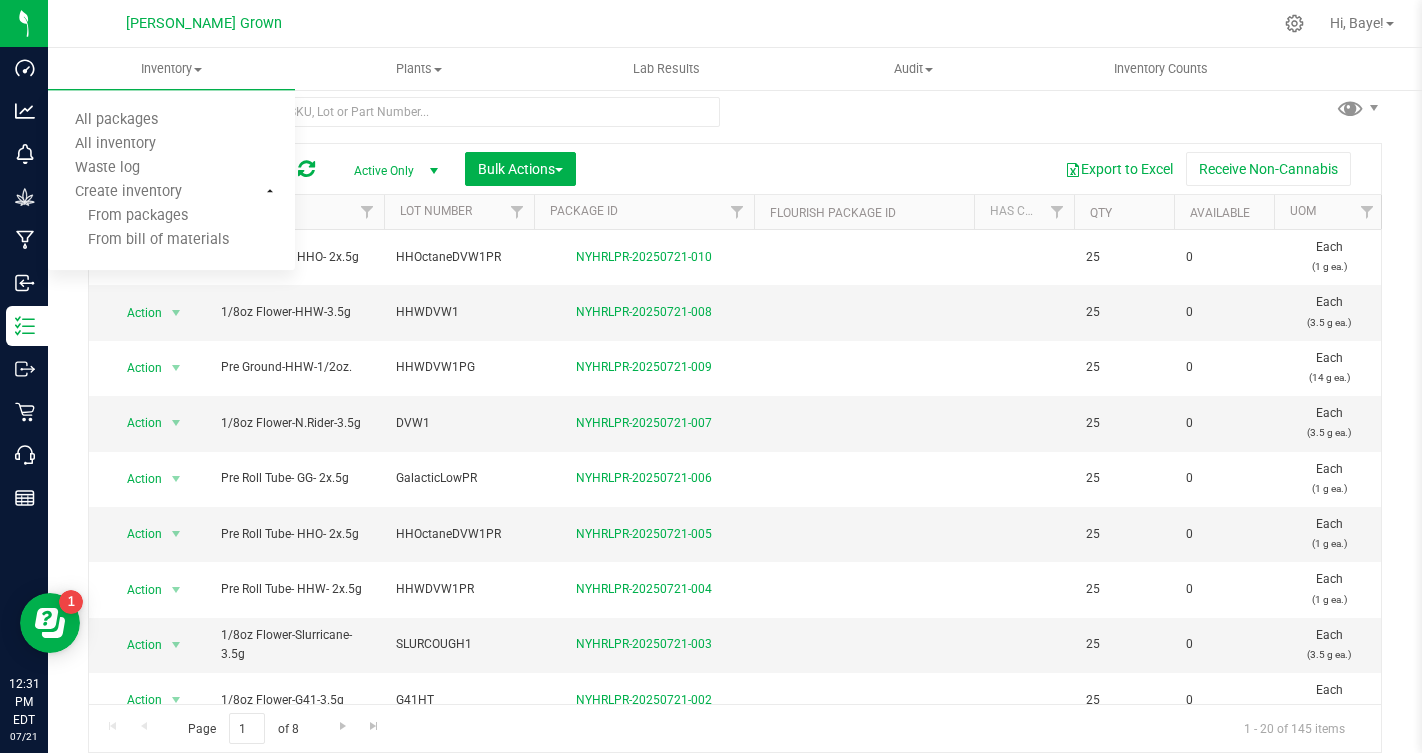 click on "Export to Excel
Receive Non-Cannabis" at bounding box center [978, 169] 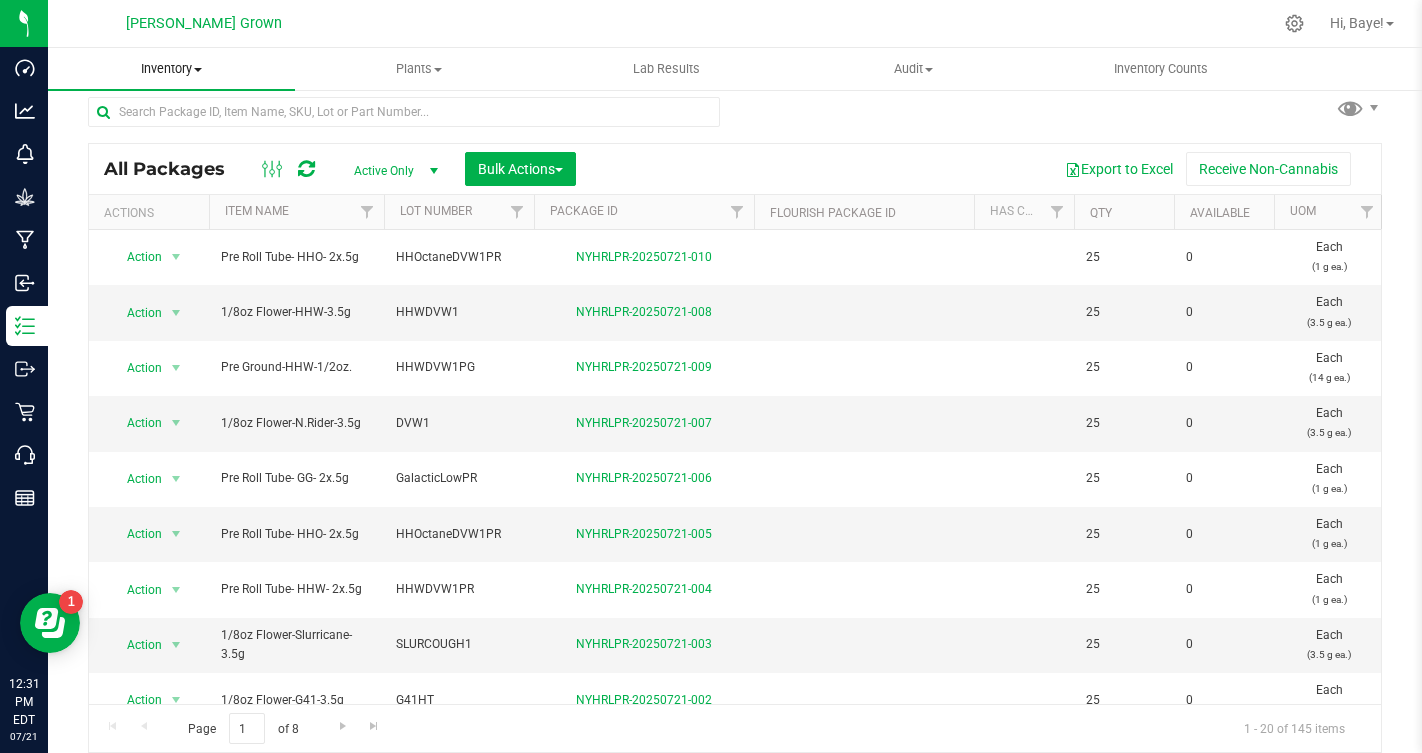 click on "Inventory" at bounding box center (171, 69) 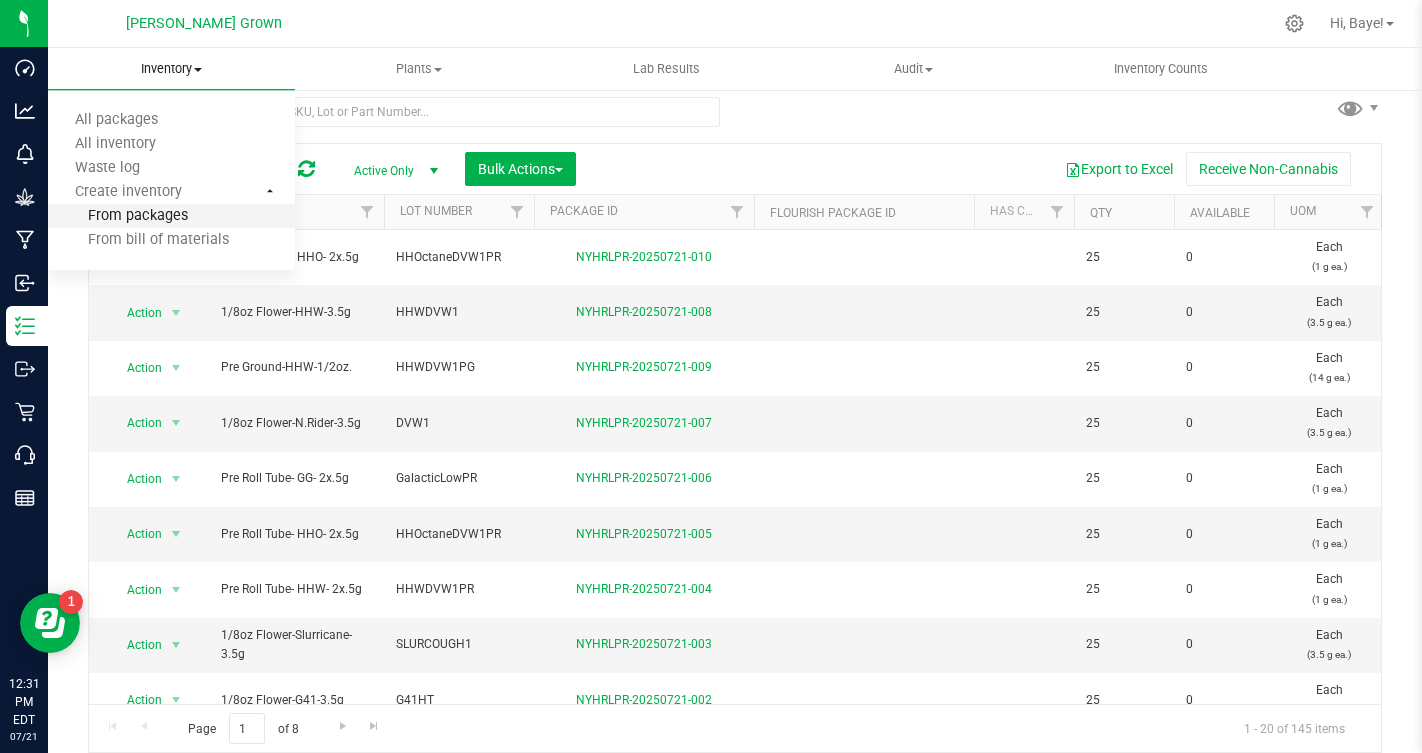 click on "From packages" at bounding box center (118, 216) 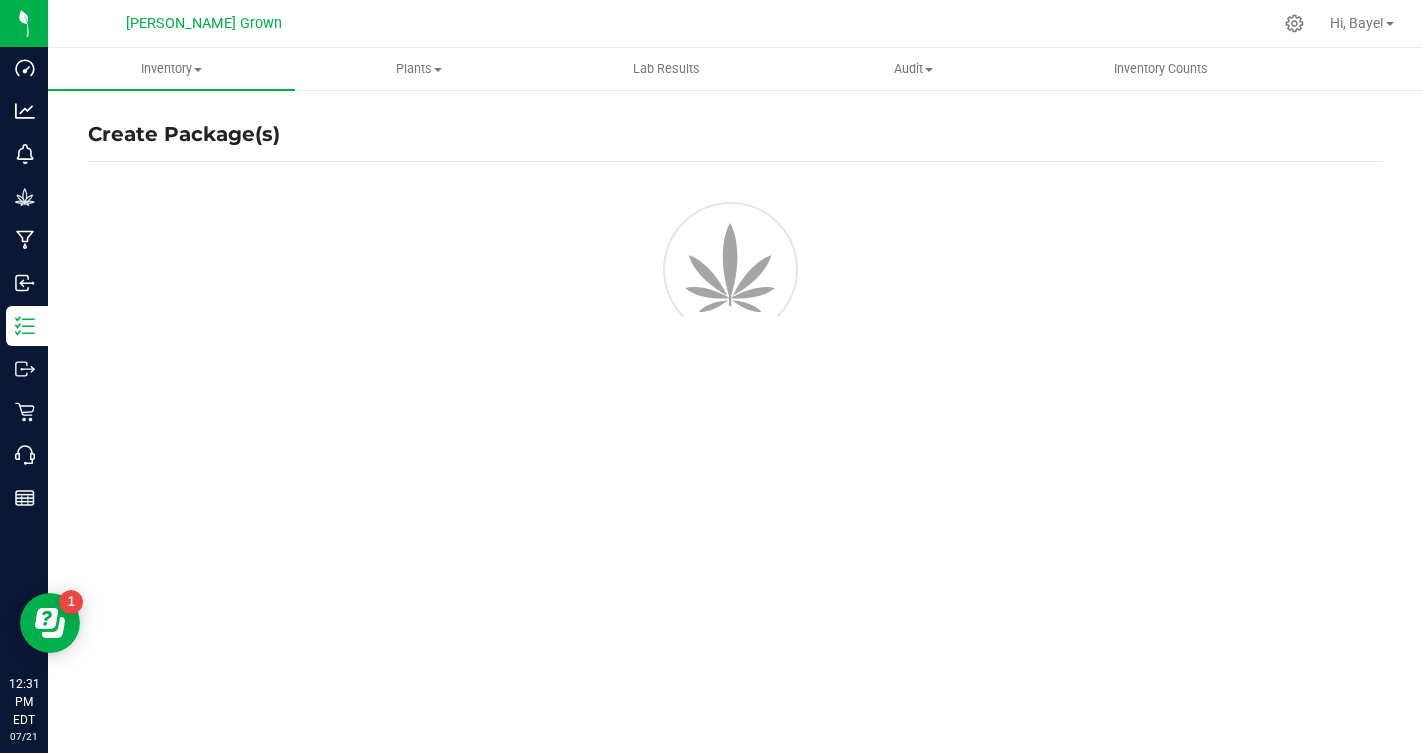 scroll, scrollTop: 0, scrollLeft: 0, axis: both 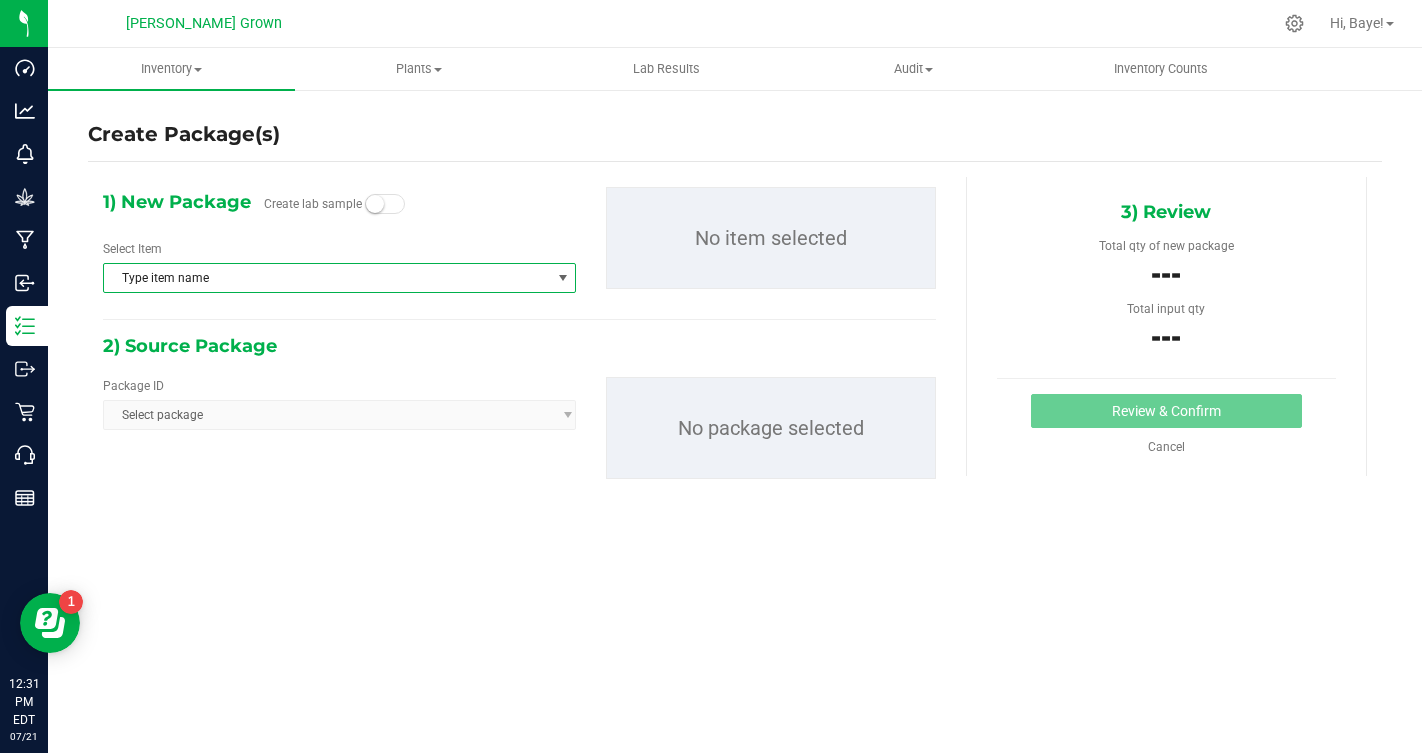 click on "Type item name" at bounding box center [327, 278] 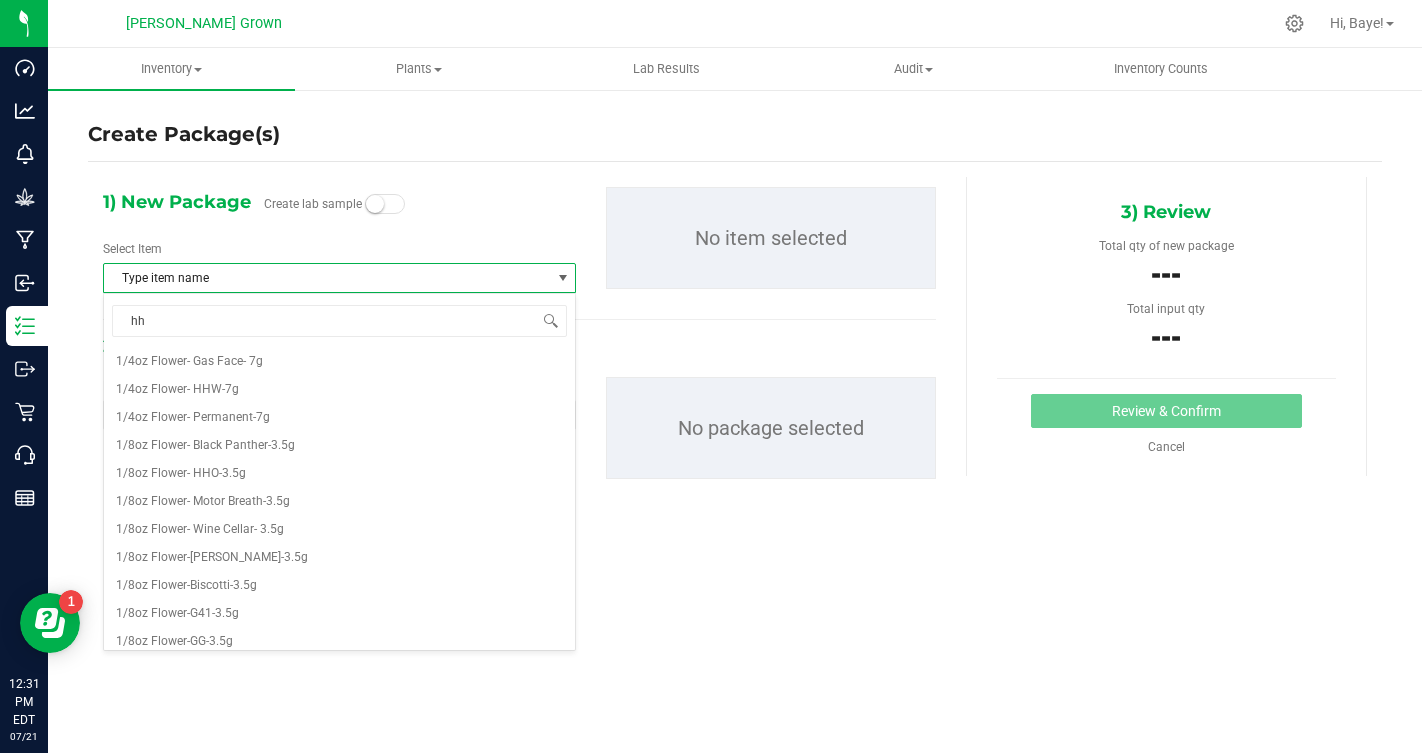 type on "hhw" 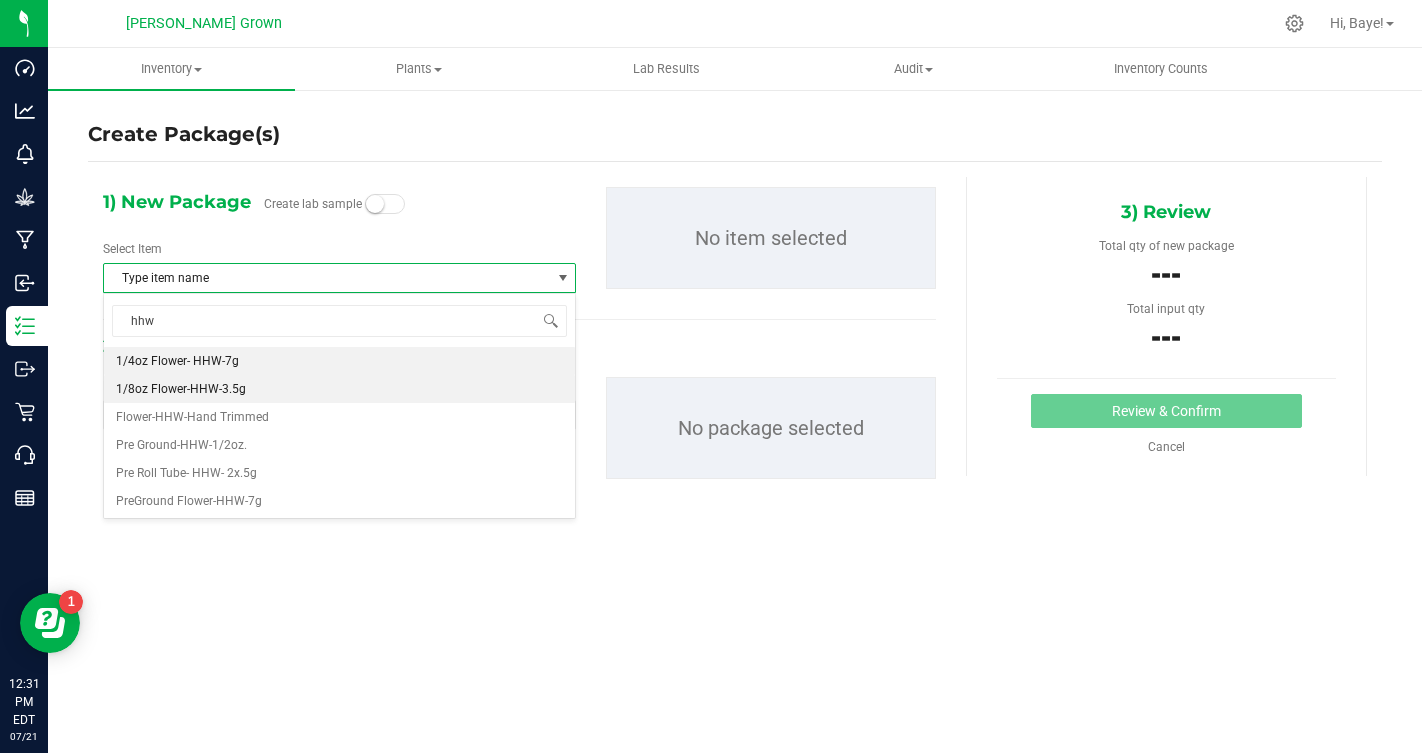 click on "1/8oz Flower-HHW-3.5g" at bounding box center [339, 389] 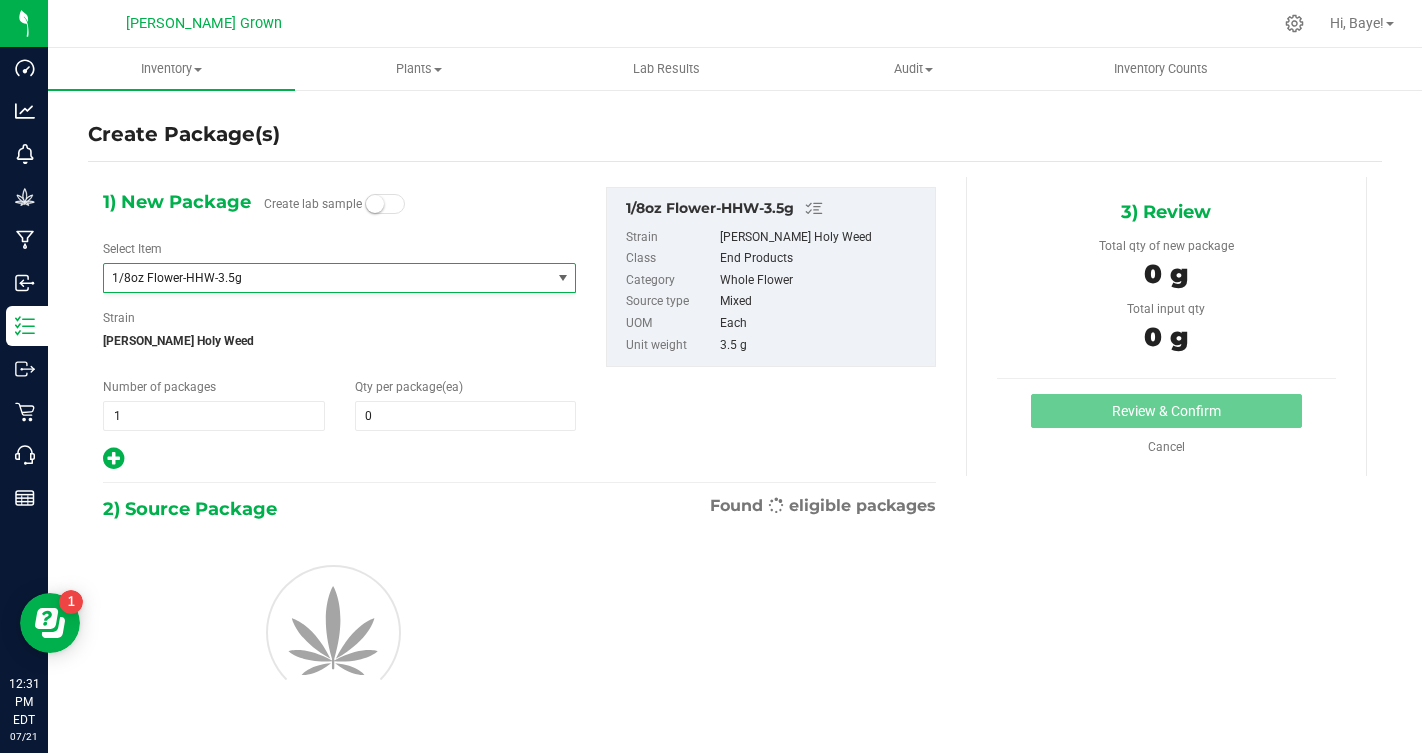 scroll, scrollTop: 0, scrollLeft: 0, axis: both 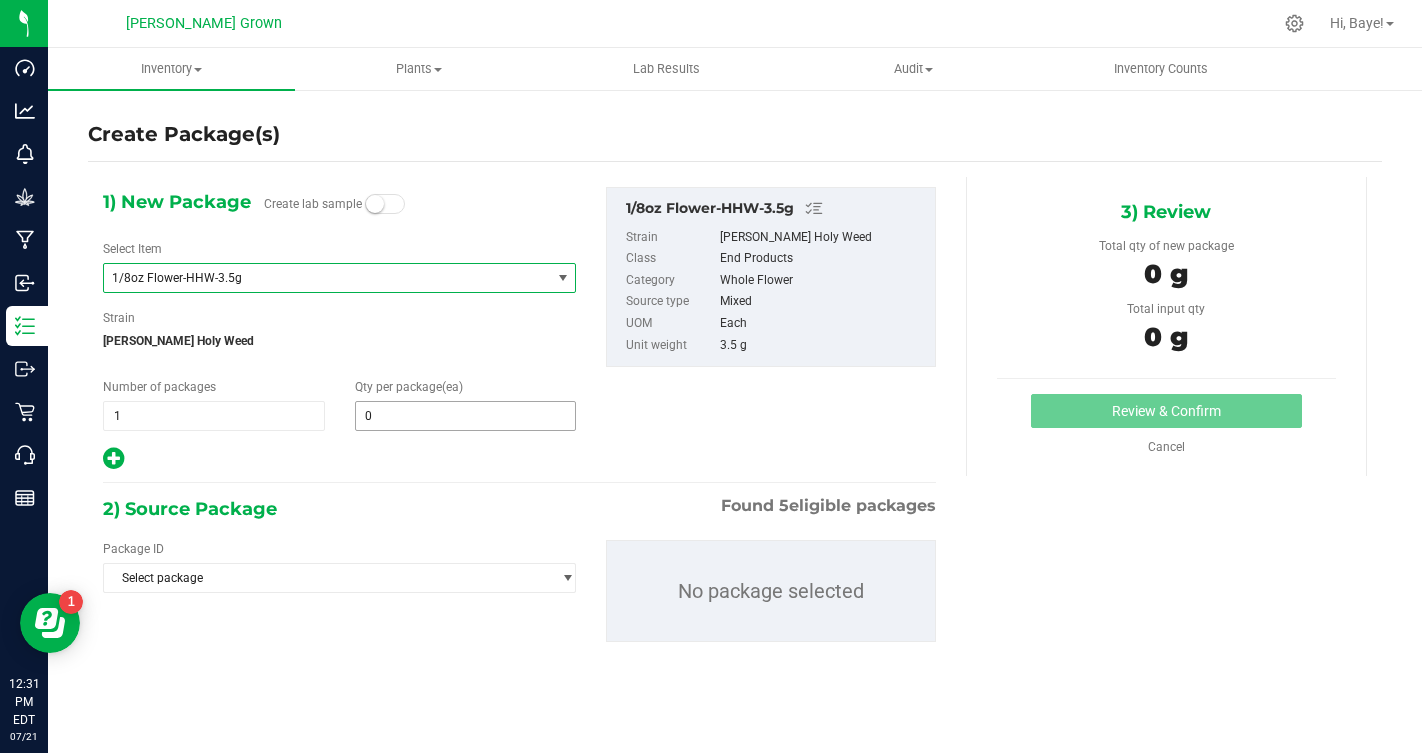 type 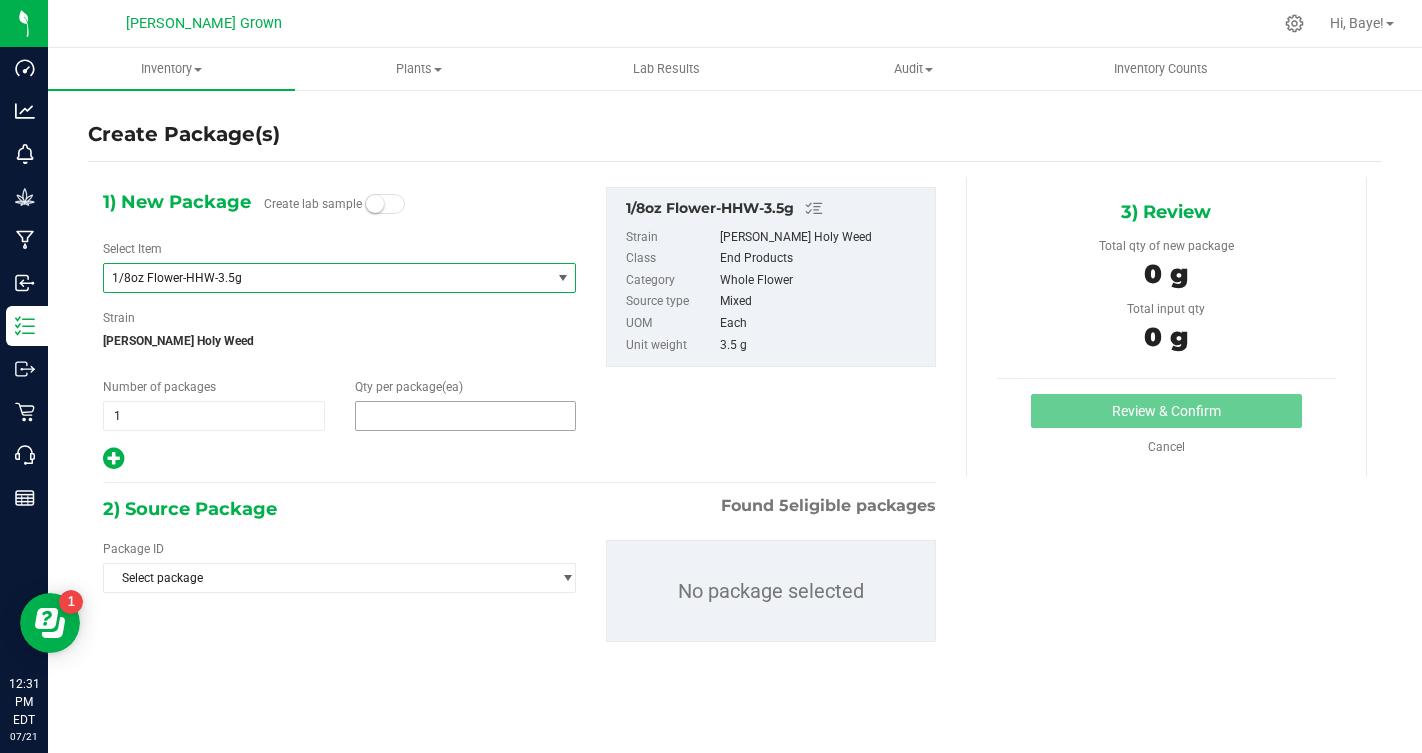 click at bounding box center [466, 416] 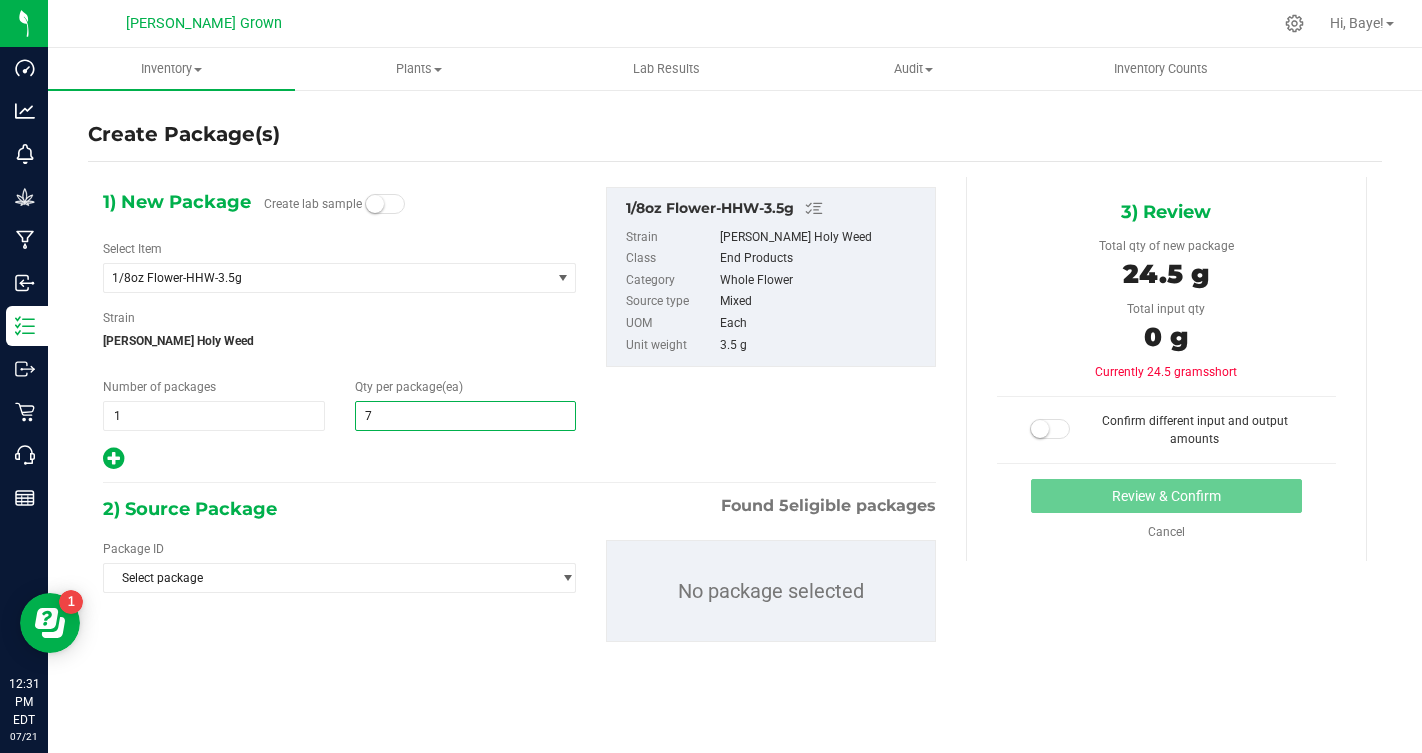 type on "75" 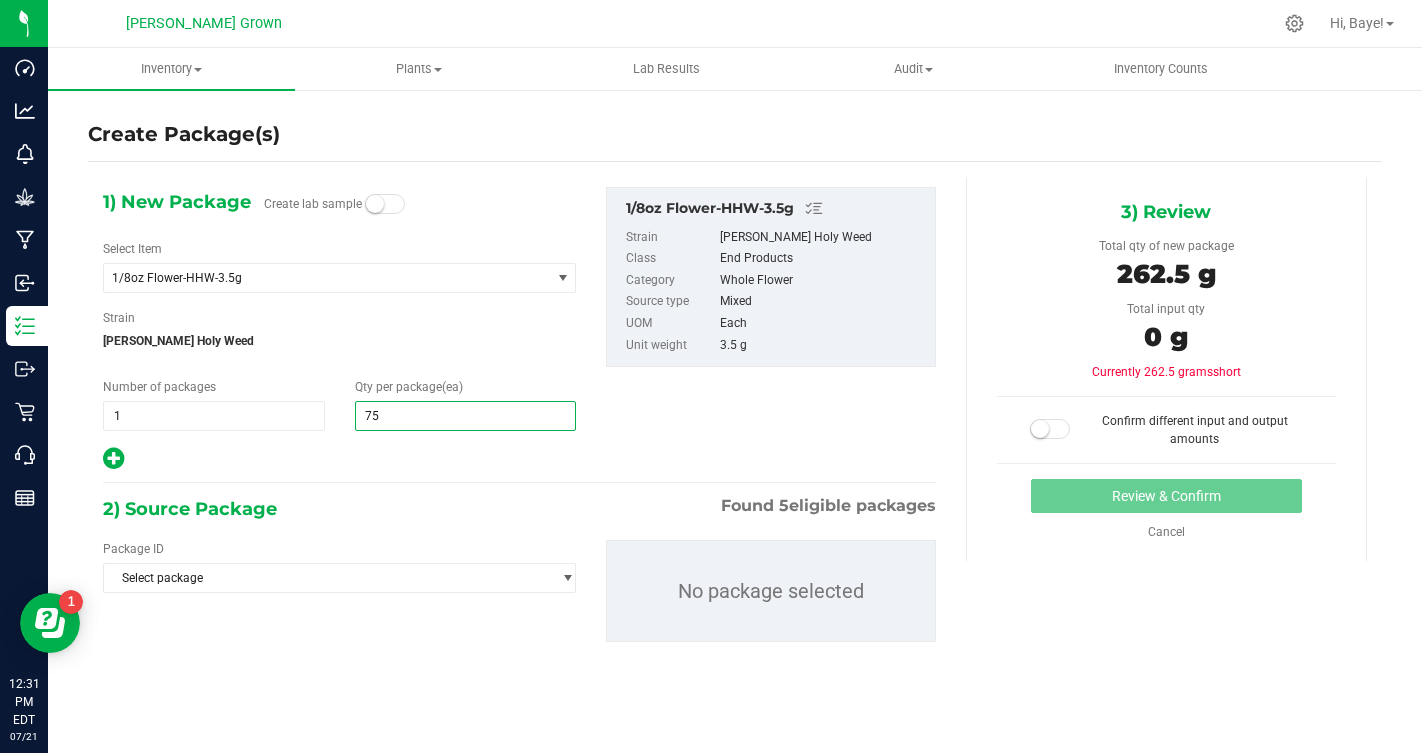 type on "75" 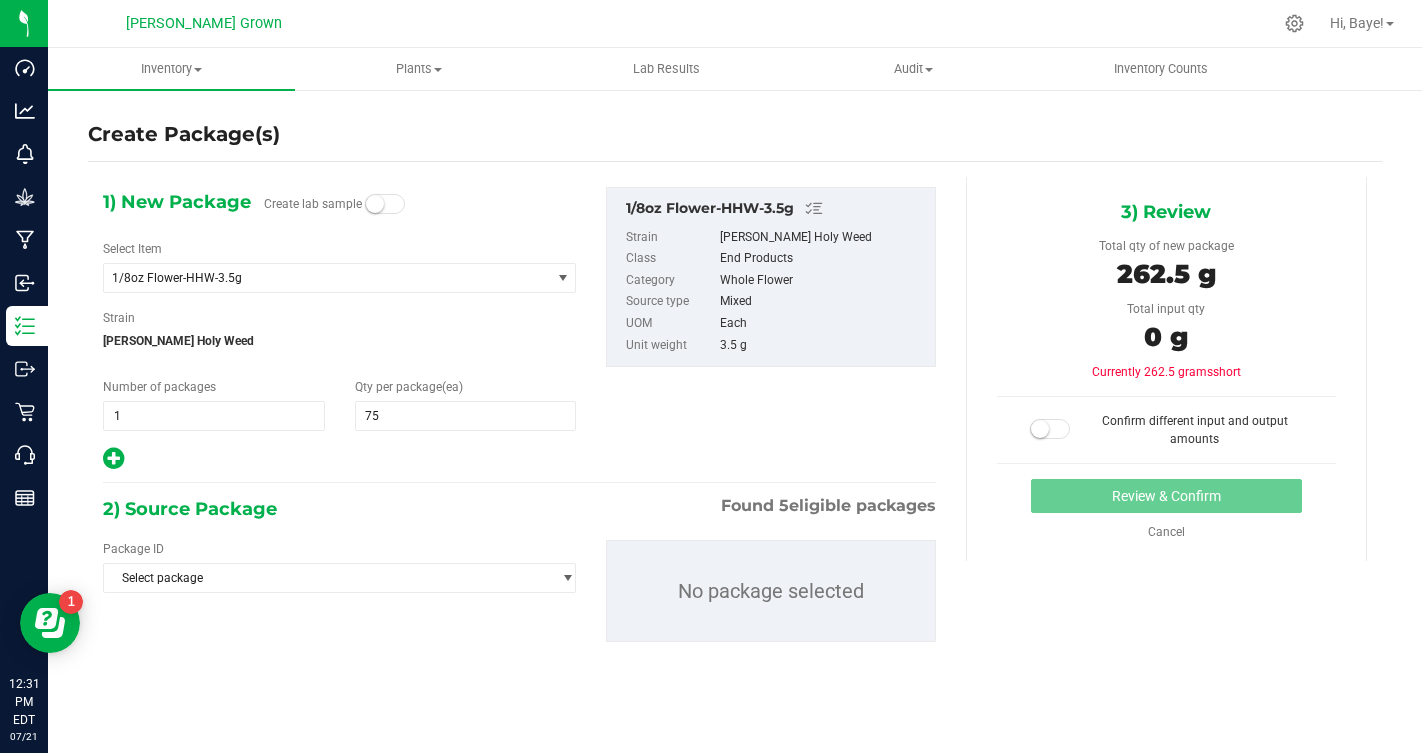 click on "Package ID
Select package NYHRLPR-20250410-004 NYHRLPR-20250416-003 NYHRLPR-20250508-004 NYHRLPR-20250715-004 NYHRLPR-20250717-005
No package selected" at bounding box center (519, 591) 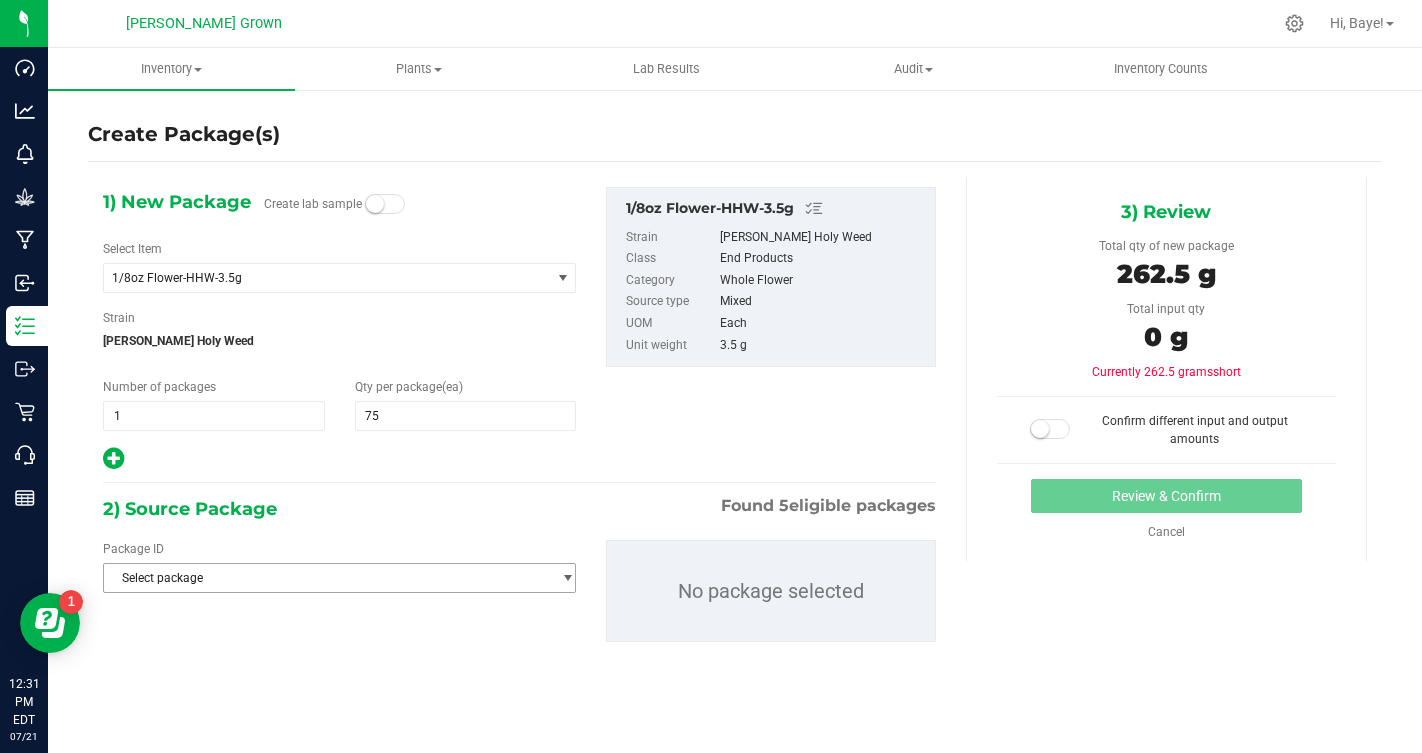 click on "Select package" at bounding box center [327, 578] 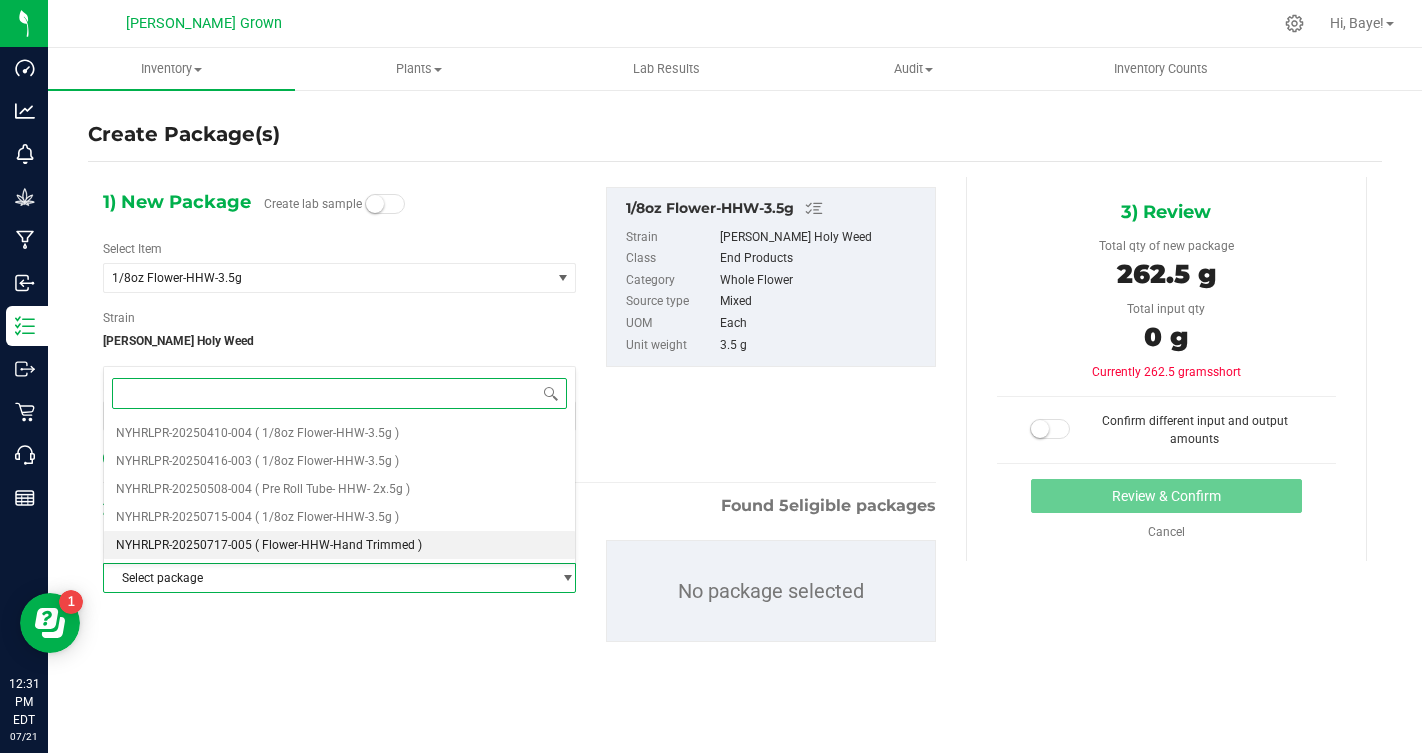 click on "NYHRLPR-20250717-005
(
Flower-HHW-Hand Trimmed
)" at bounding box center (339, 545) 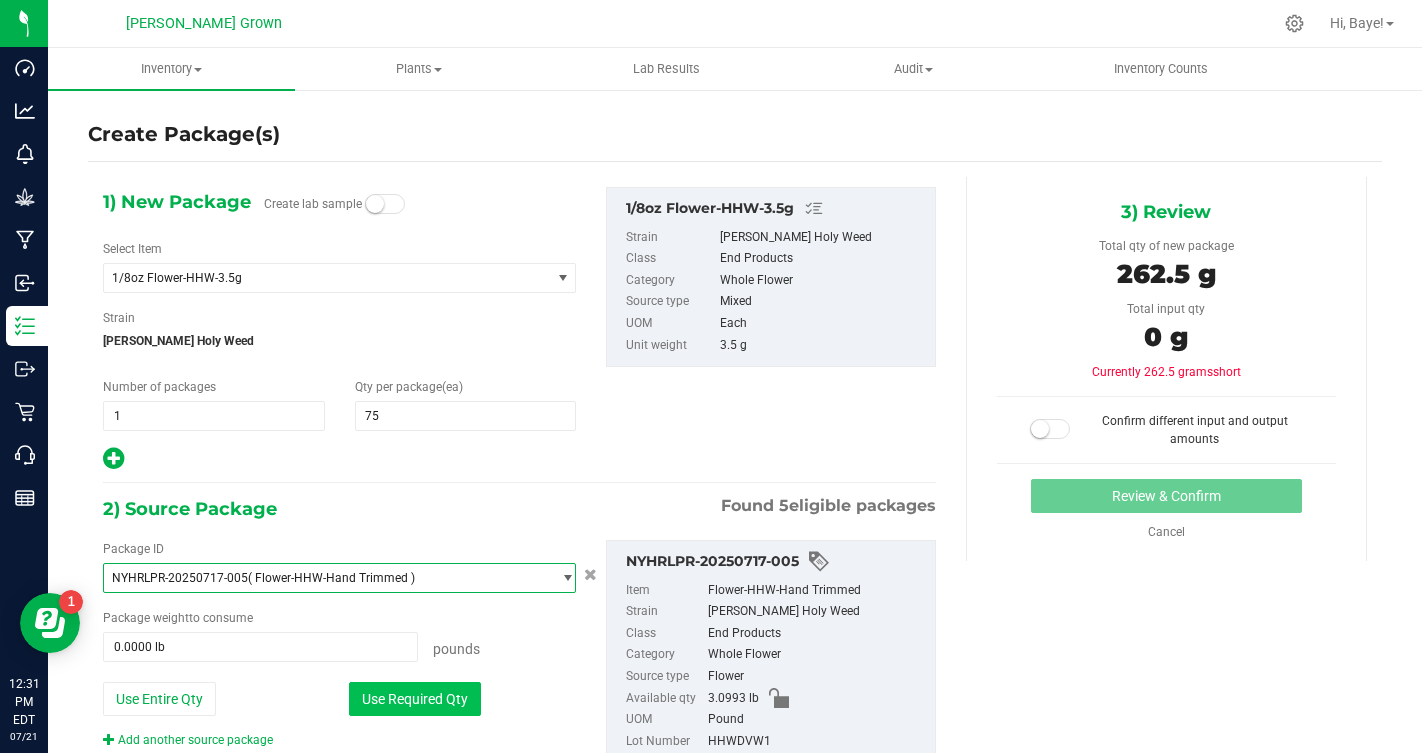 click on "Use Required Qty" at bounding box center [415, 699] 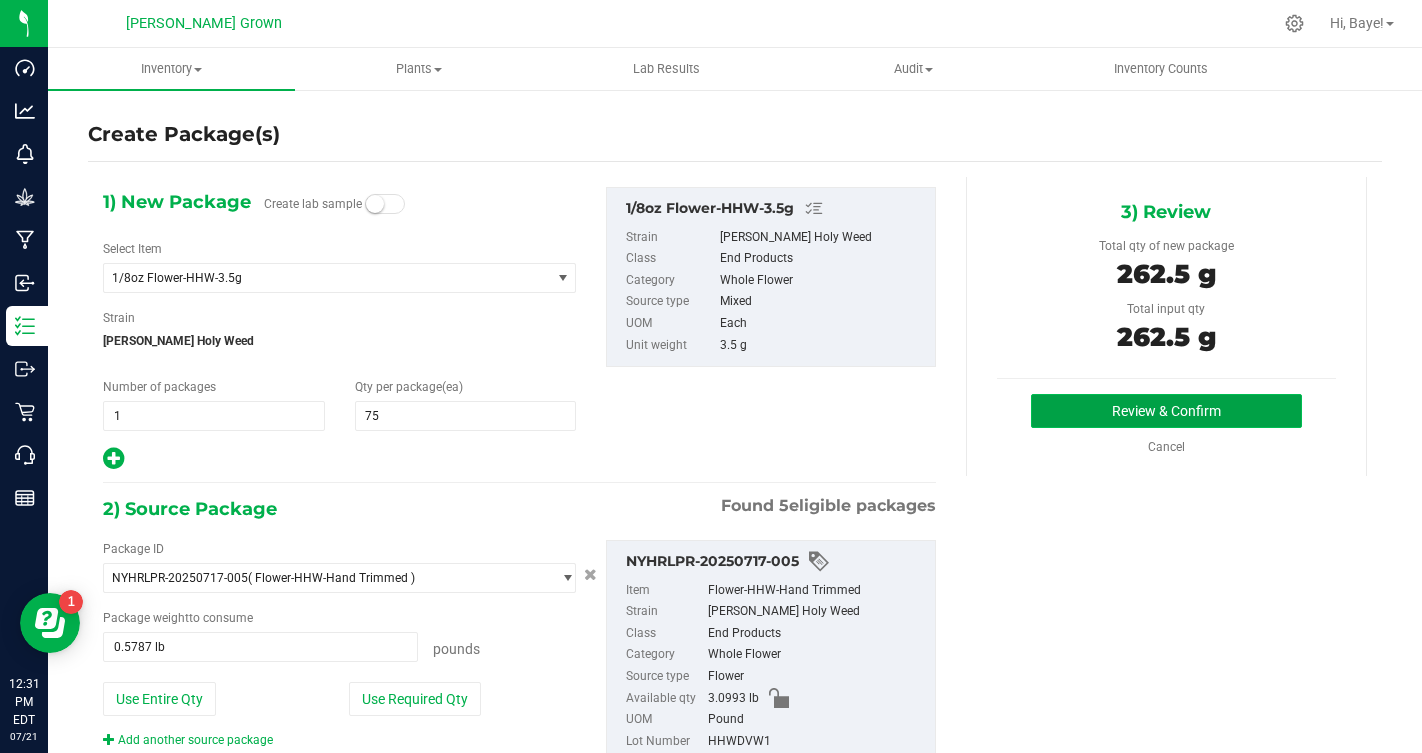 click on "Review & Confirm" at bounding box center (1166, 411) 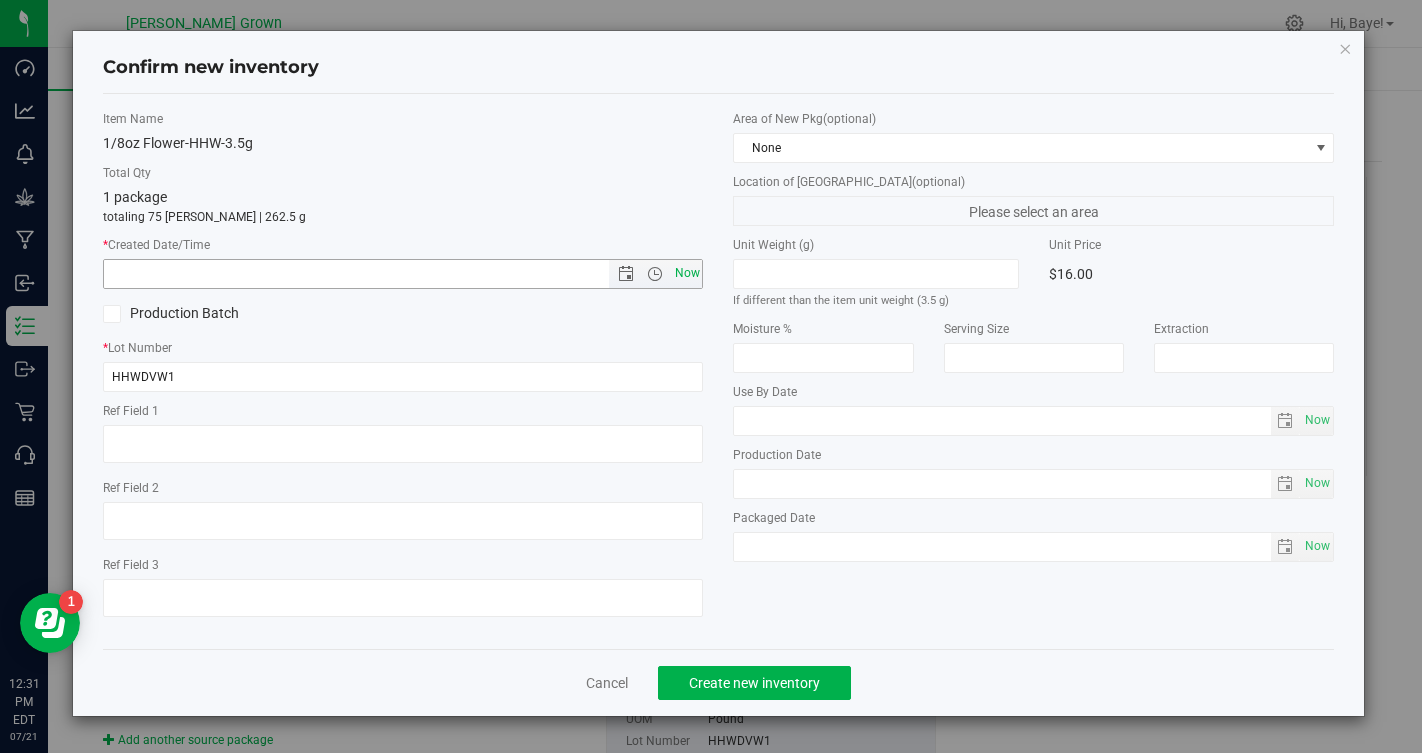 click on "Now" at bounding box center [687, 273] 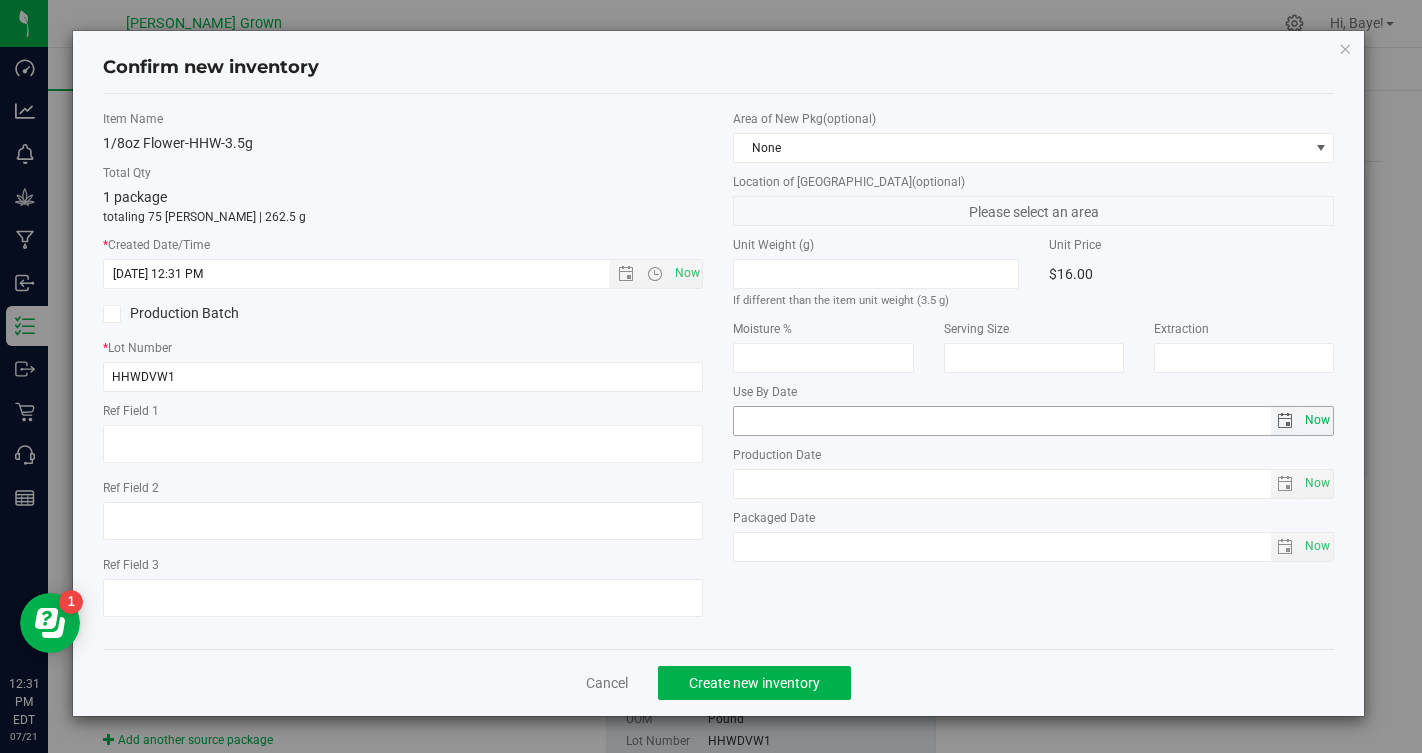 click on "Now" at bounding box center (1318, 420) 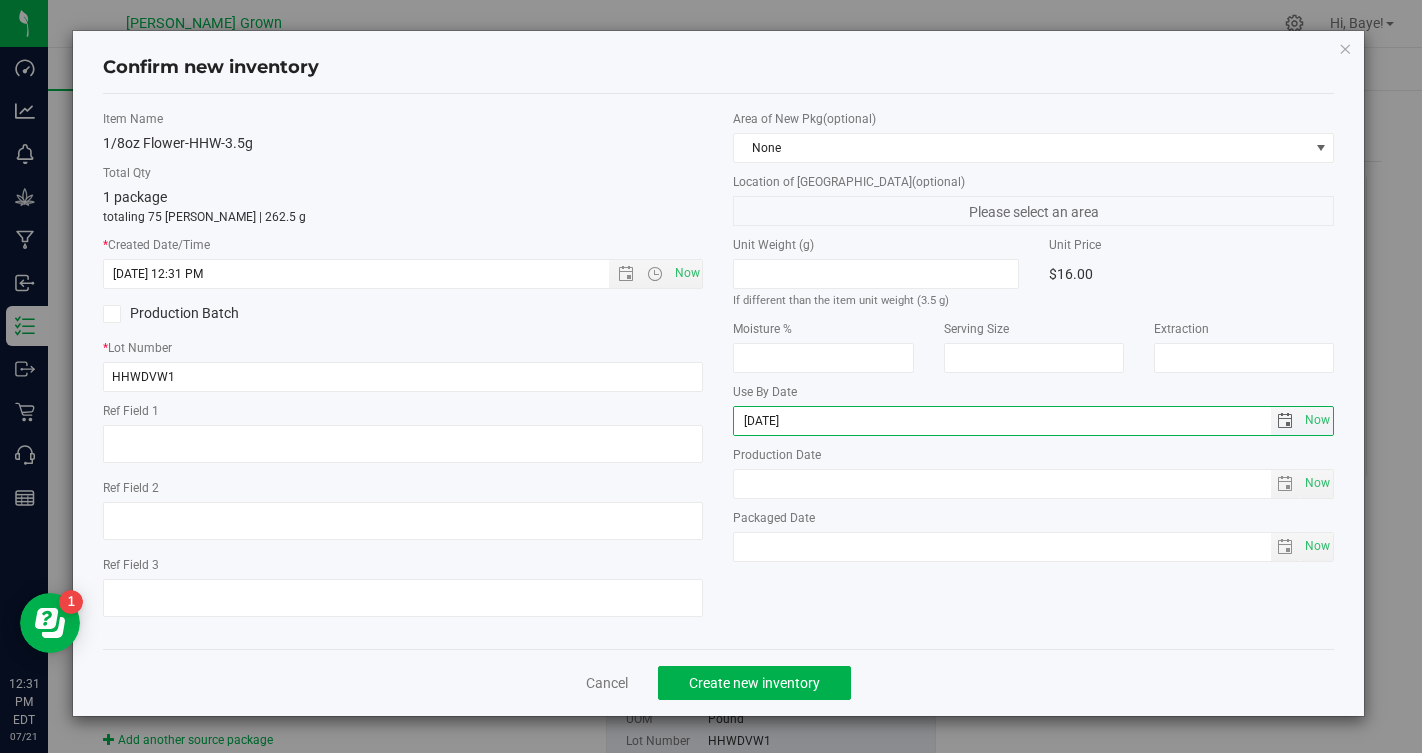 click on "[DATE]" at bounding box center (1002, 421) 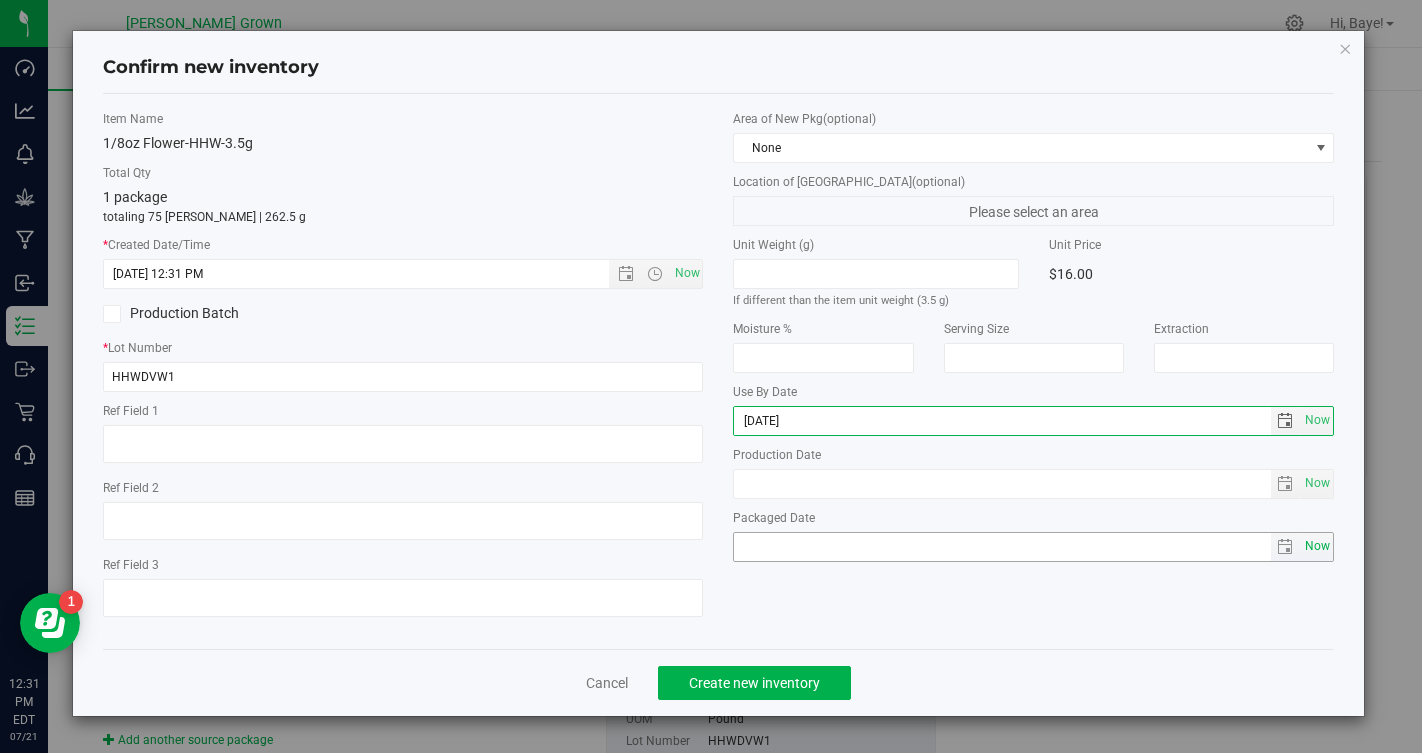 type on "[DATE]" 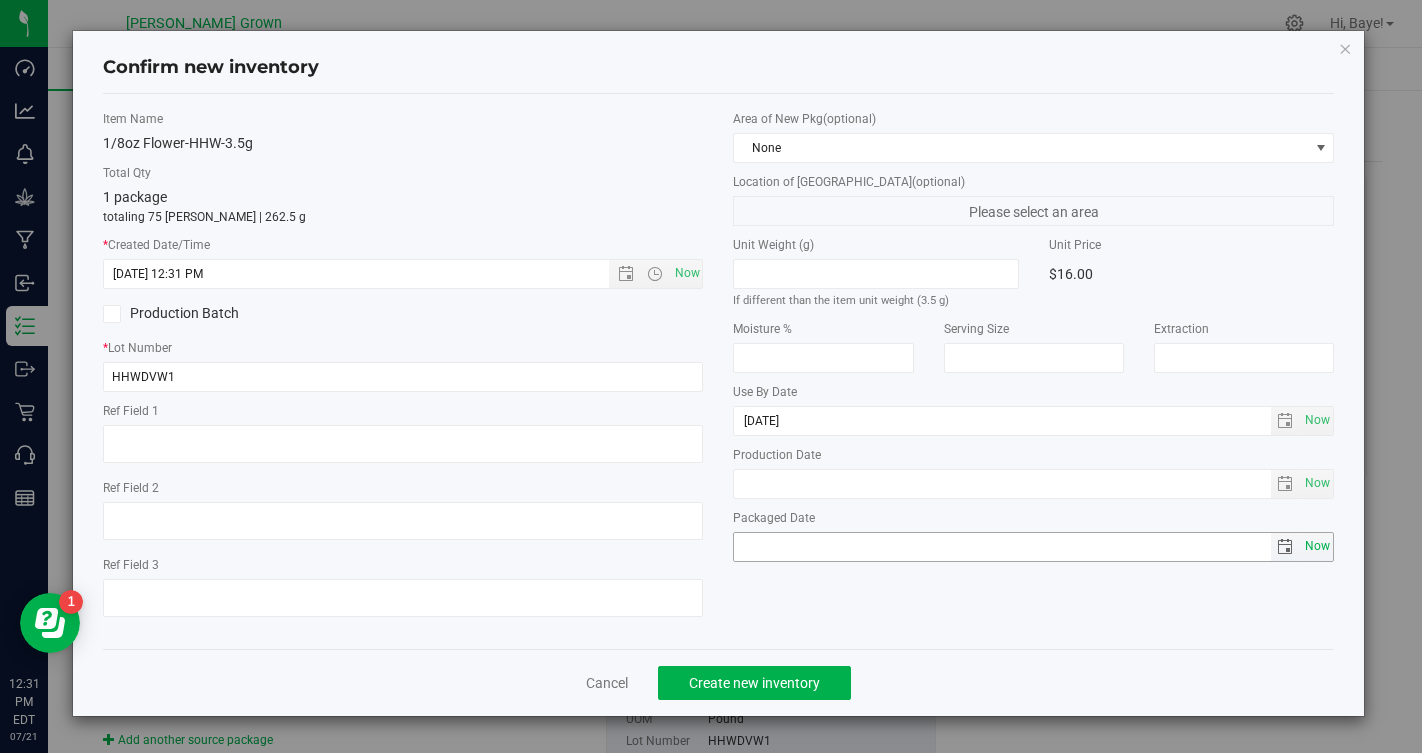 click on "Now" at bounding box center (1318, 546) 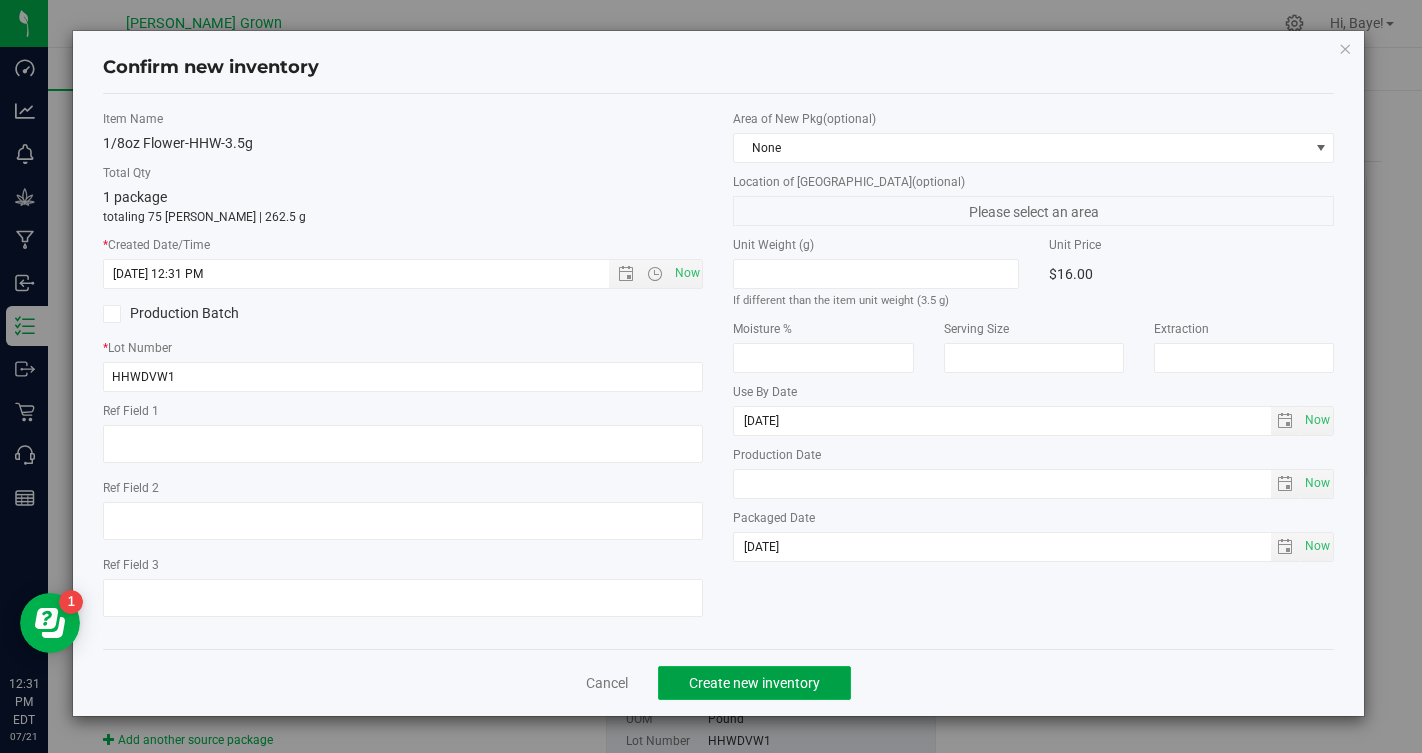 click on "Create new inventory" 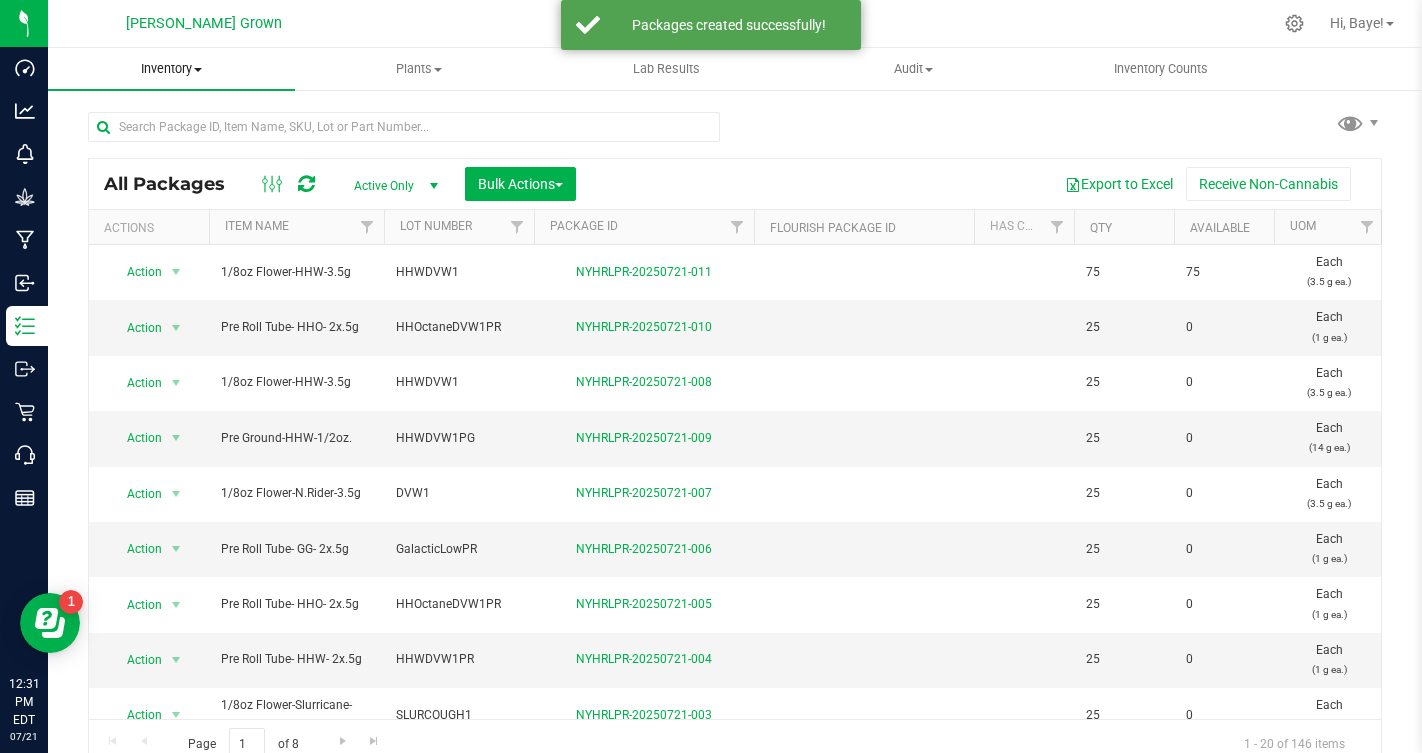 click on "Inventory" at bounding box center [171, 69] 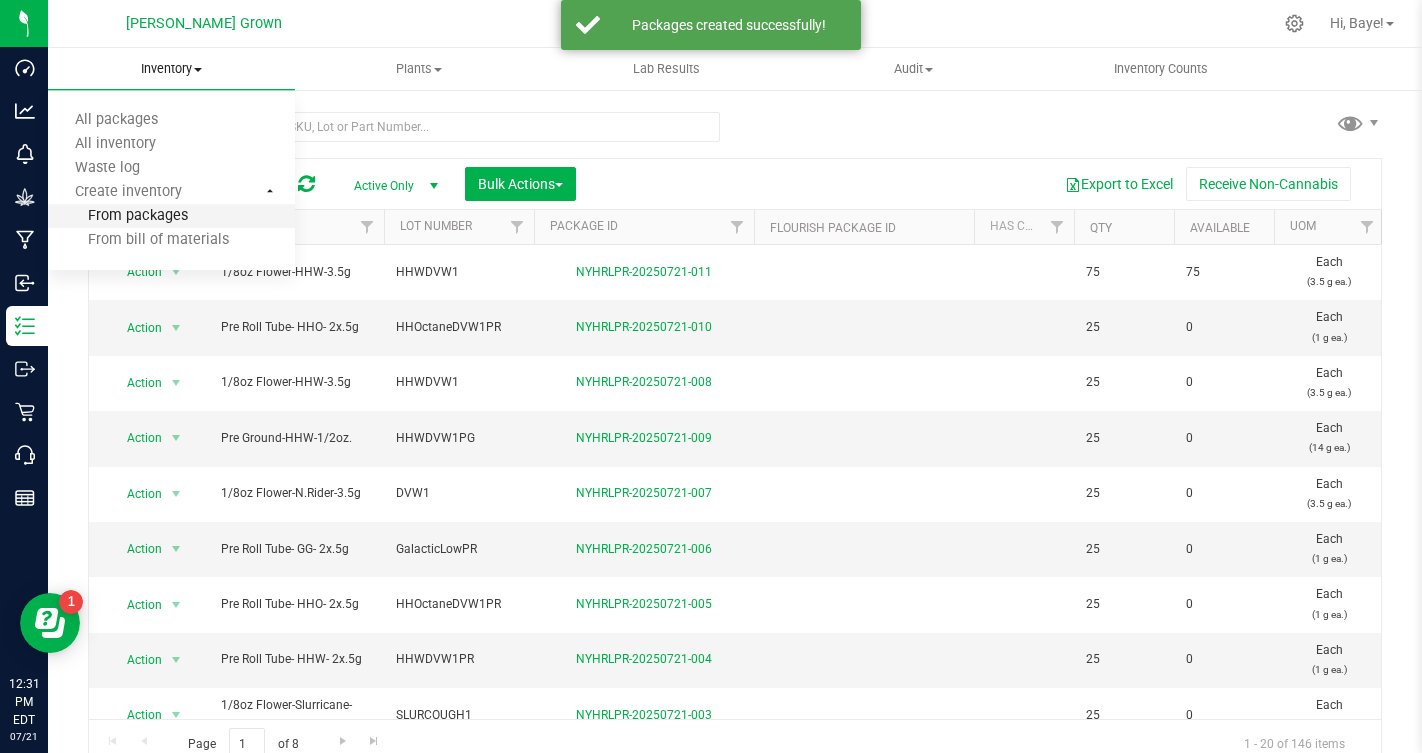 click on "From packages" at bounding box center (171, 217) 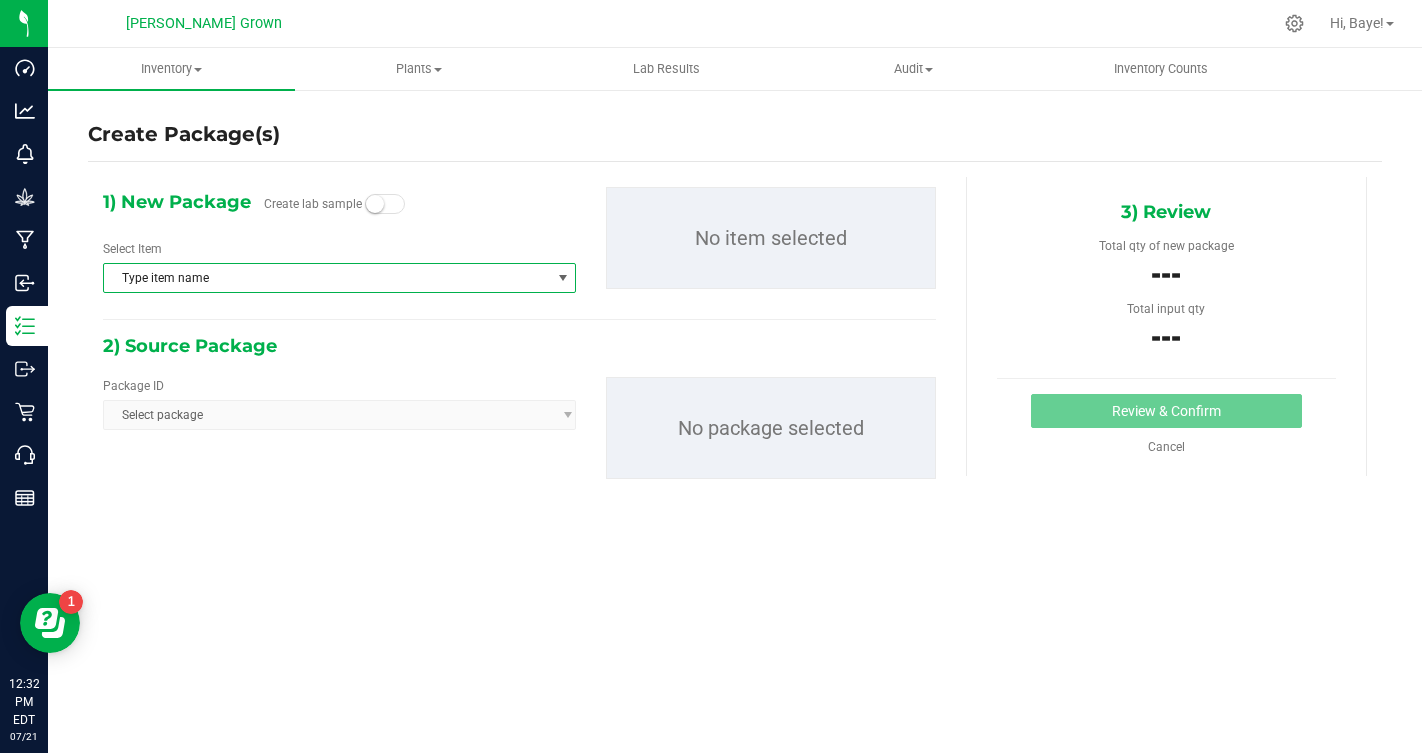 click on "Type item name" at bounding box center (327, 278) 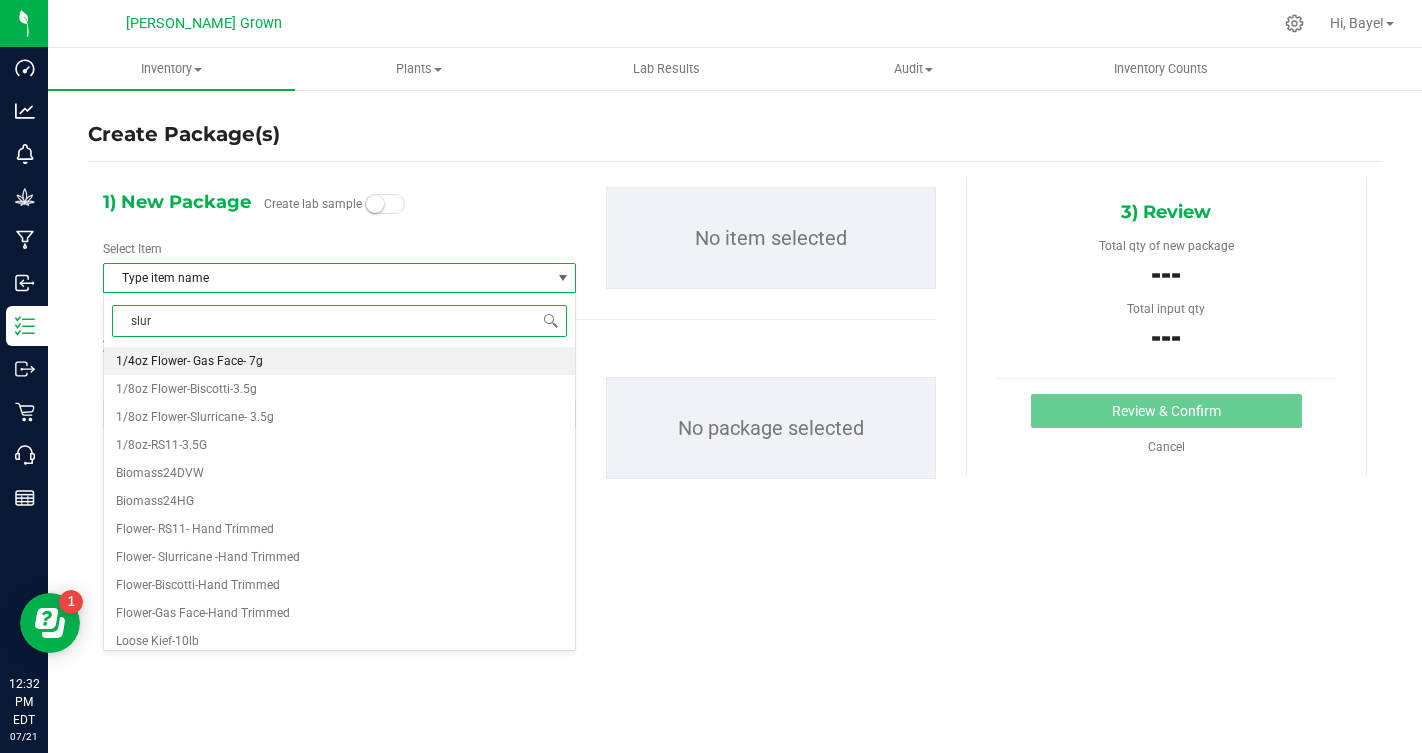 type on "slurr" 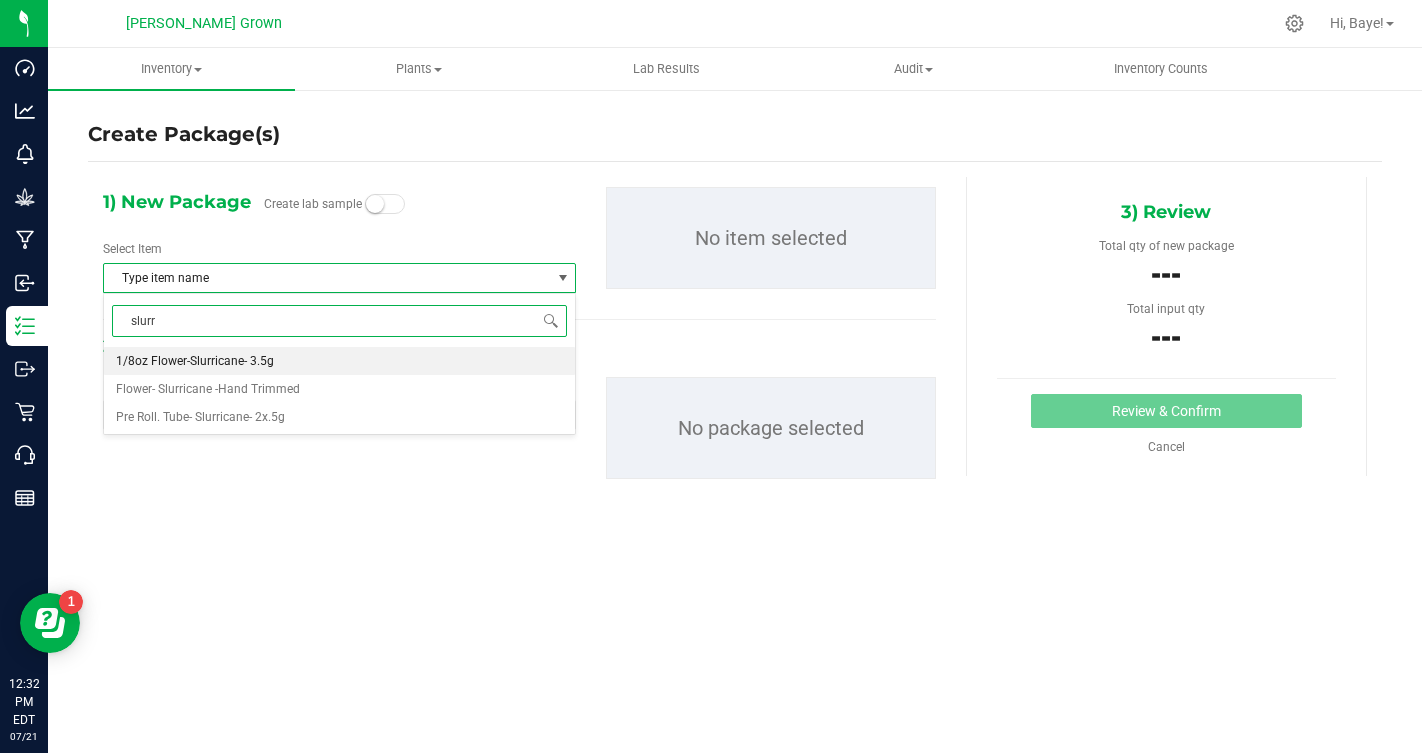 click on "1/8oz Flower-Slurricane- 3.5g" at bounding box center (195, 361) 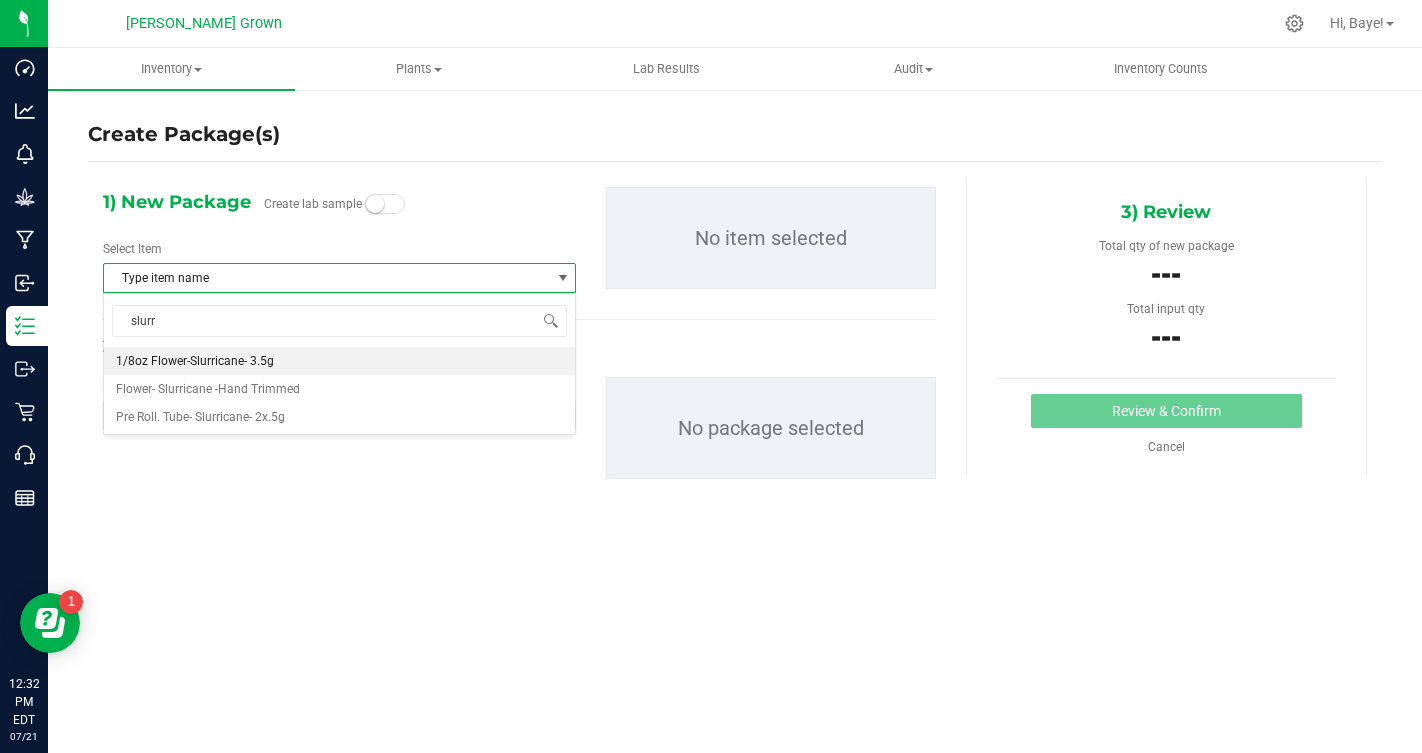 type 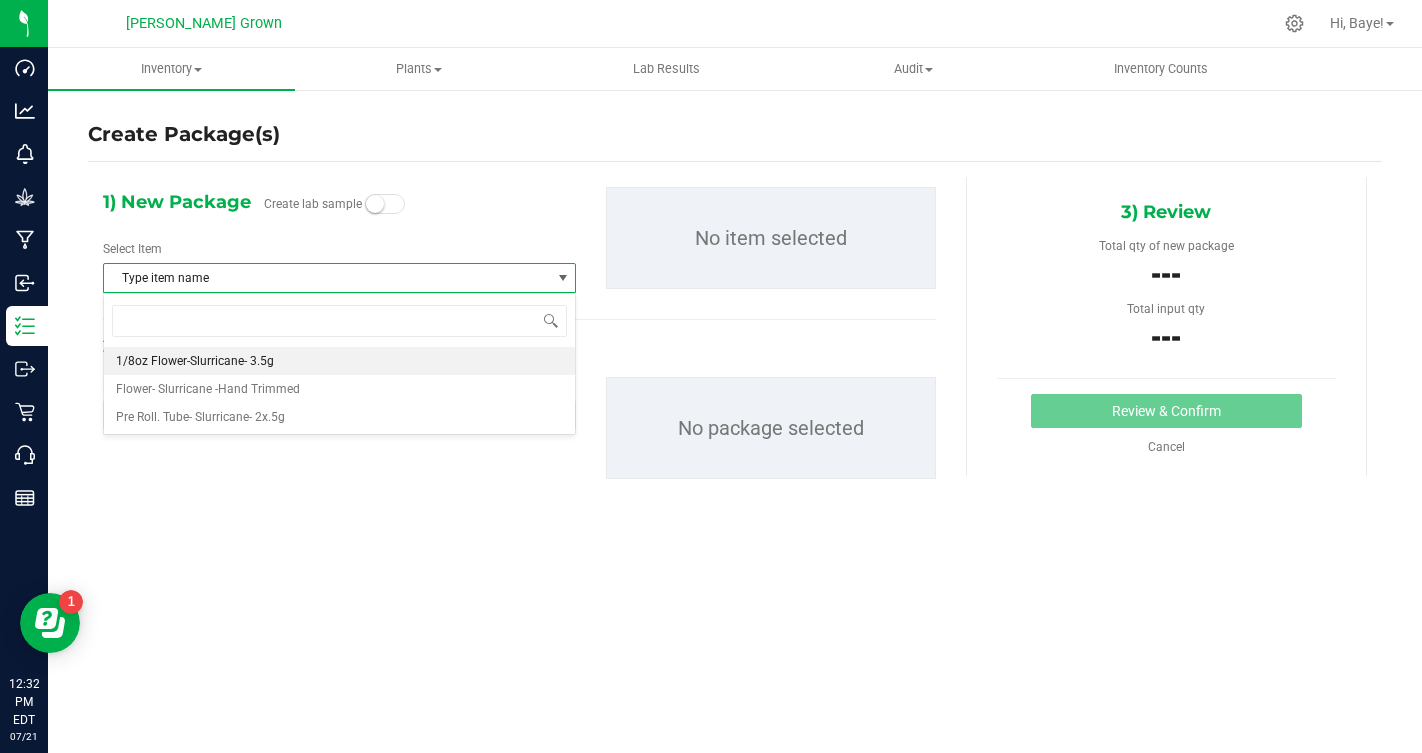 scroll, scrollTop: 0, scrollLeft: 0, axis: both 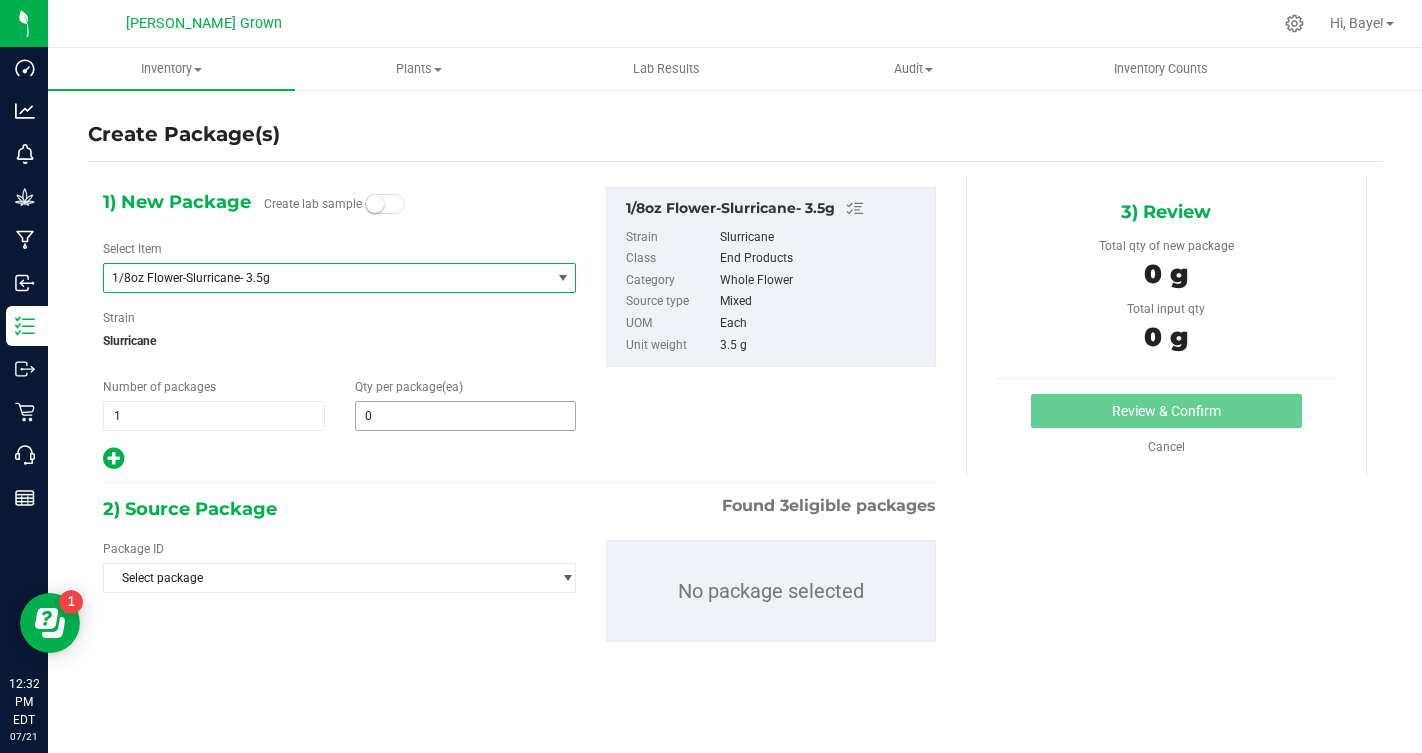 type 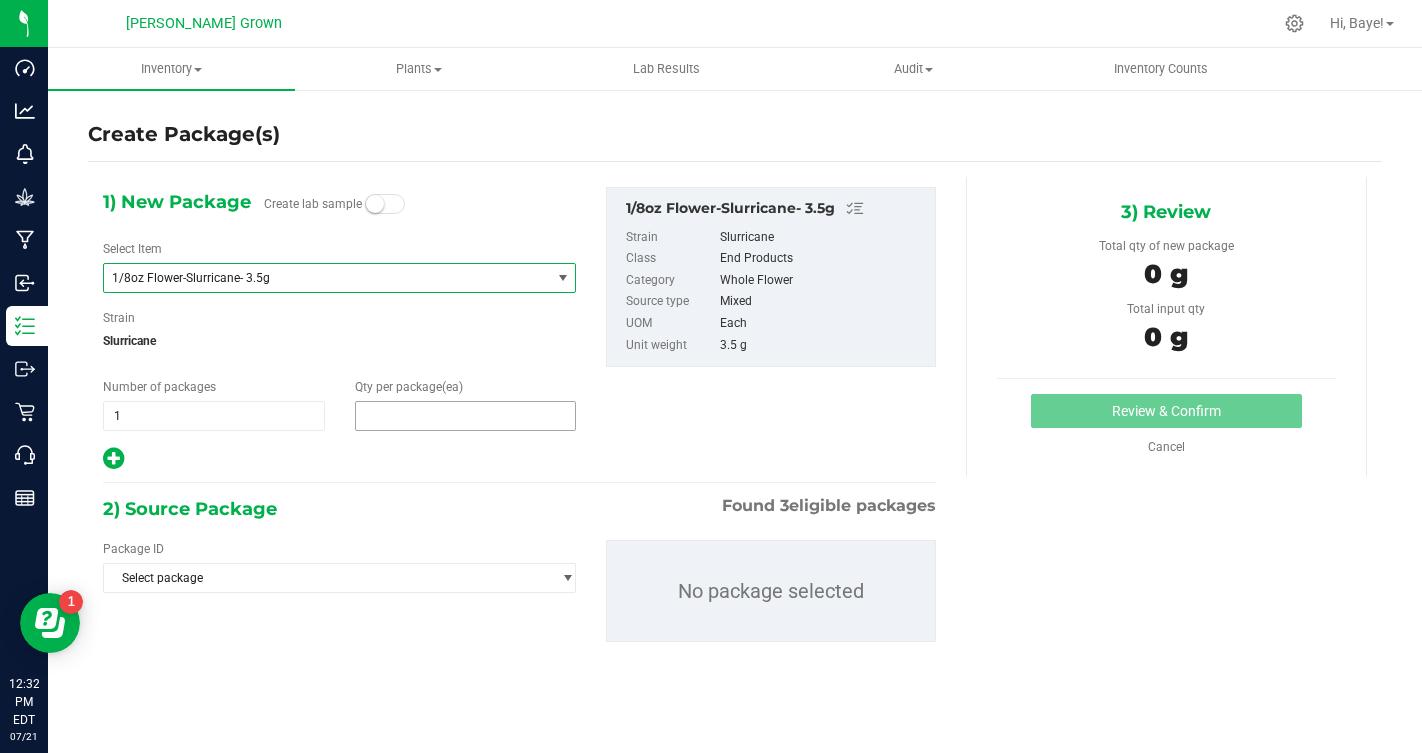 click at bounding box center [466, 416] 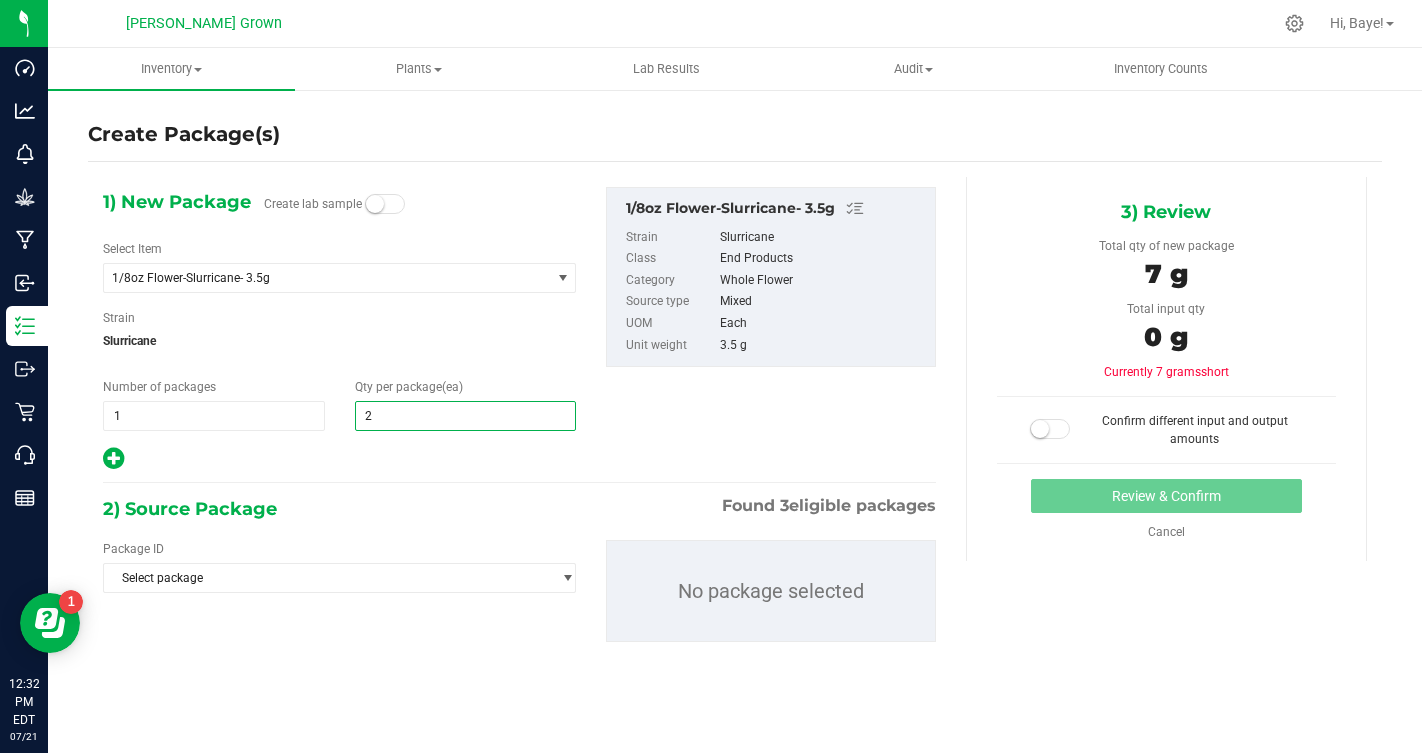 type on "25" 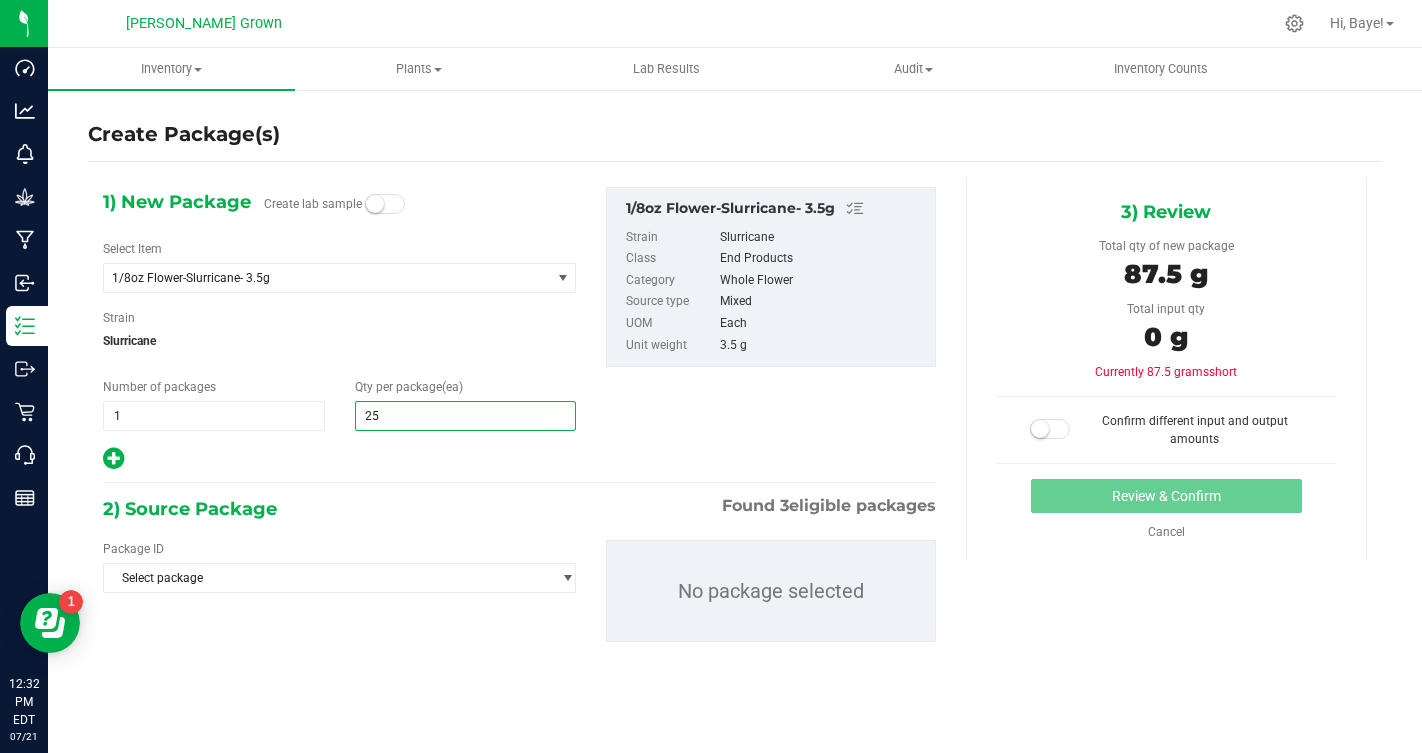 type on "25" 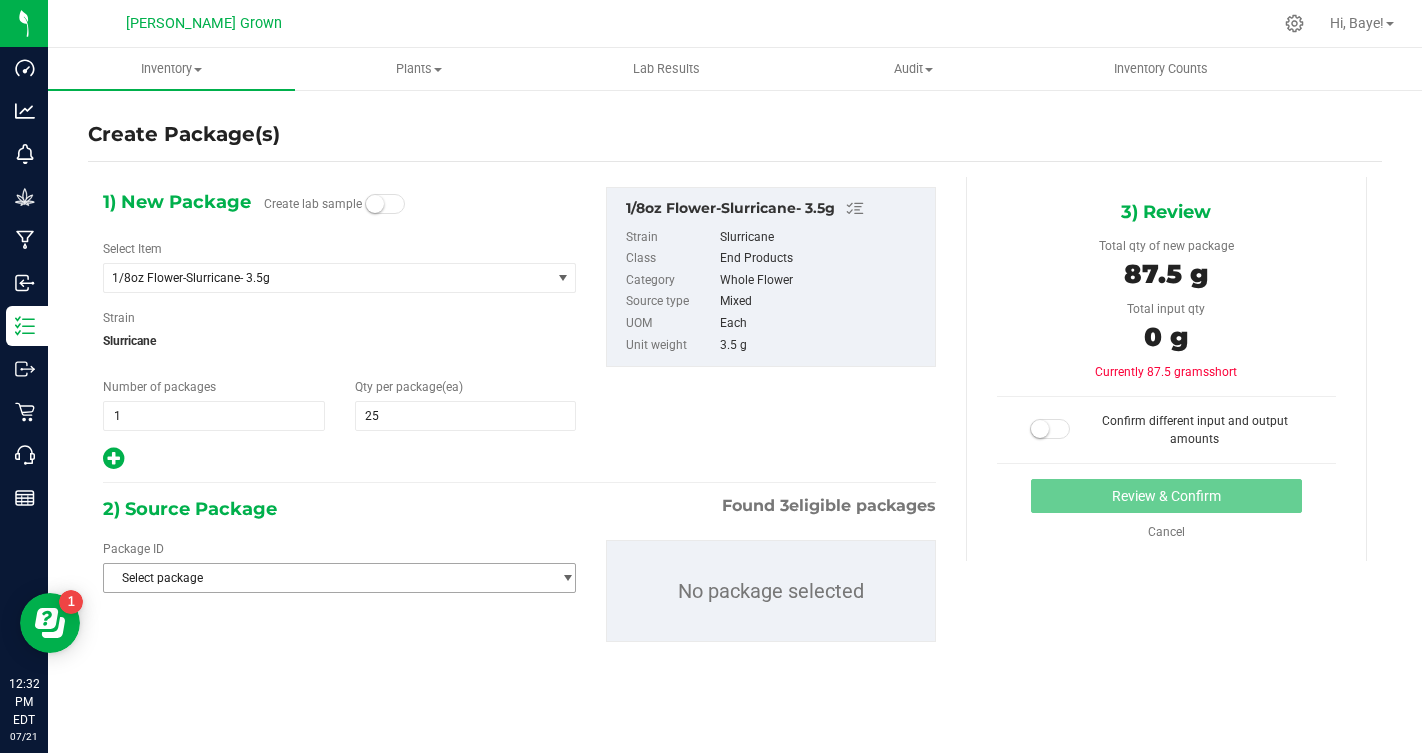 click on "Select package" at bounding box center [327, 578] 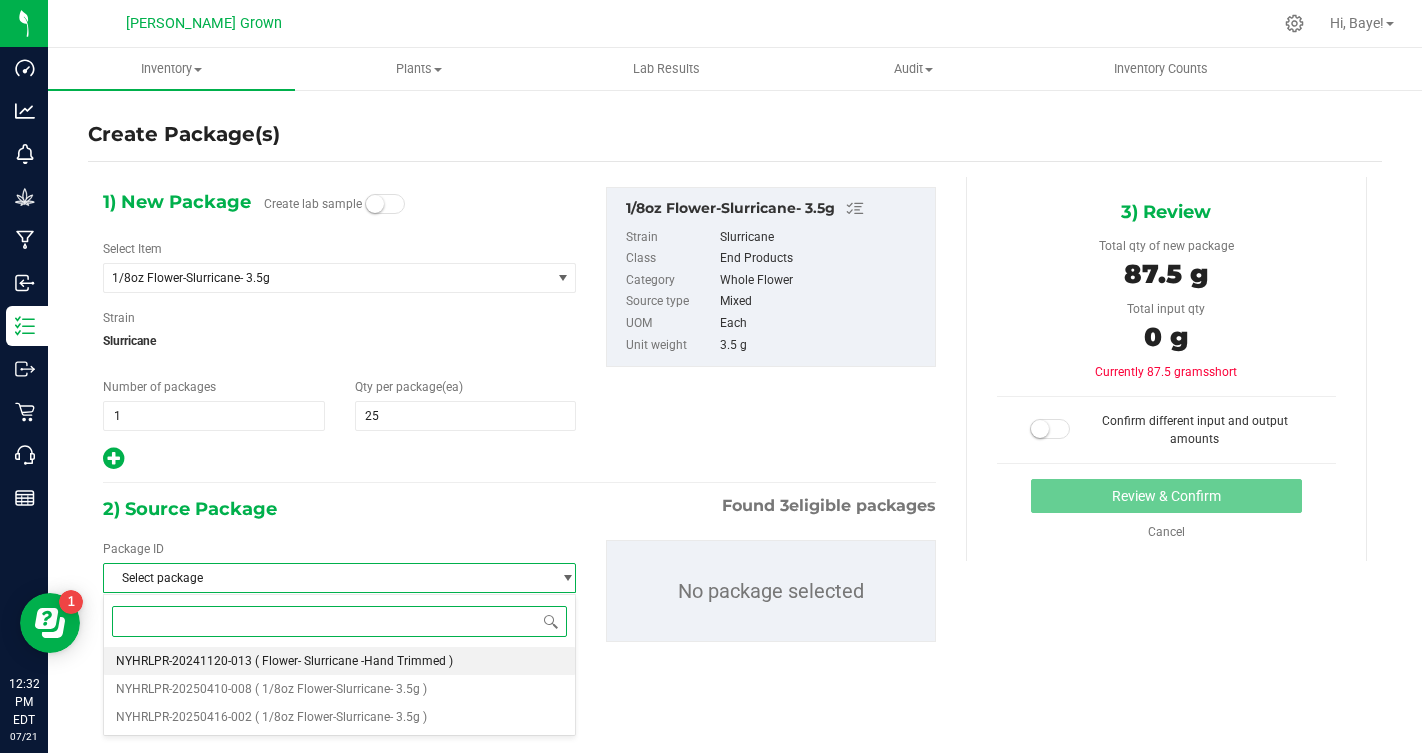 click on "(
Flower- Slurricane -Hand Trimmed
)" at bounding box center [354, 661] 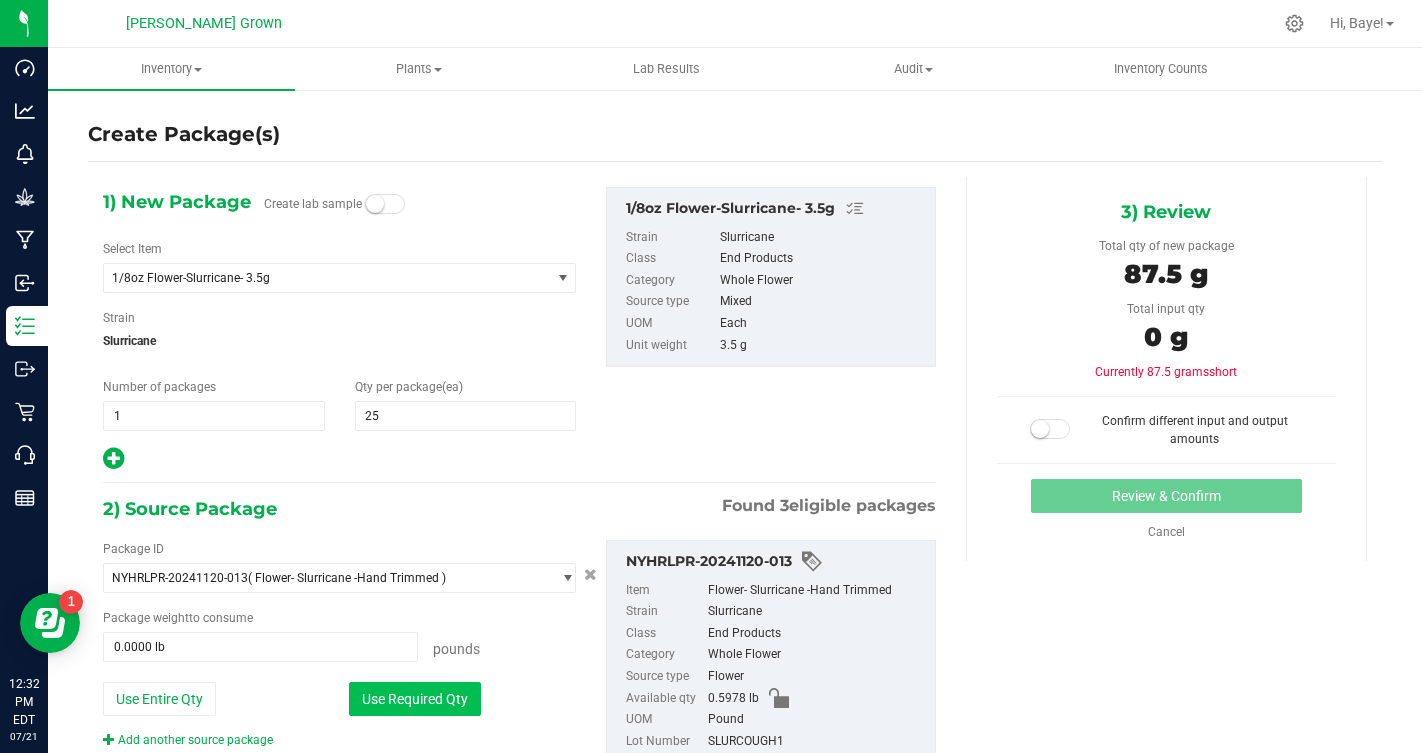 click on "Use Required Qty" at bounding box center [415, 699] 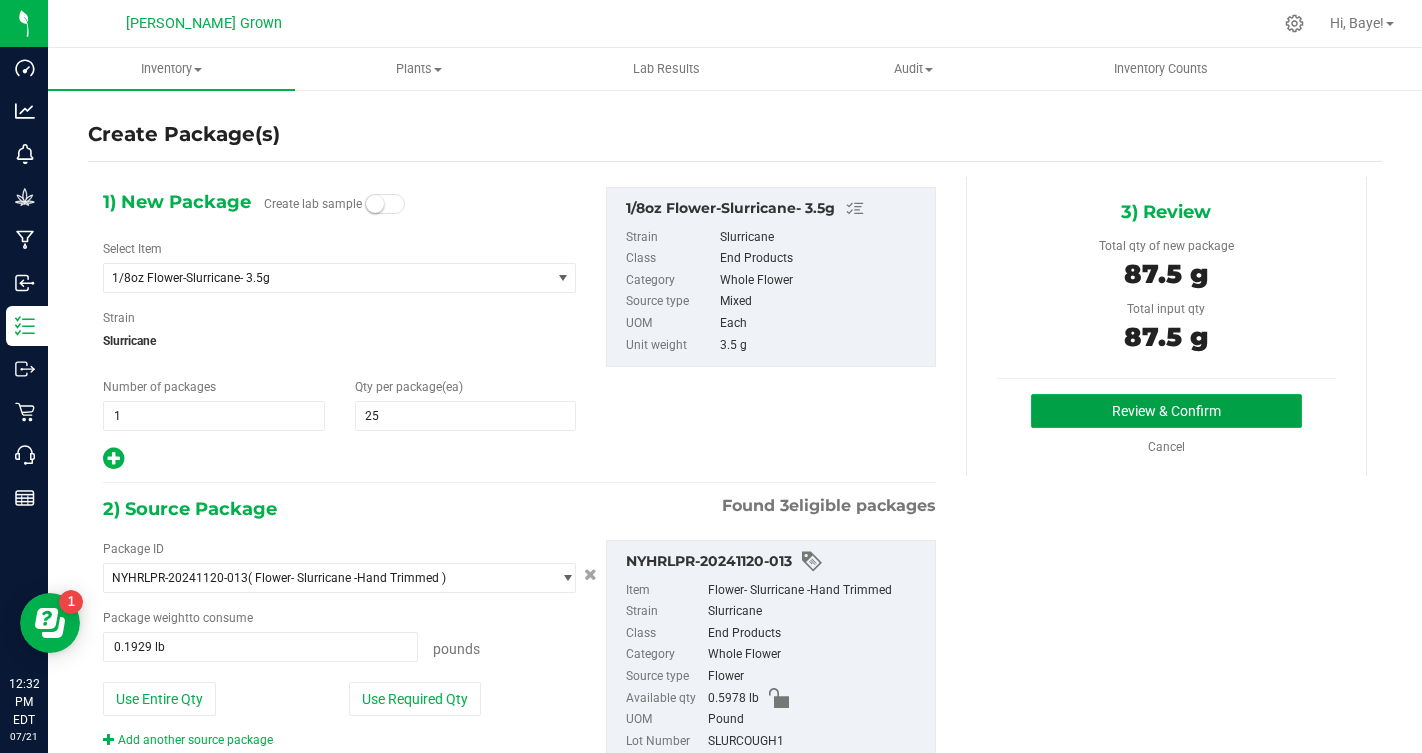 click on "Review & Confirm" at bounding box center (1166, 411) 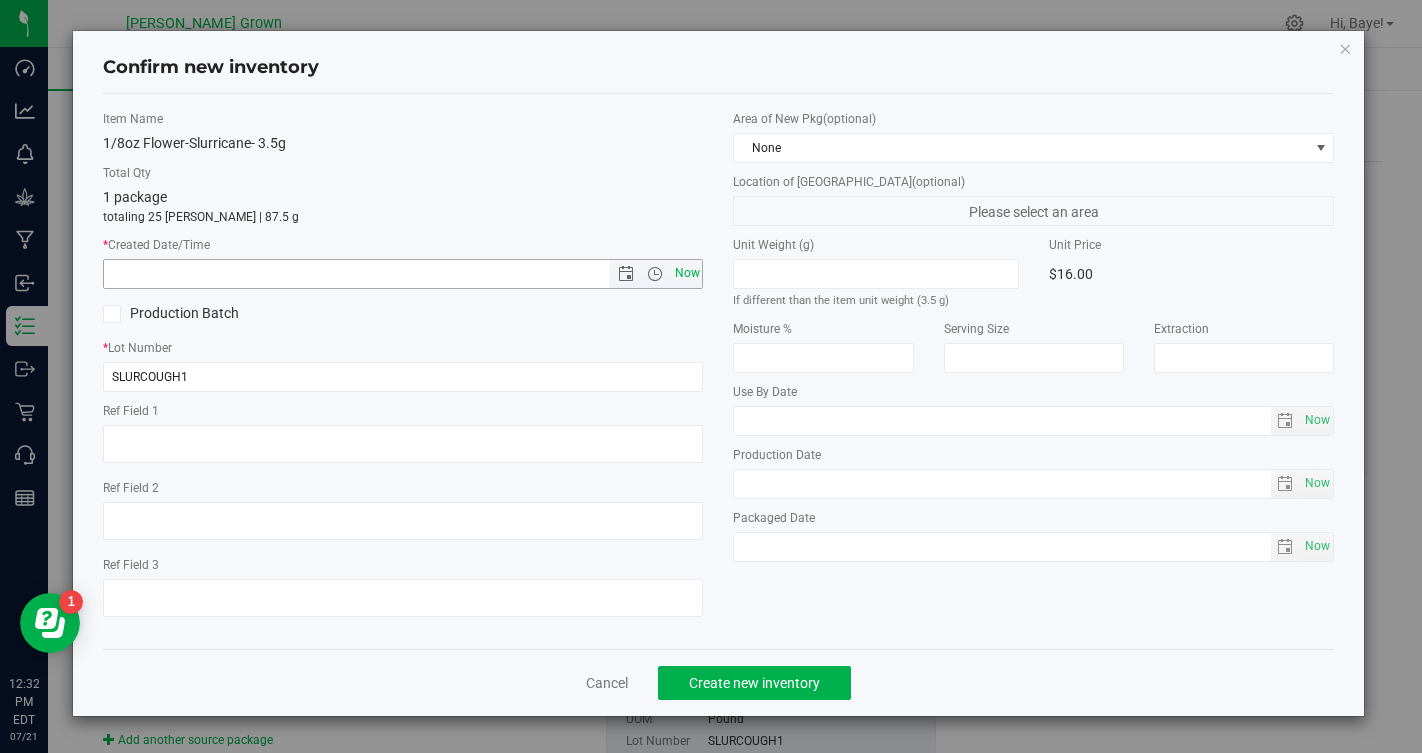click on "Now" at bounding box center [687, 273] 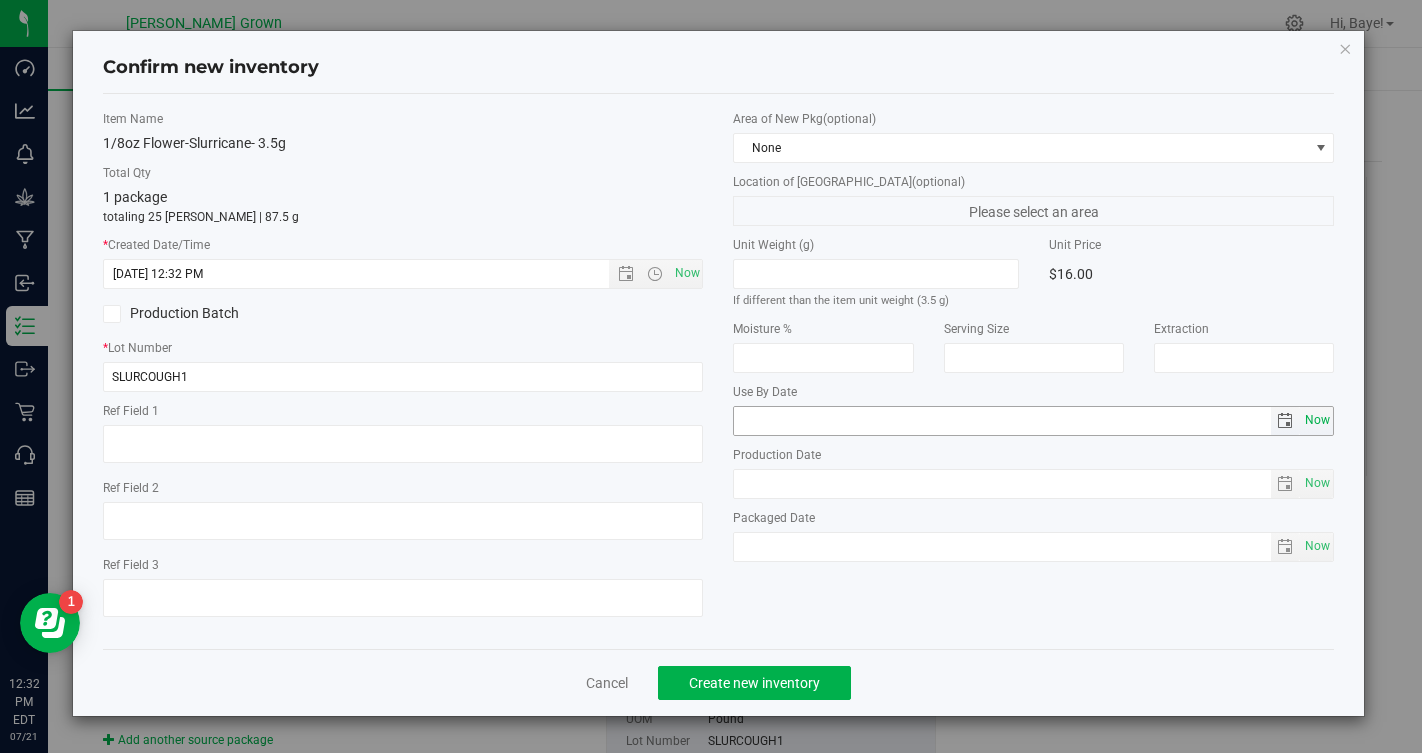 click on "Now" at bounding box center [1318, 420] 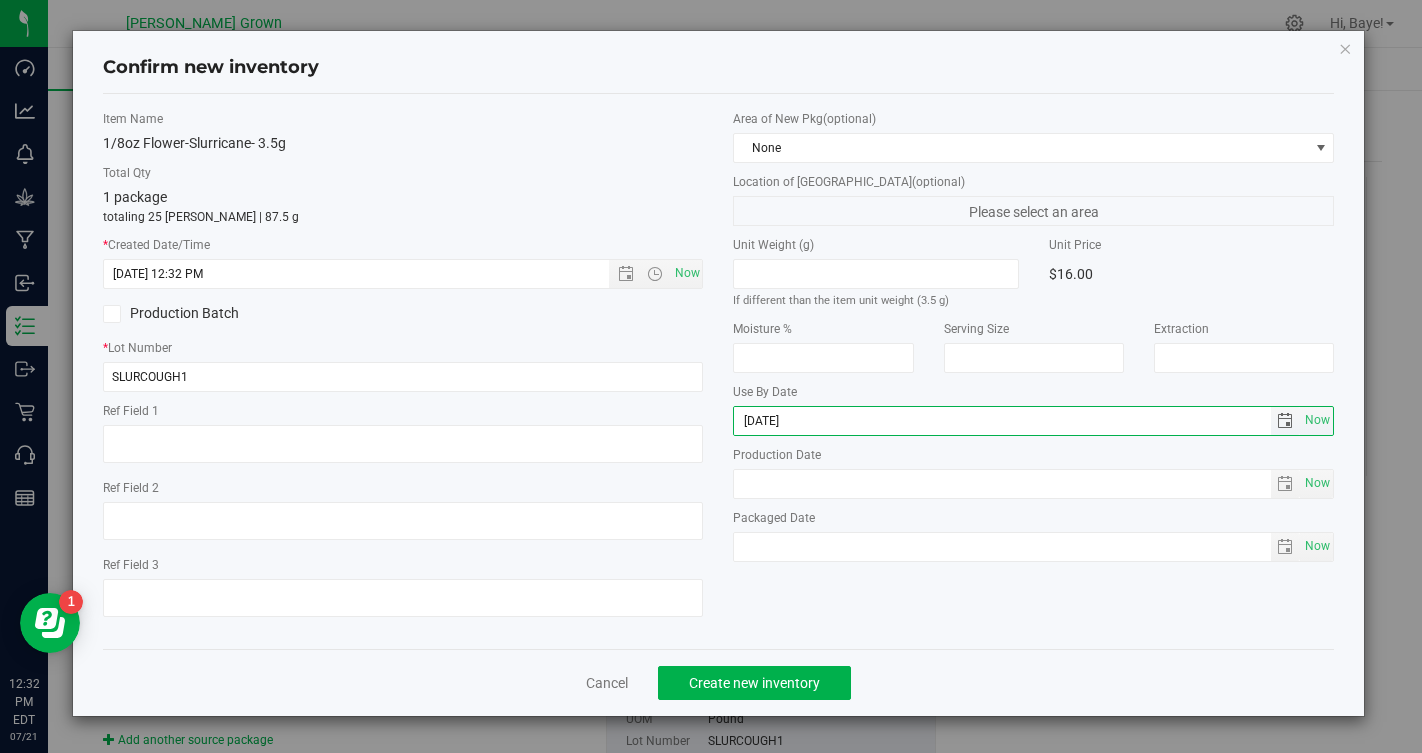 click on "[DATE]" at bounding box center (1002, 421) 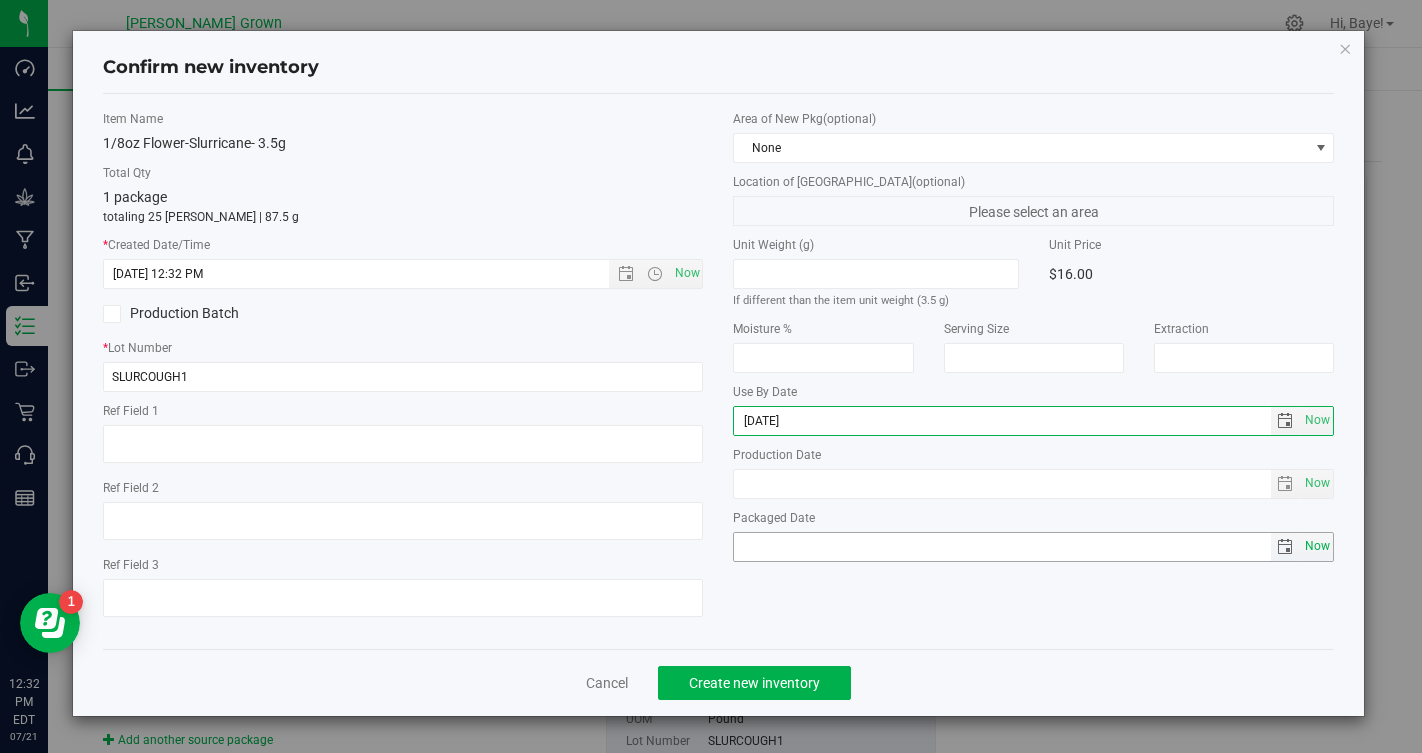 type on "[DATE]" 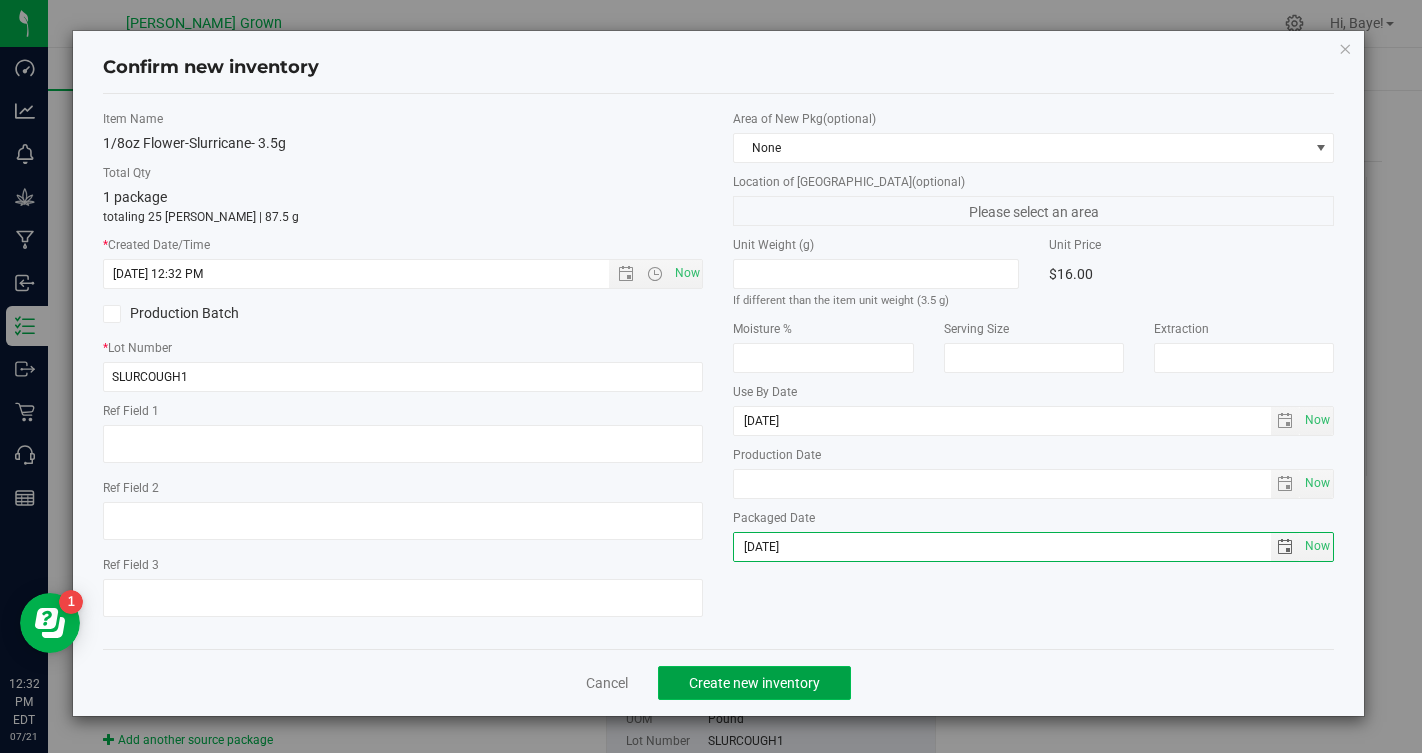 click on "Create new inventory" 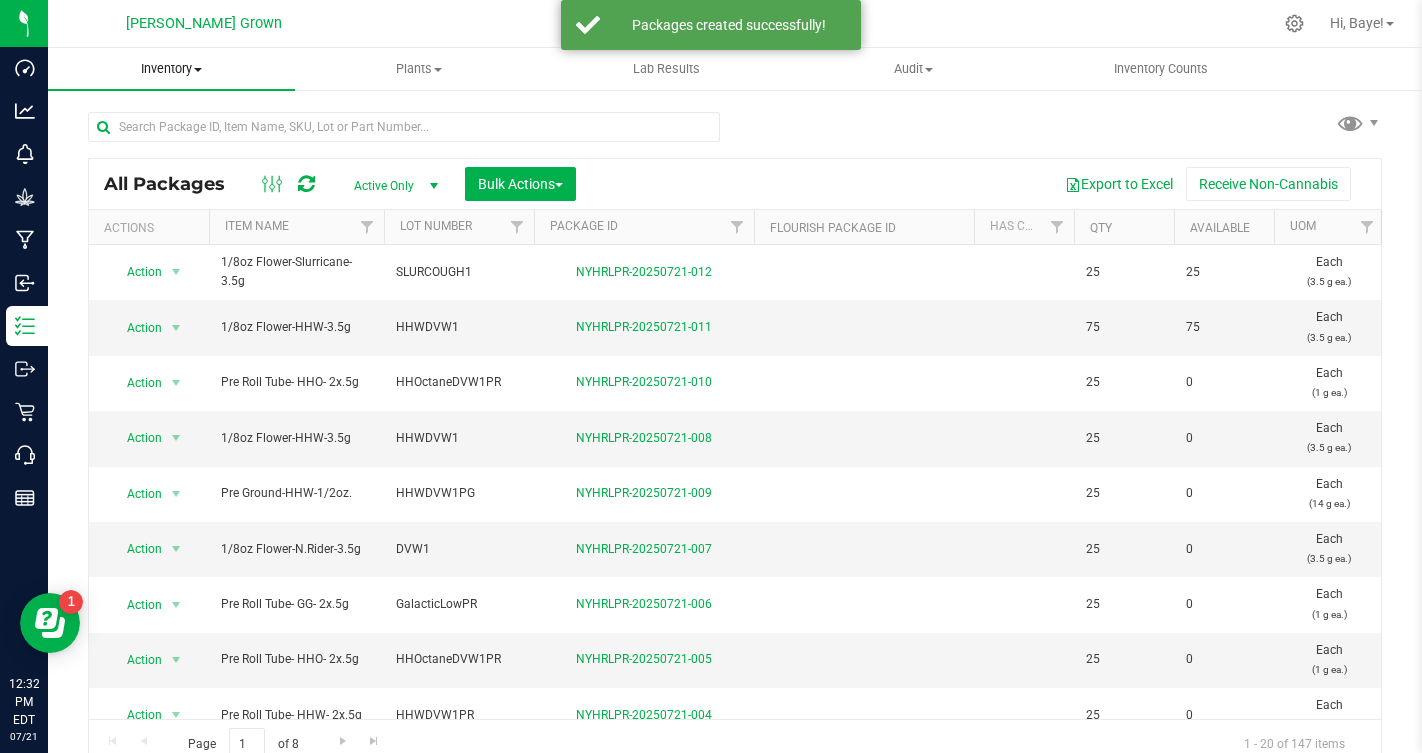 click on "Inventory" at bounding box center (171, 69) 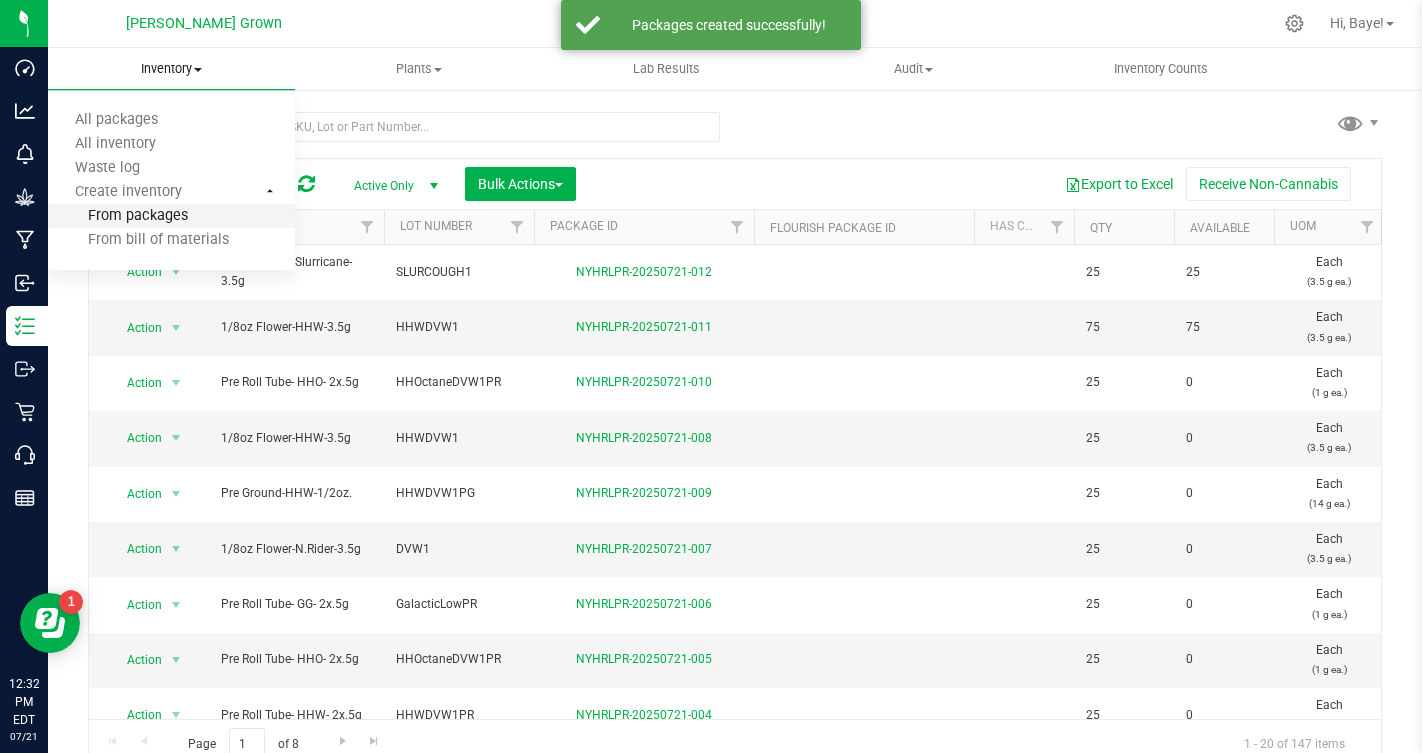 click on "From packages" at bounding box center (118, 216) 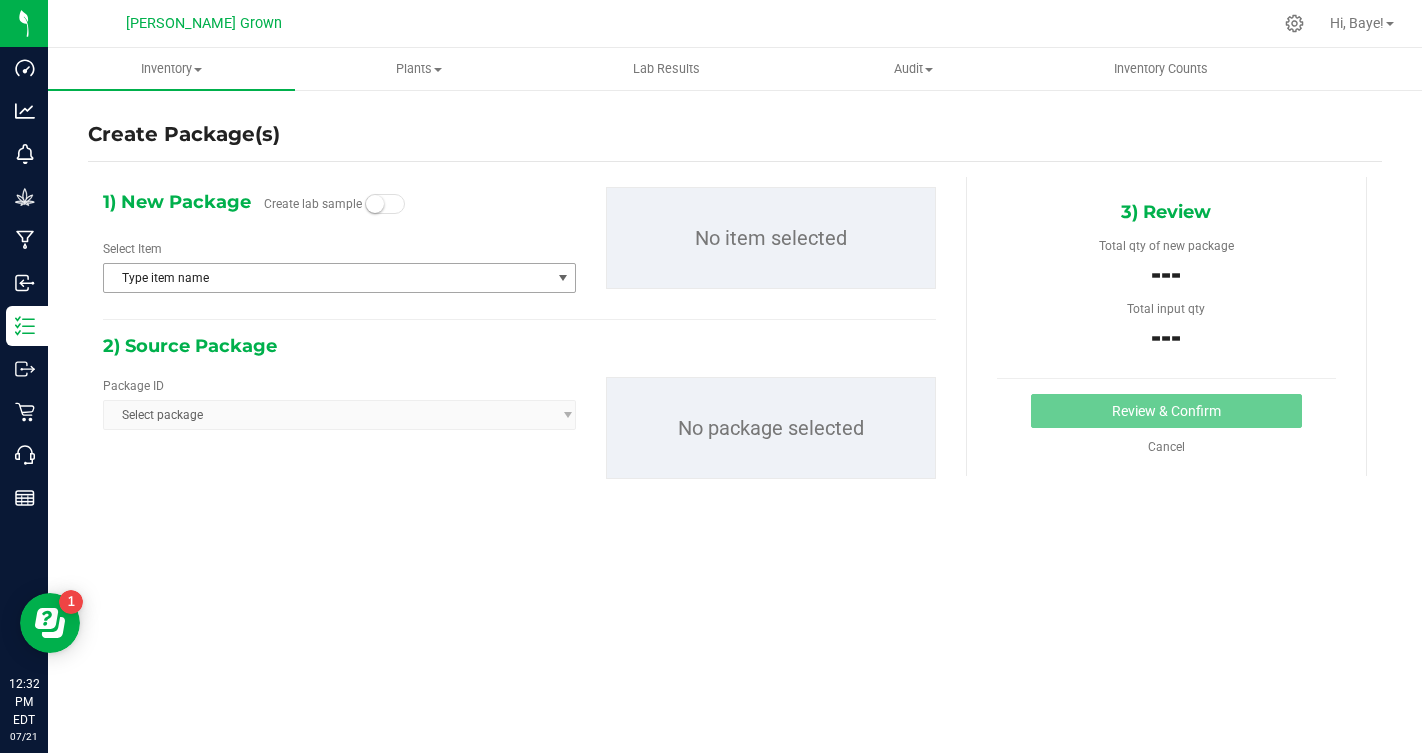 click on "Type item name" at bounding box center (327, 278) 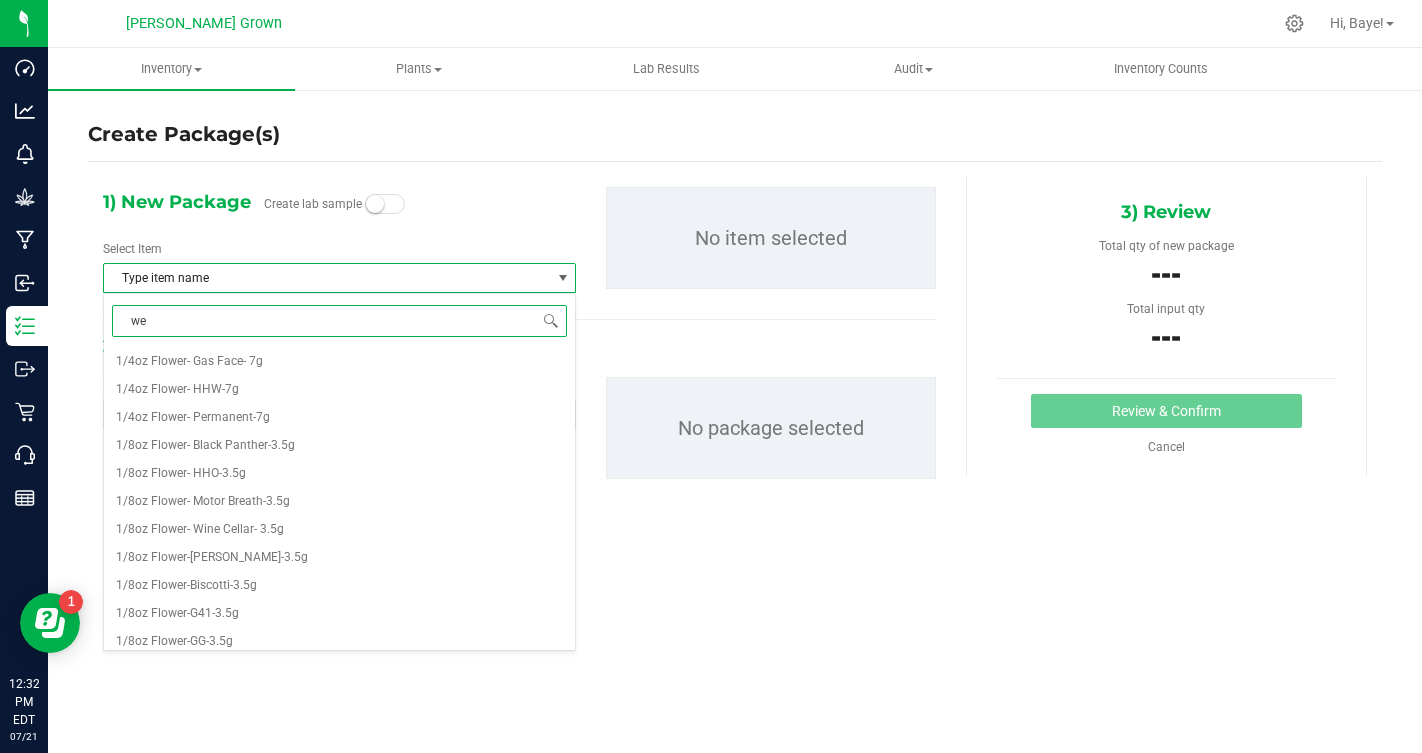 type on "wed" 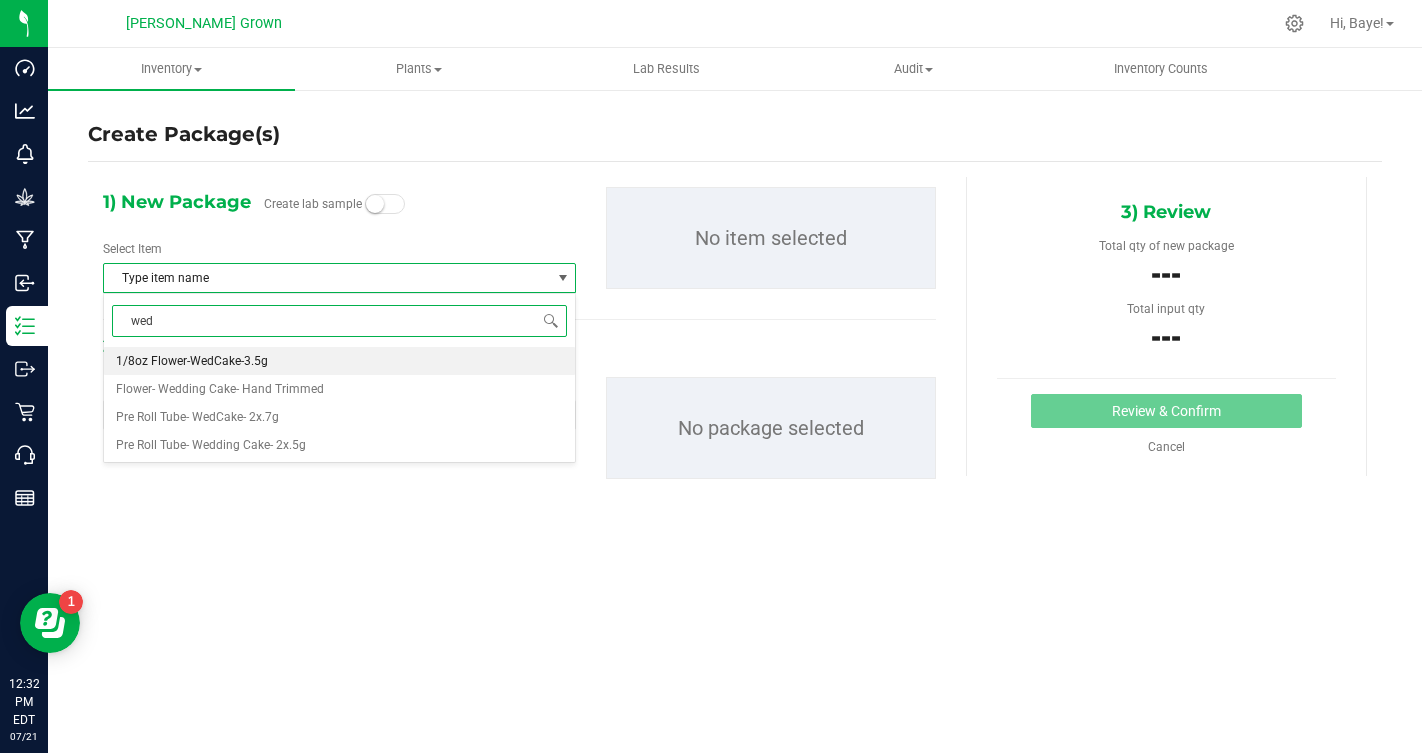 click on "1/8oz Flower-WedCake-3.5g" at bounding box center (339, 361) 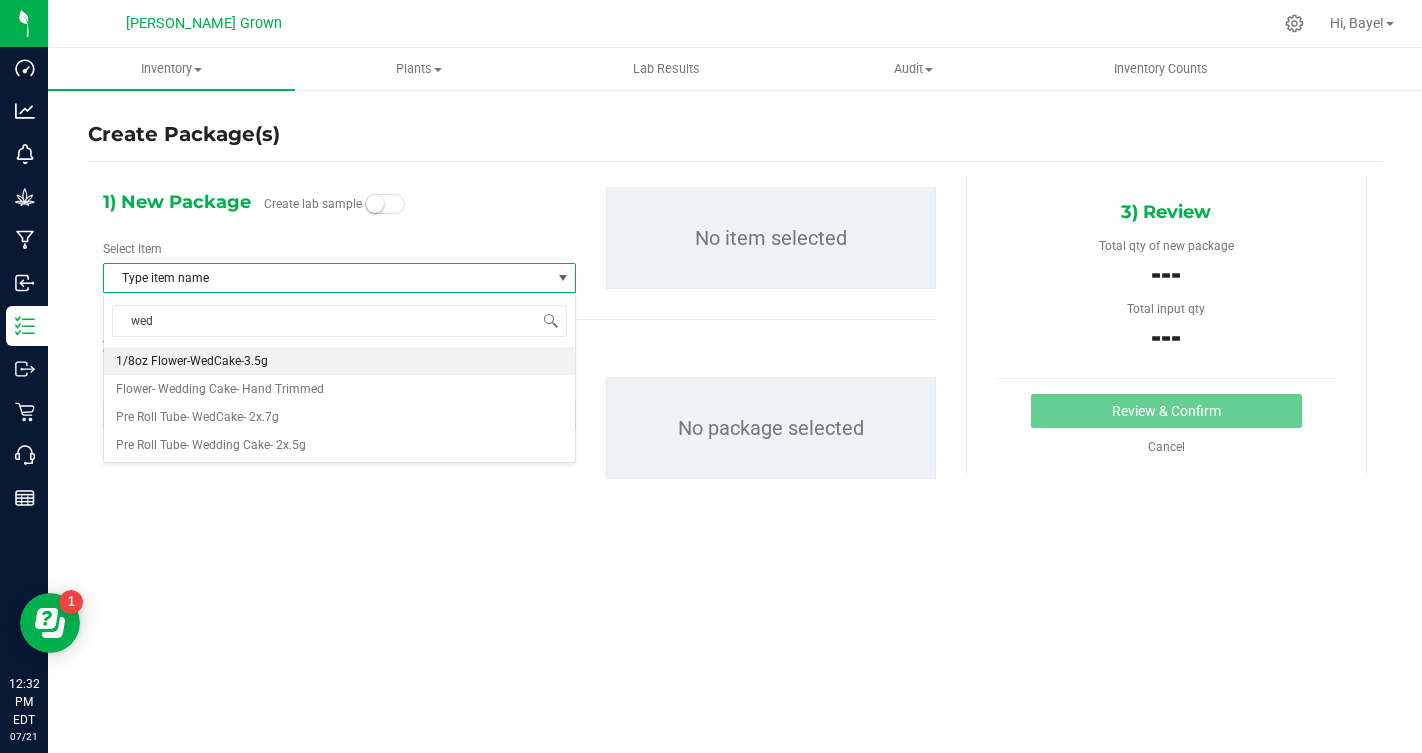 type 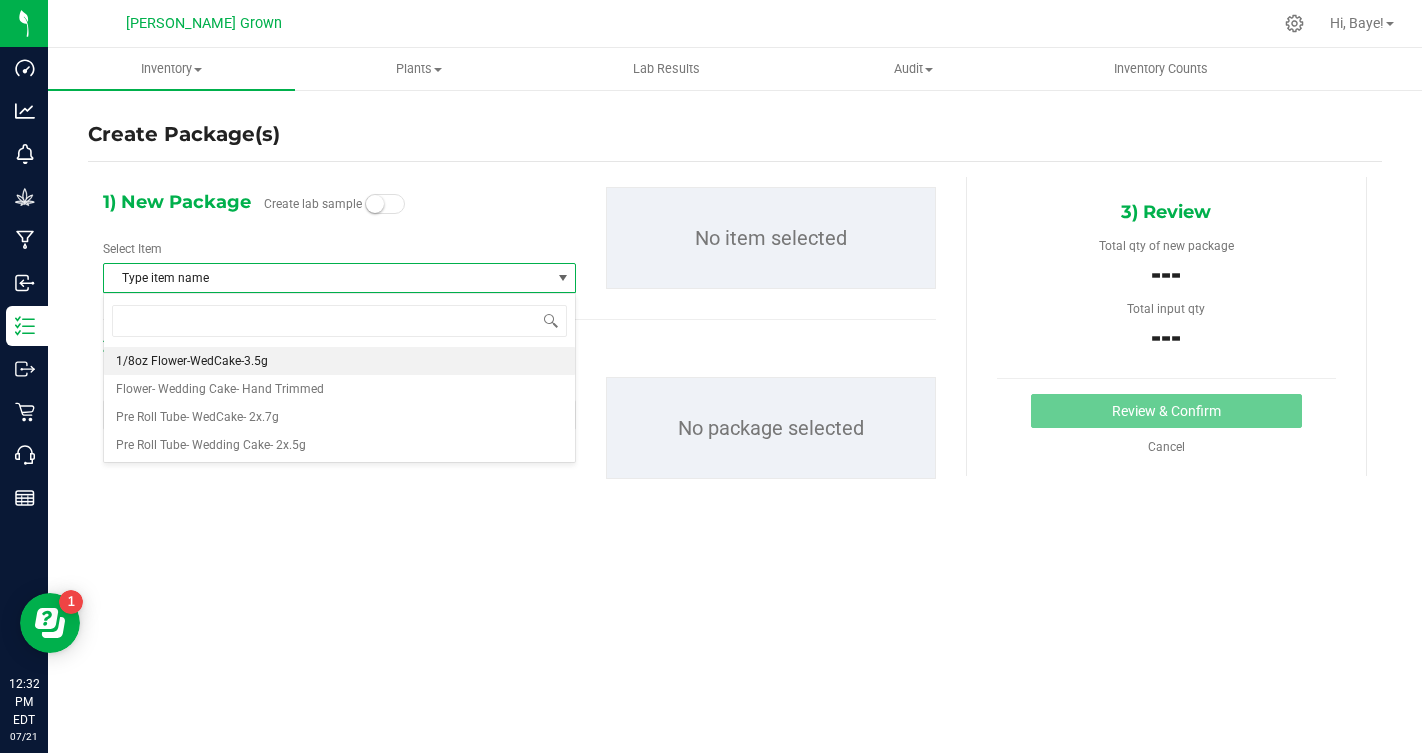 scroll, scrollTop: 476, scrollLeft: 0, axis: vertical 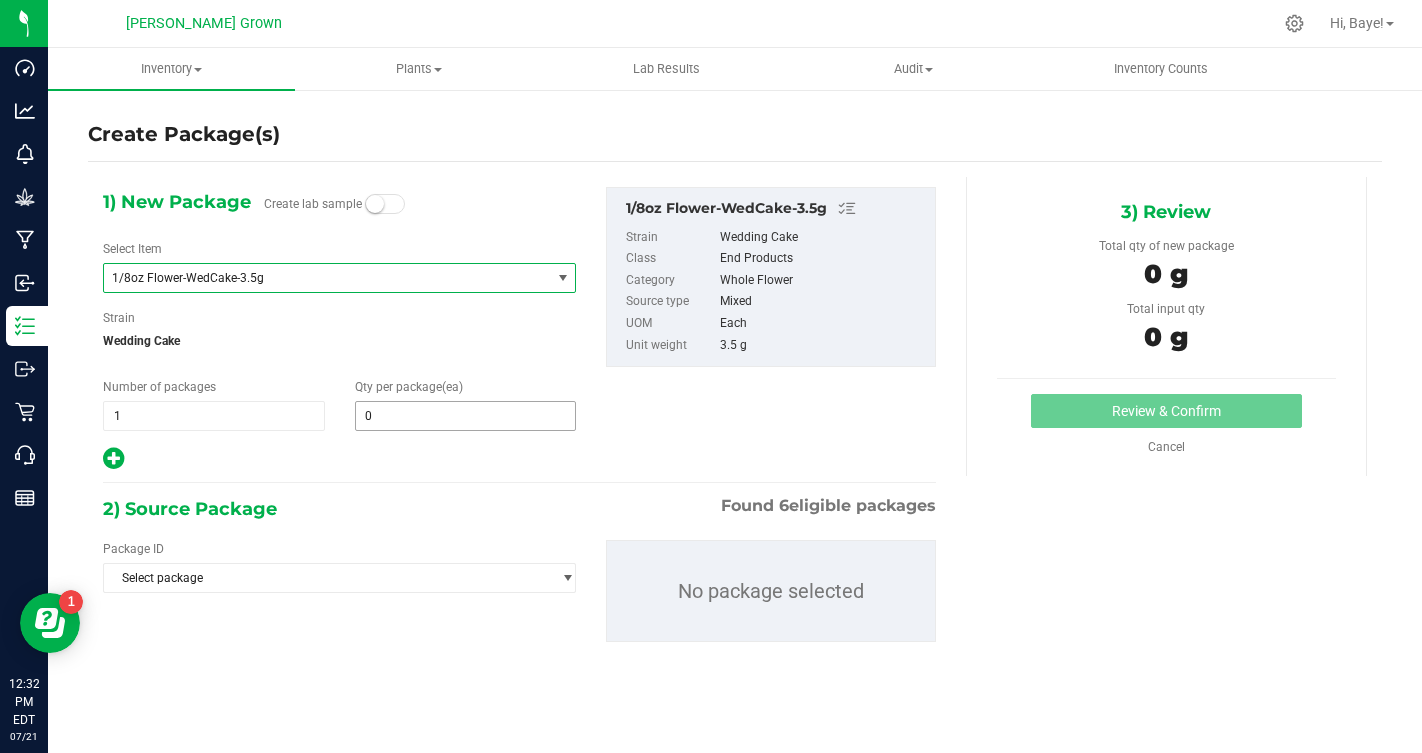type 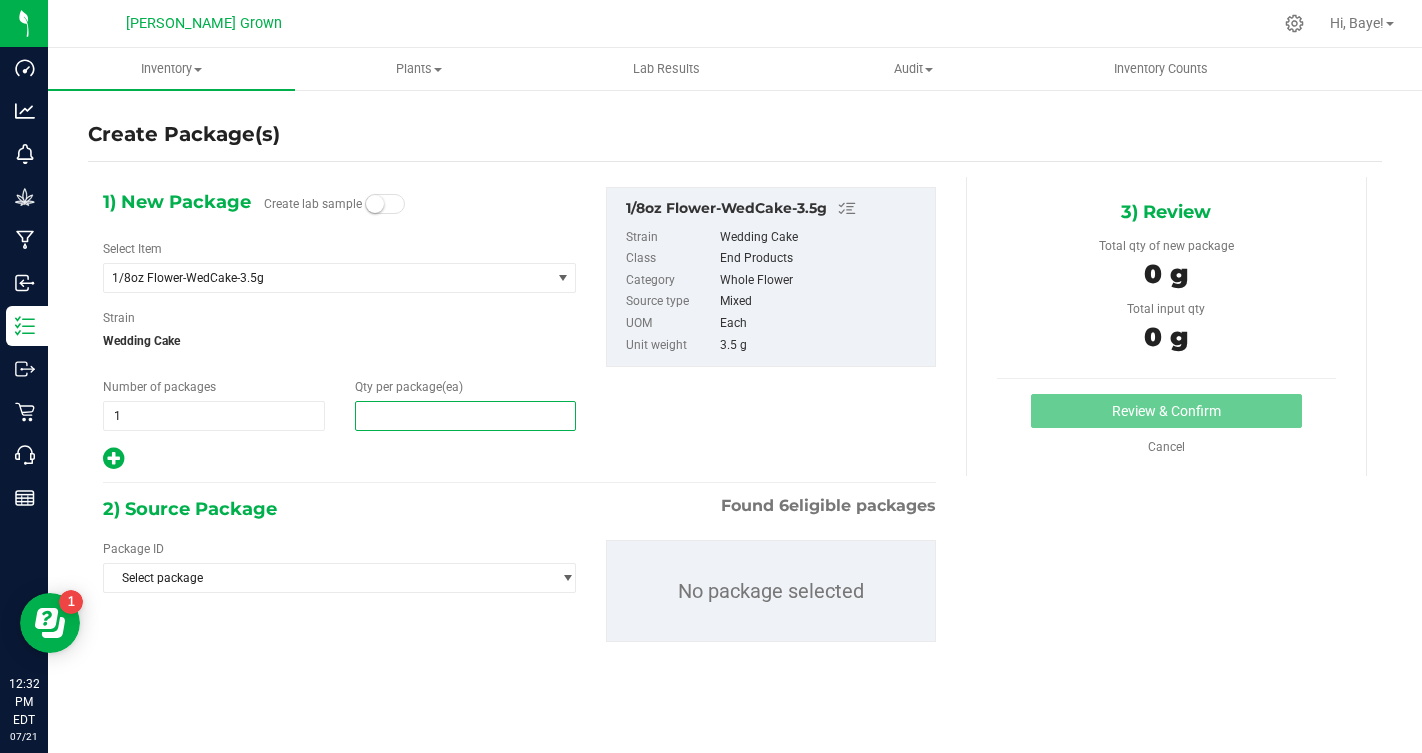 click at bounding box center (466, 416) 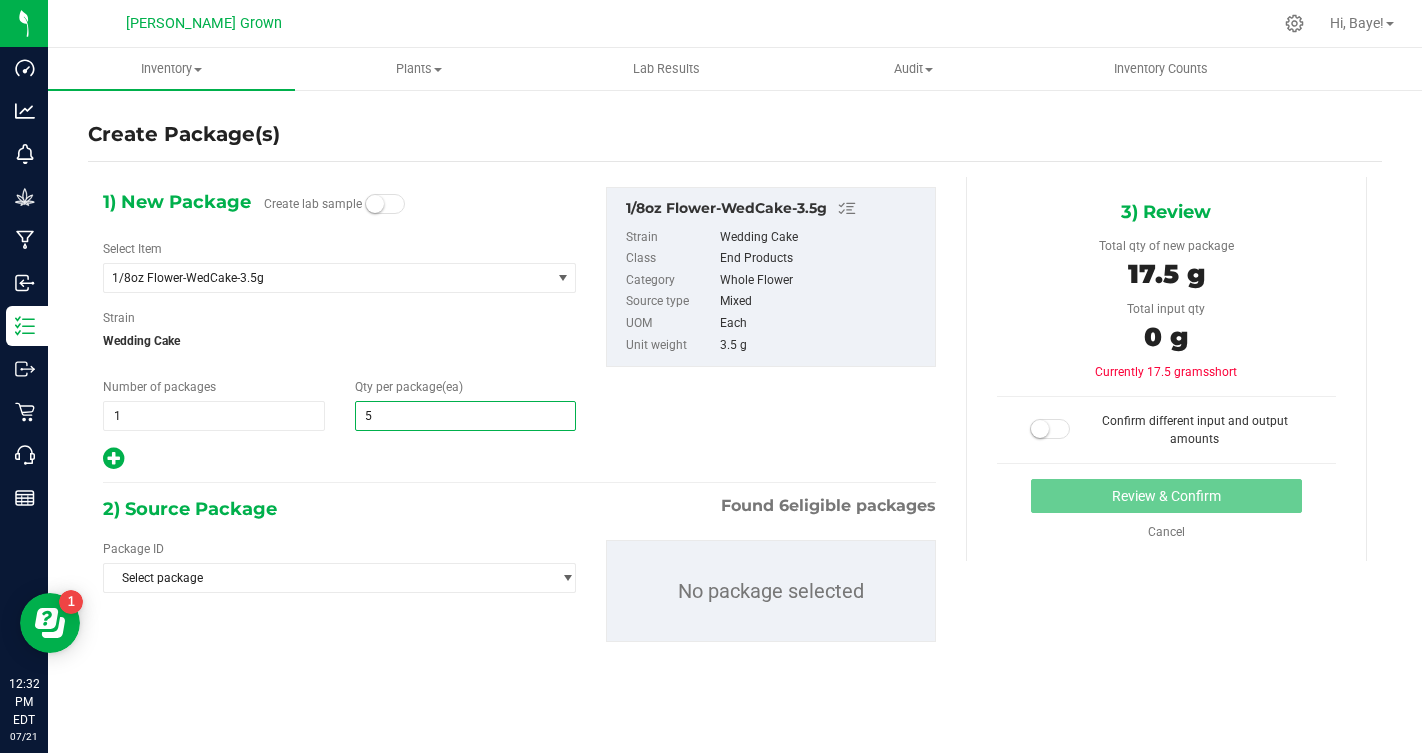 type on "50" 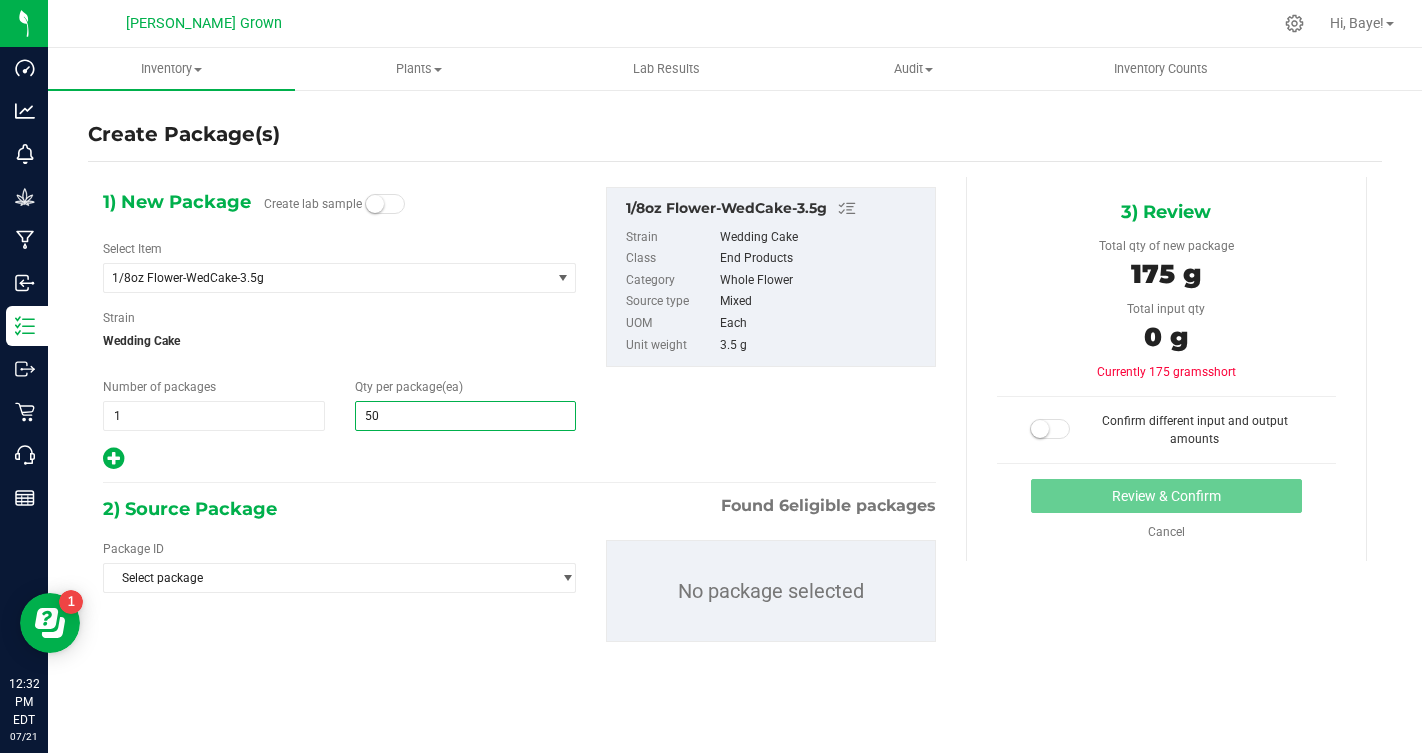 type on "50" 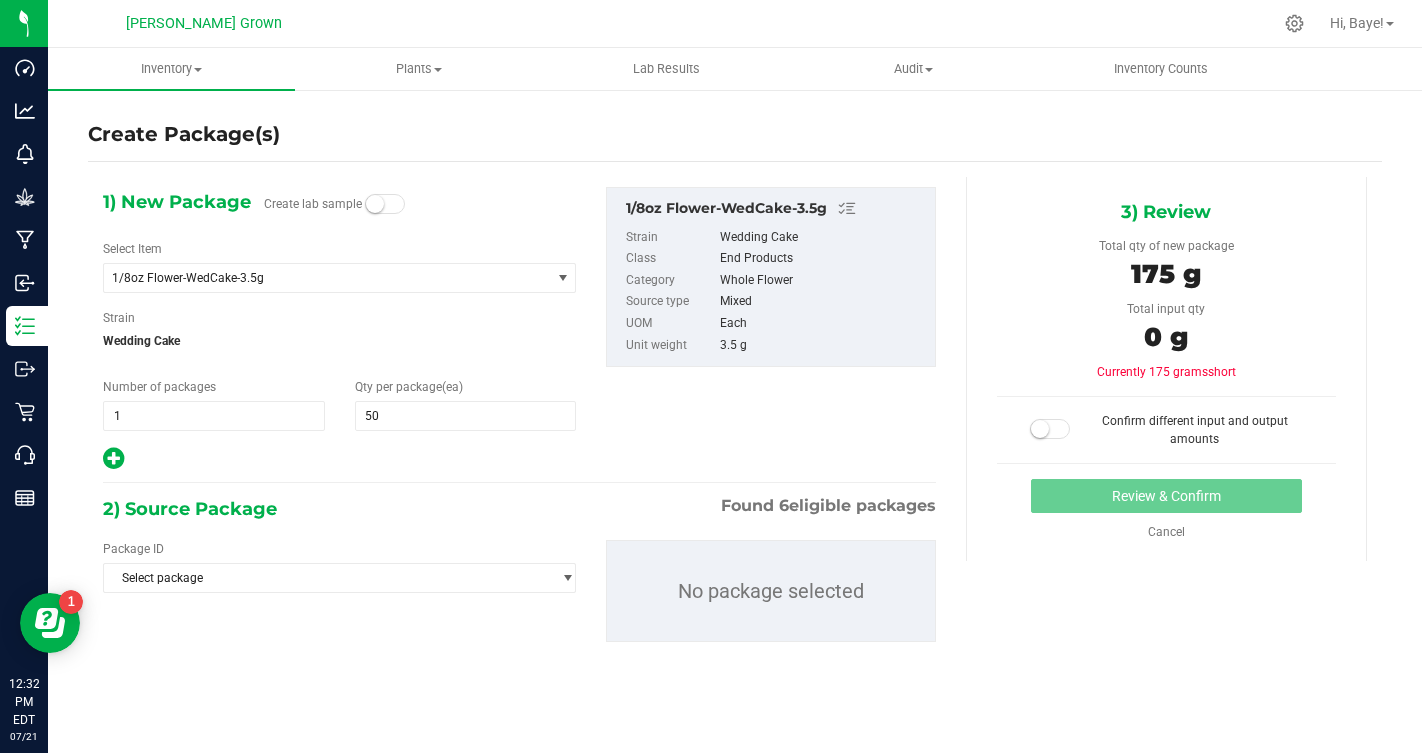 click on "Package ID
Select package NYHRLPR-20250410-007 NYHRLPR-20250416-008 NYHRLPR-20250603-024 NYHRLPR-20250715-005 NYHRLPR-20250715-008 NYHRLPR-20250716-011
No package selected" at bounding box center (519, 591) 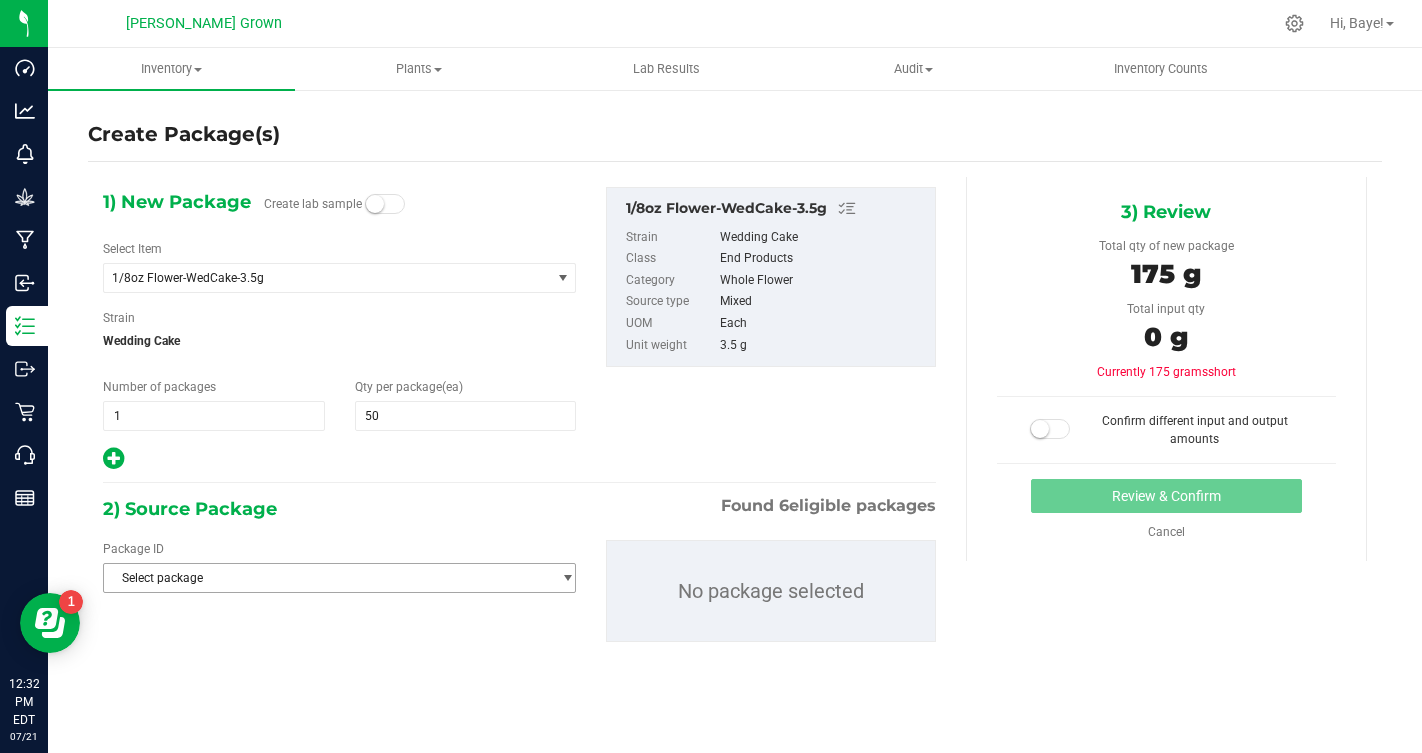 click on "Select package" at bounding box center (327, 578) 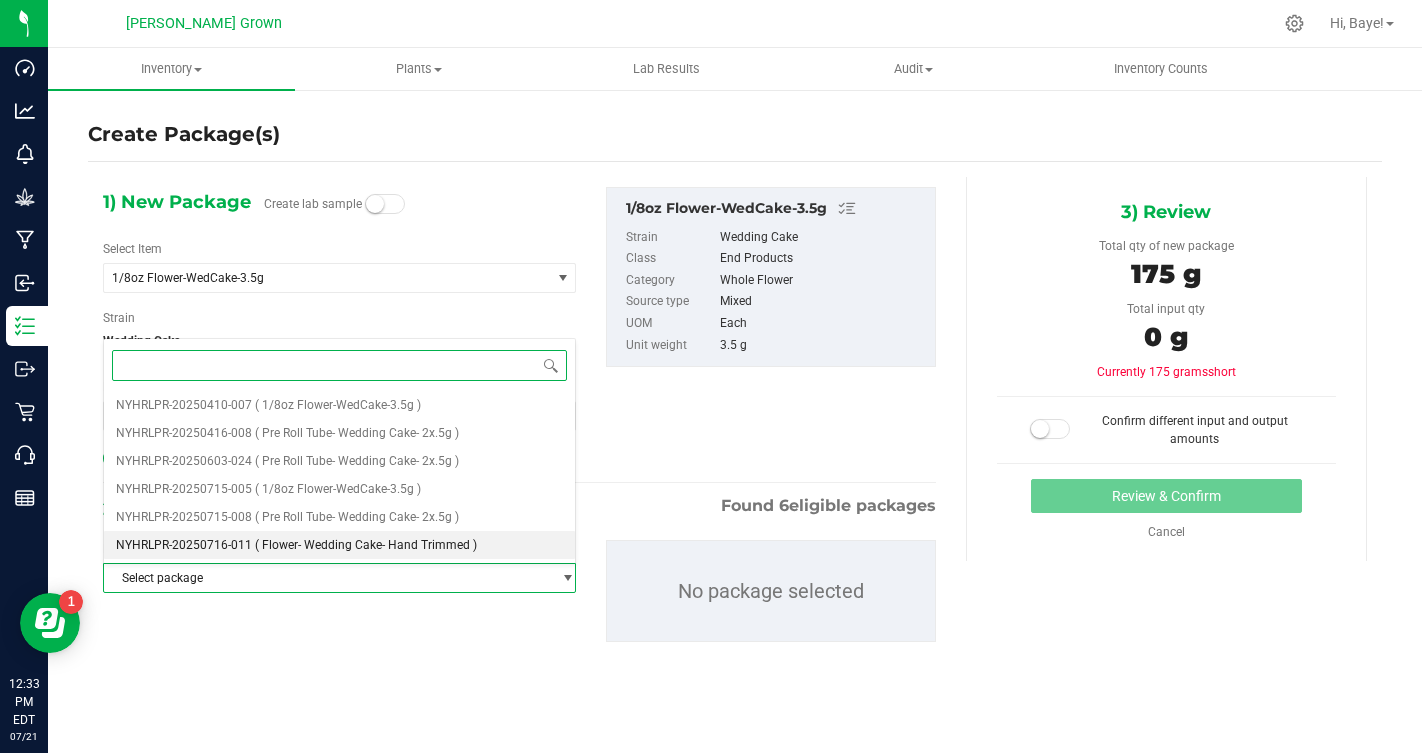 click on "(
Flower- Wedding Cake- Hand Trimmed
)" at bounding box center [366, 545] 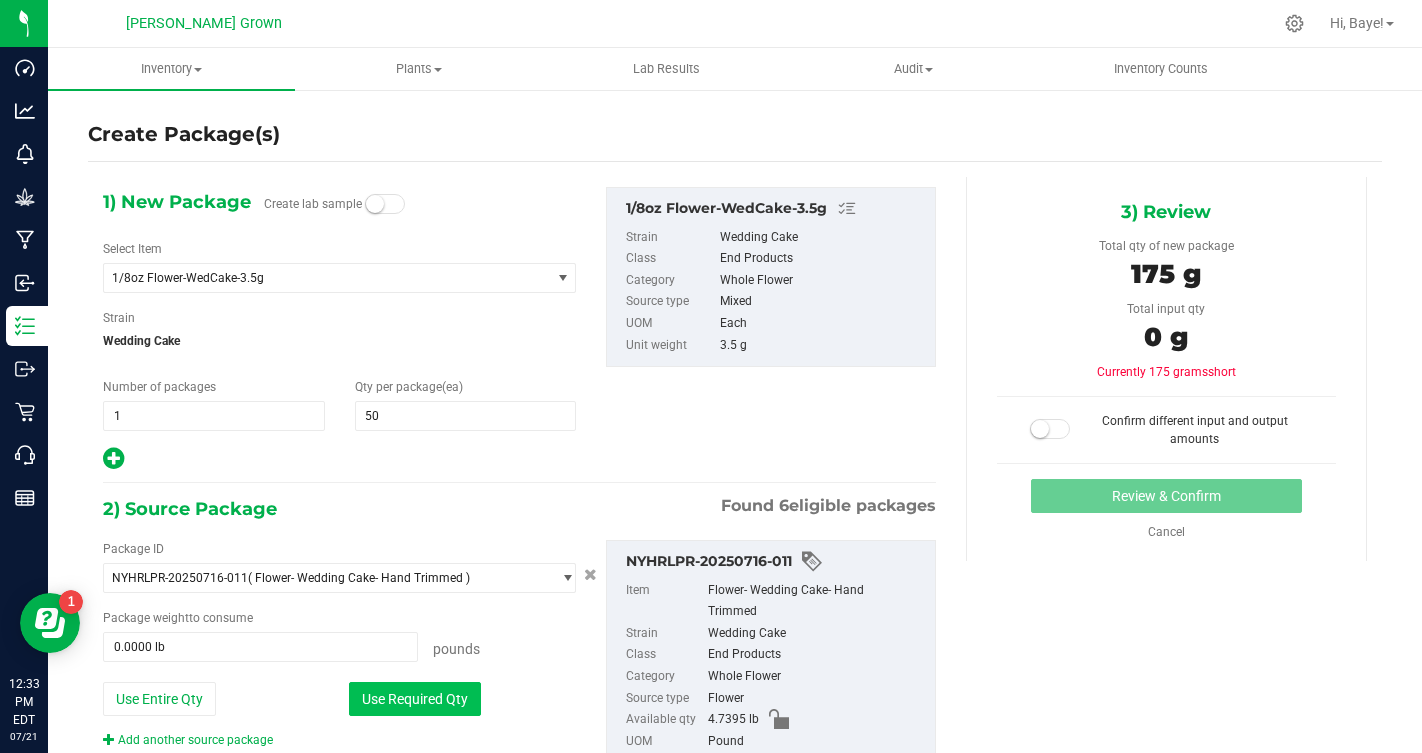 click on "Use Required Qty" at bounding box center [415, 699] 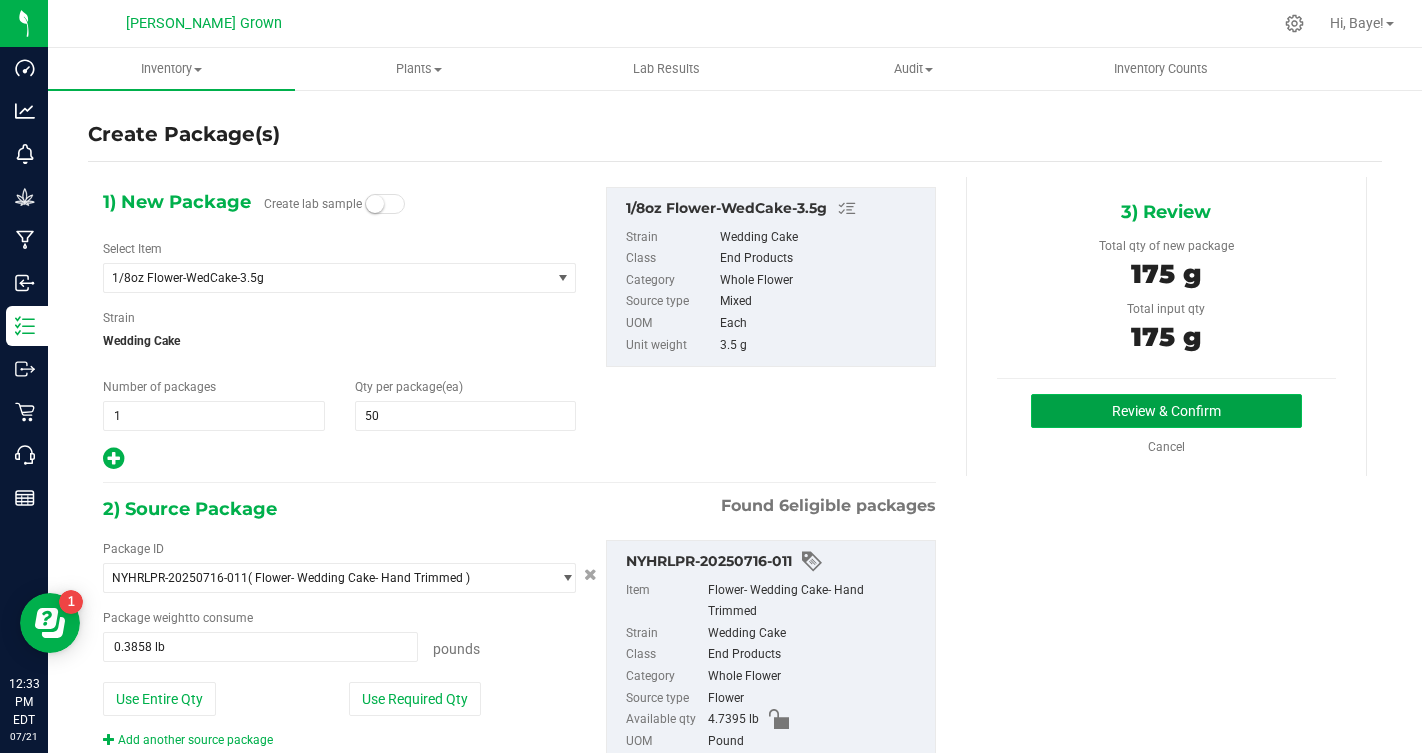 click on "Review & Confirm" at bounding box center [1166, 411] 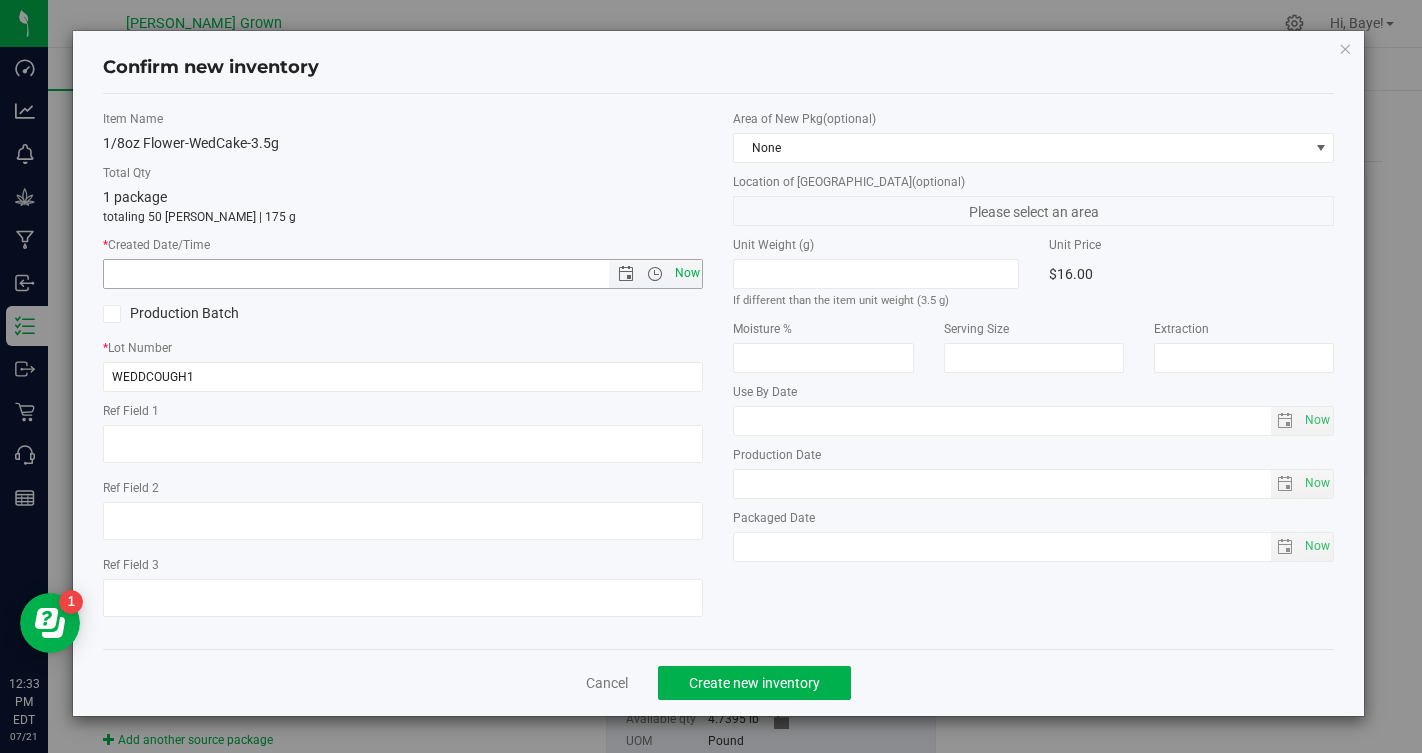 click on "Now" at bounding box center (687, 273) 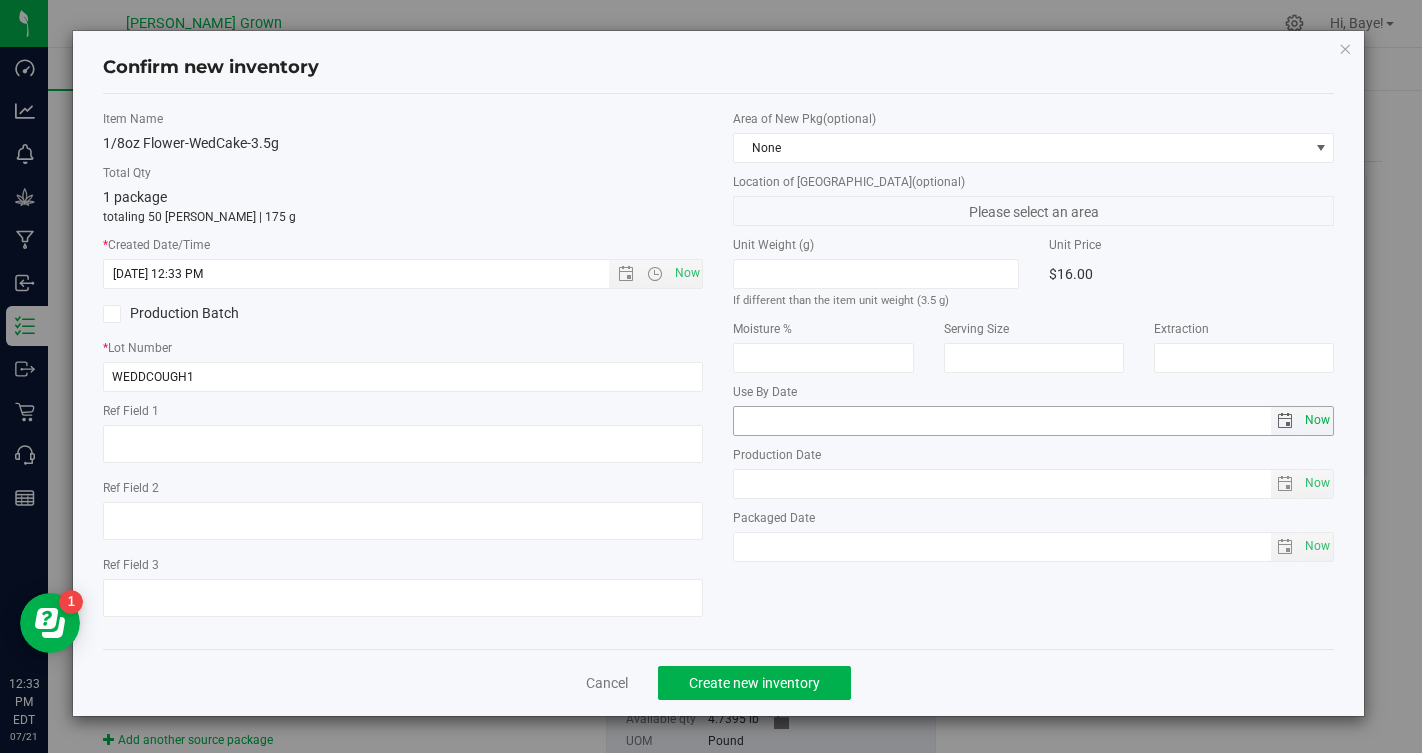 click on "Now" at bounding box center [1318, 420] 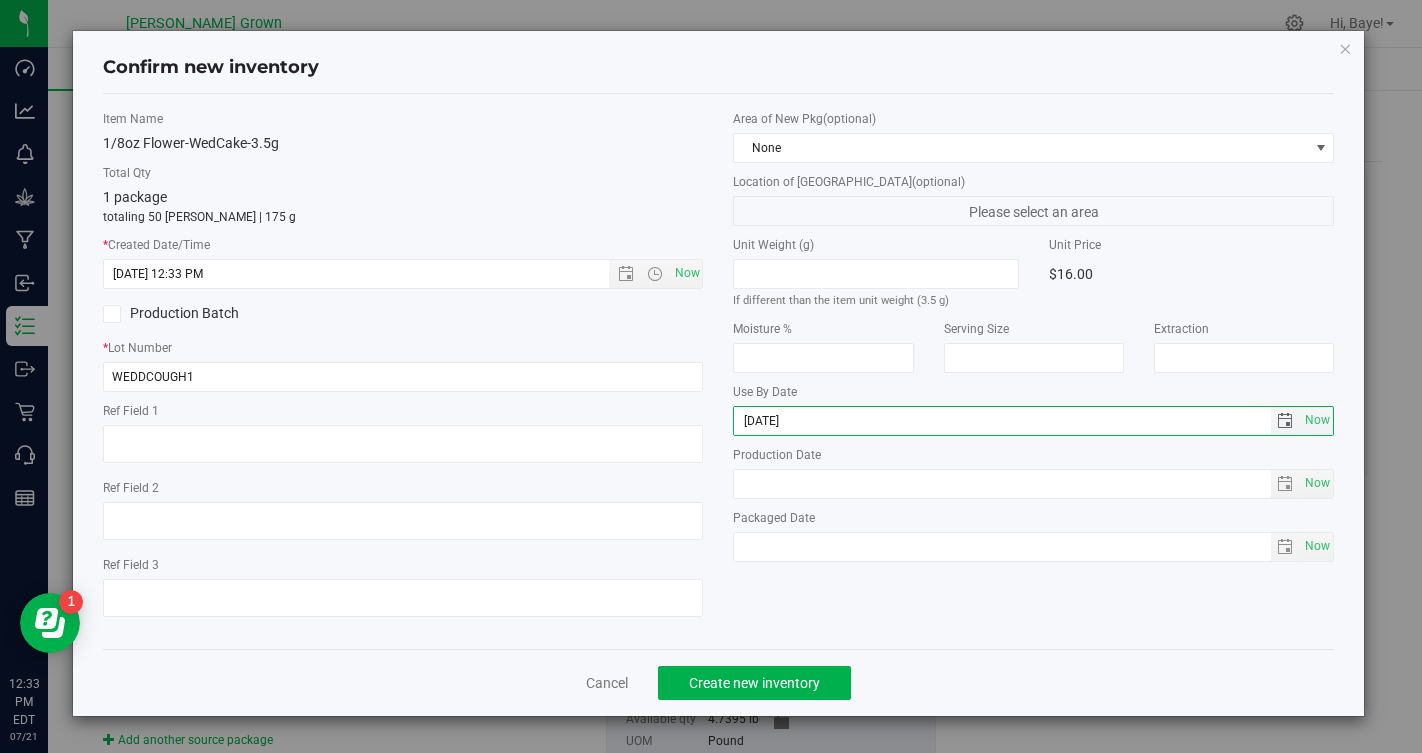 click on "[DATE]" at bounding box center [1002, 421] 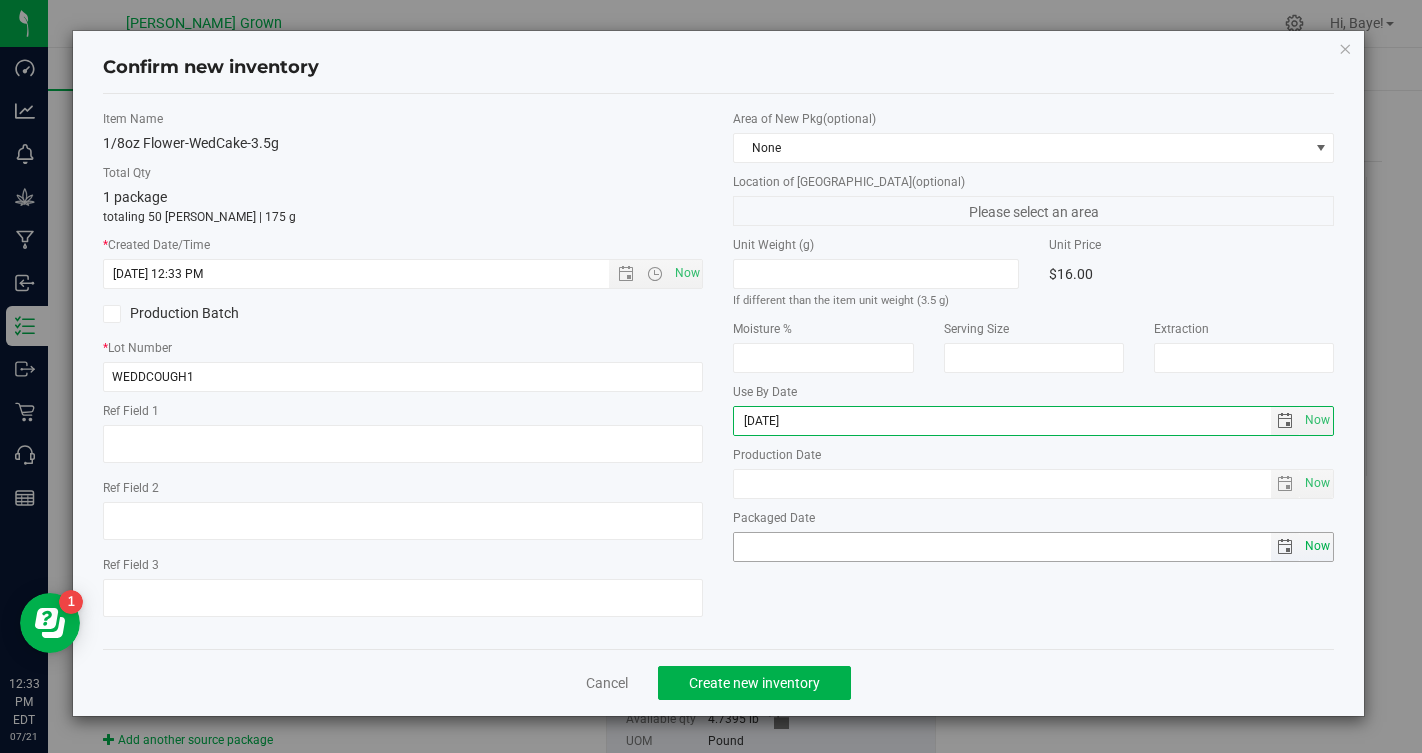 type on "[DATE]" 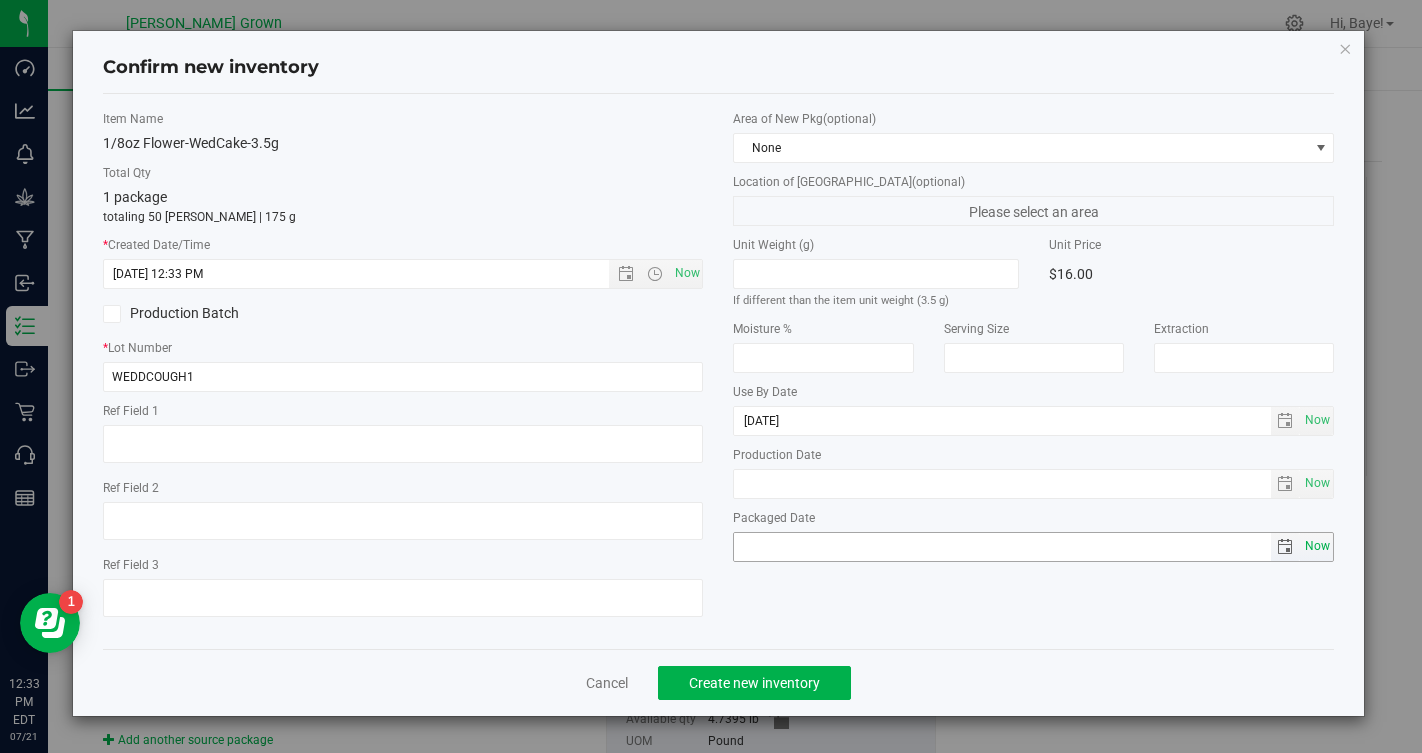 click on "Now" at bounding box center [1318, 546] 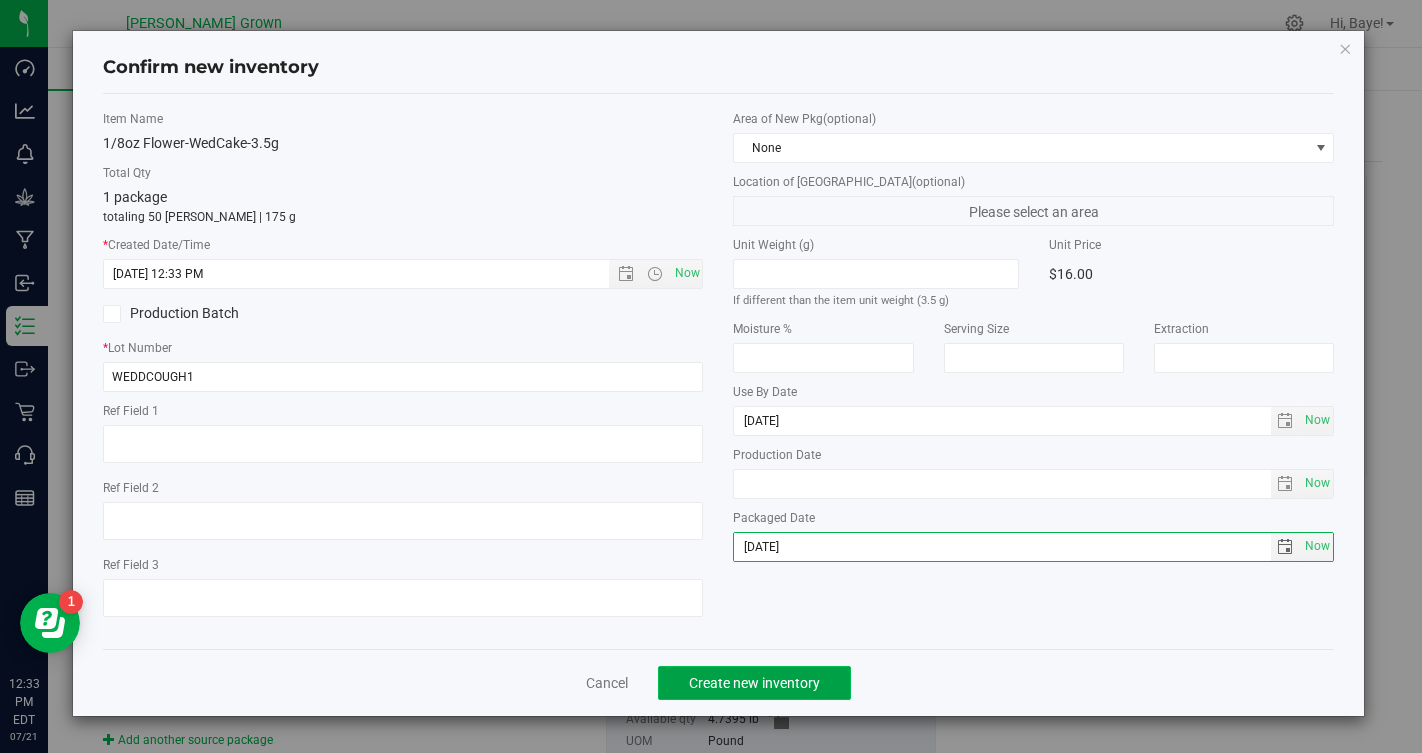 click on "Create new inventory" 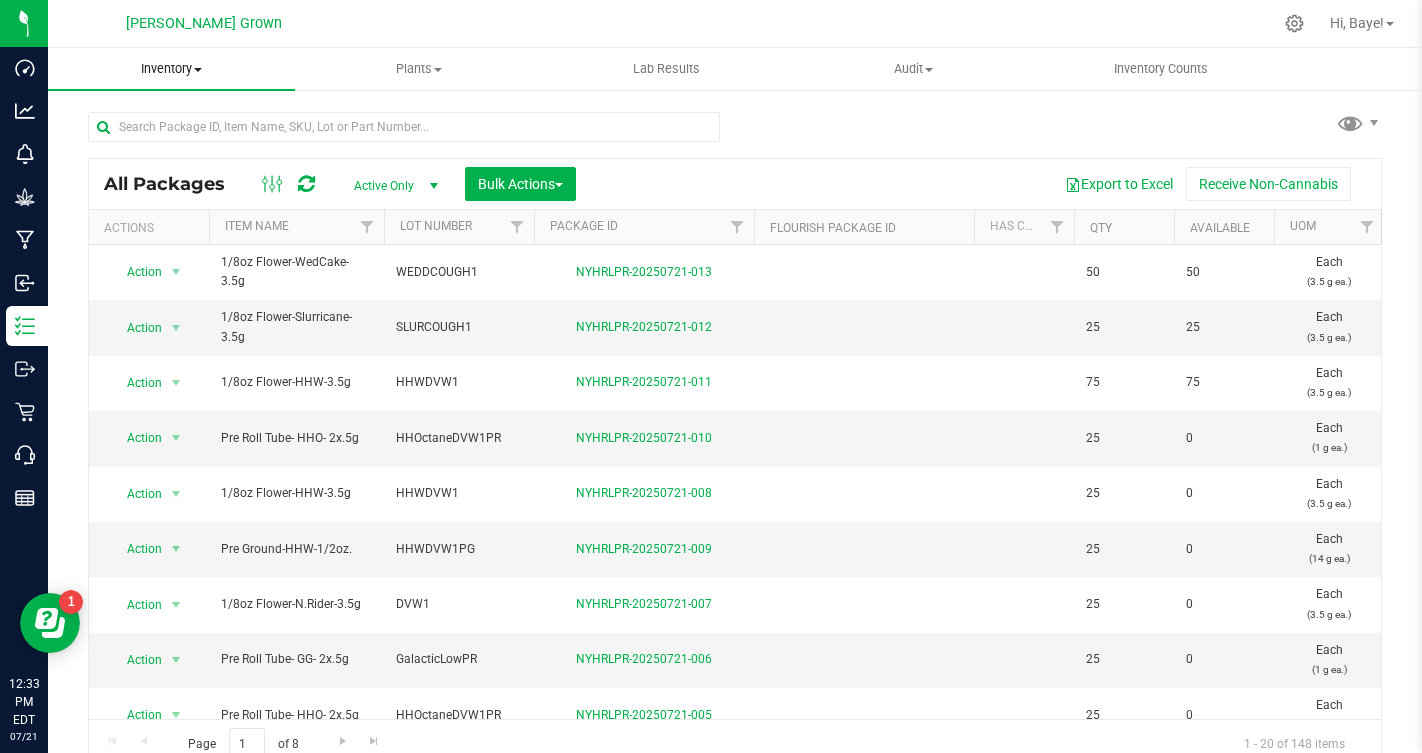 click on "Inventory
All packages
All inventory
Waste log
Create inventory" at bounding box center [171, 69] 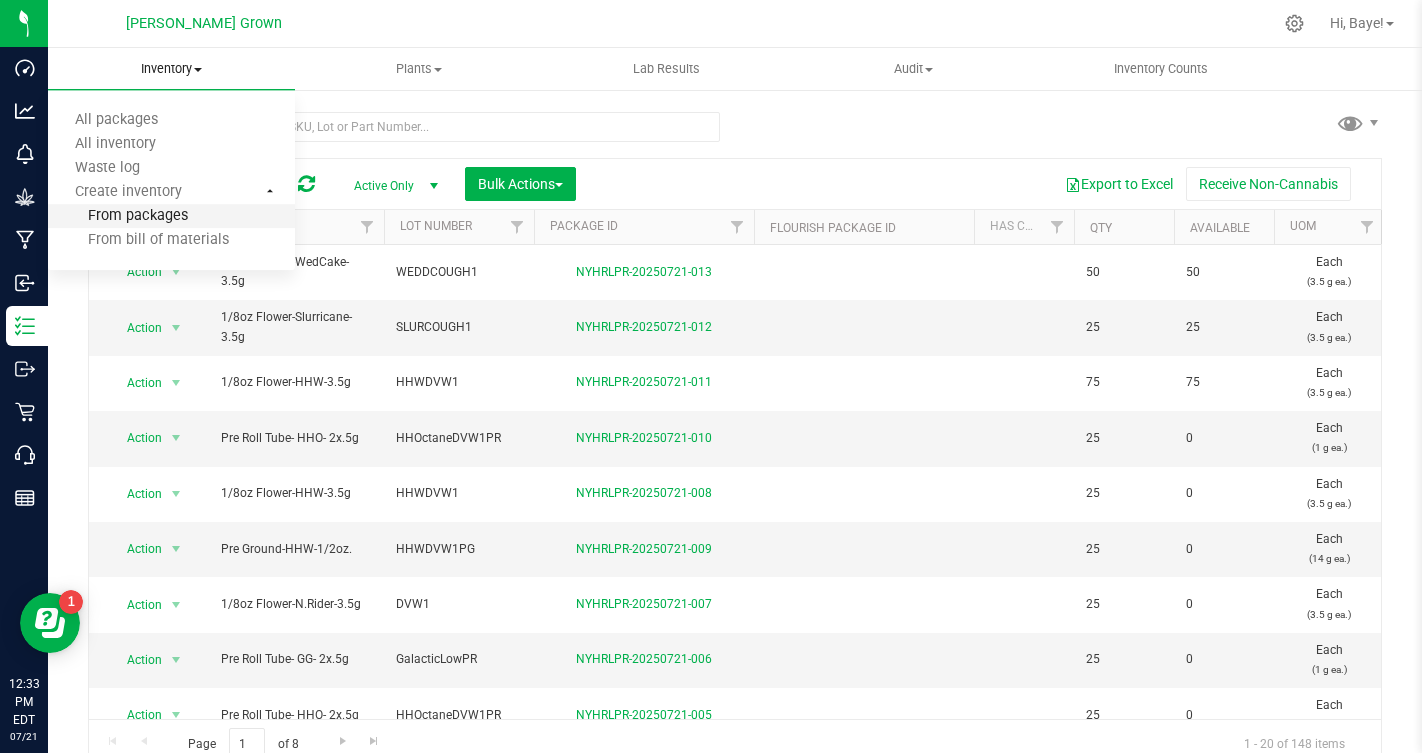 click on "From packages" at bounding box center (118, 216) 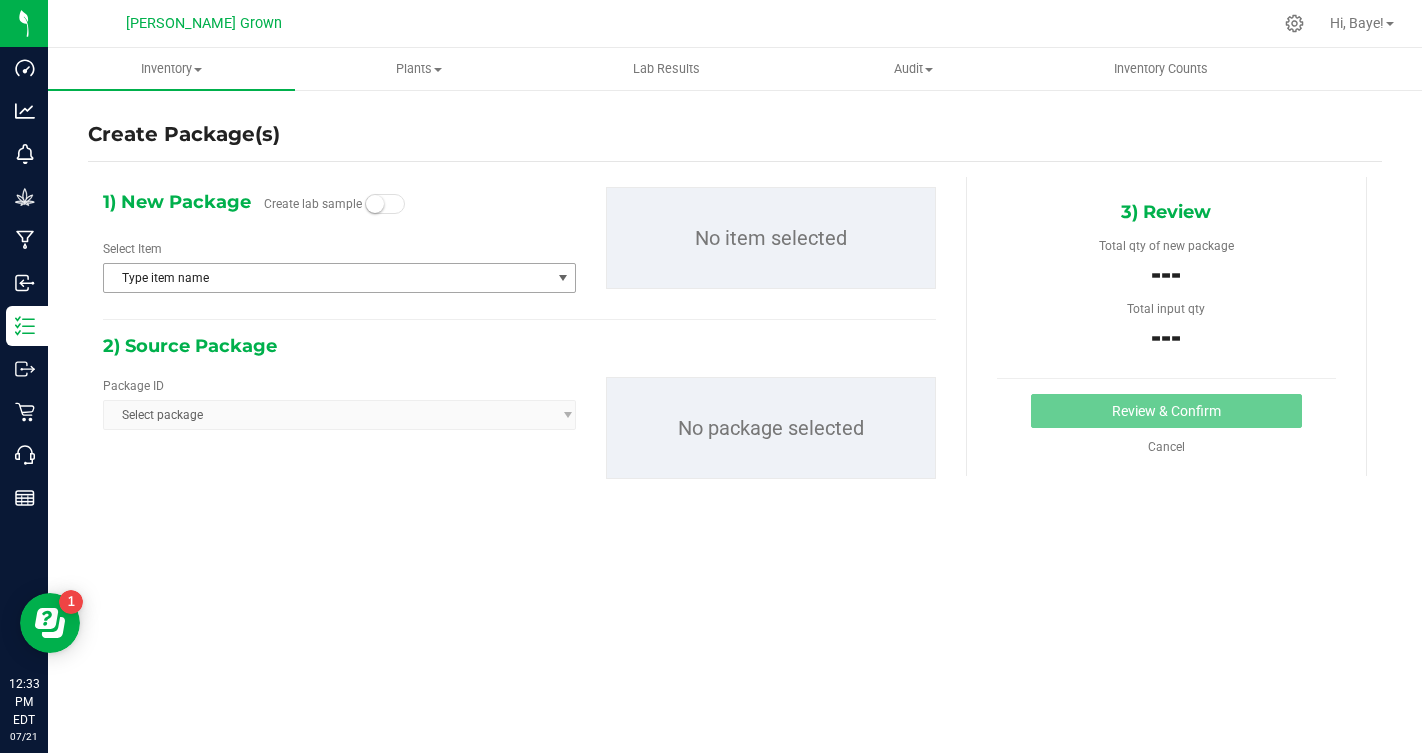 click on "Type item name" at bounding box center (327, 278) 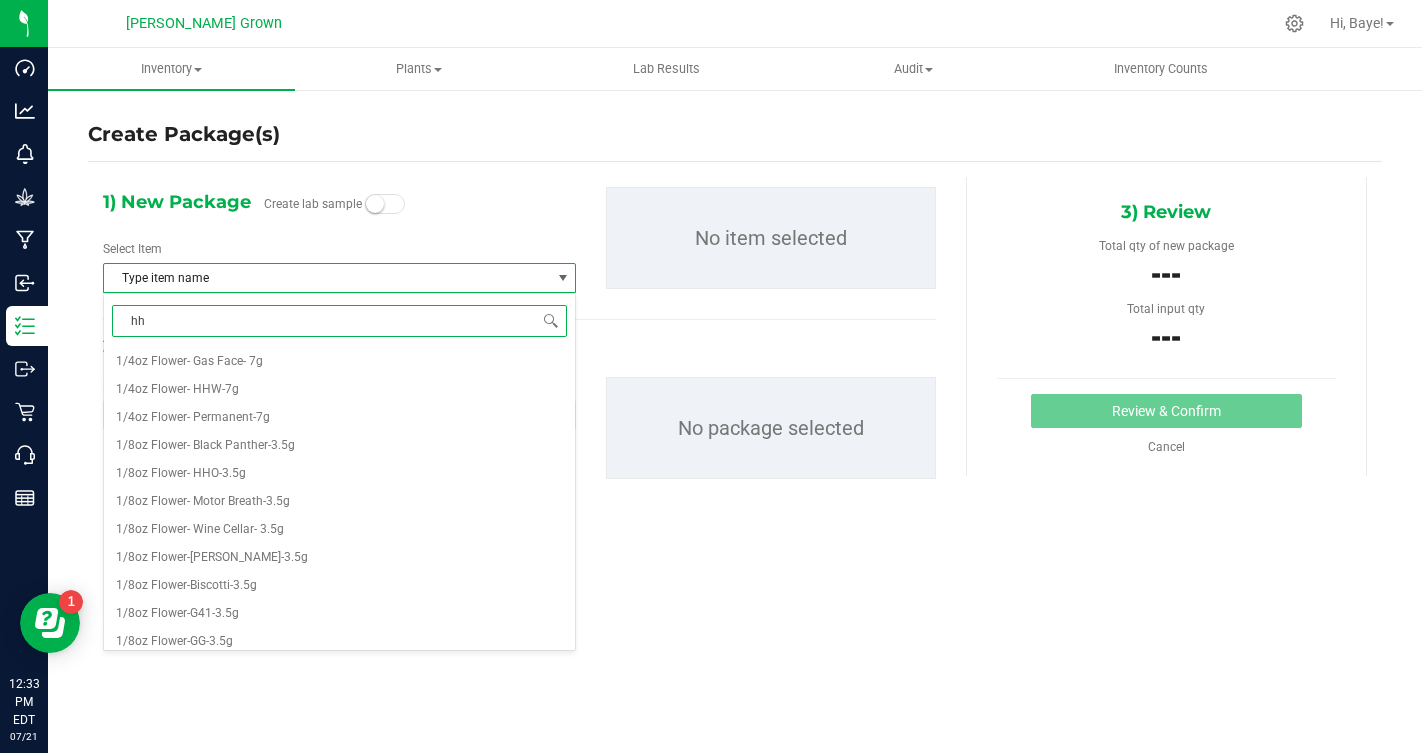 type on "hhw" 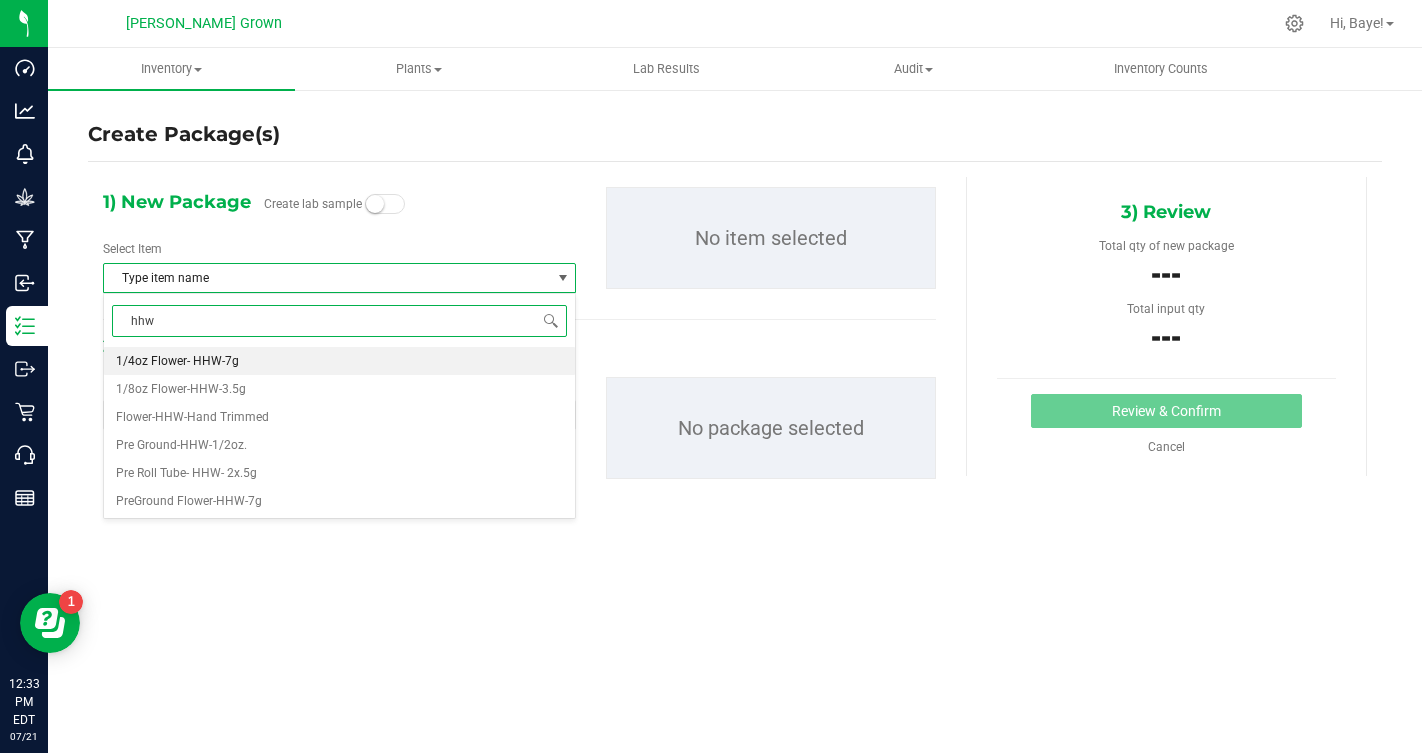 click on "1/4oz Flower- HHW-7g" at bounding box center [339, 361] 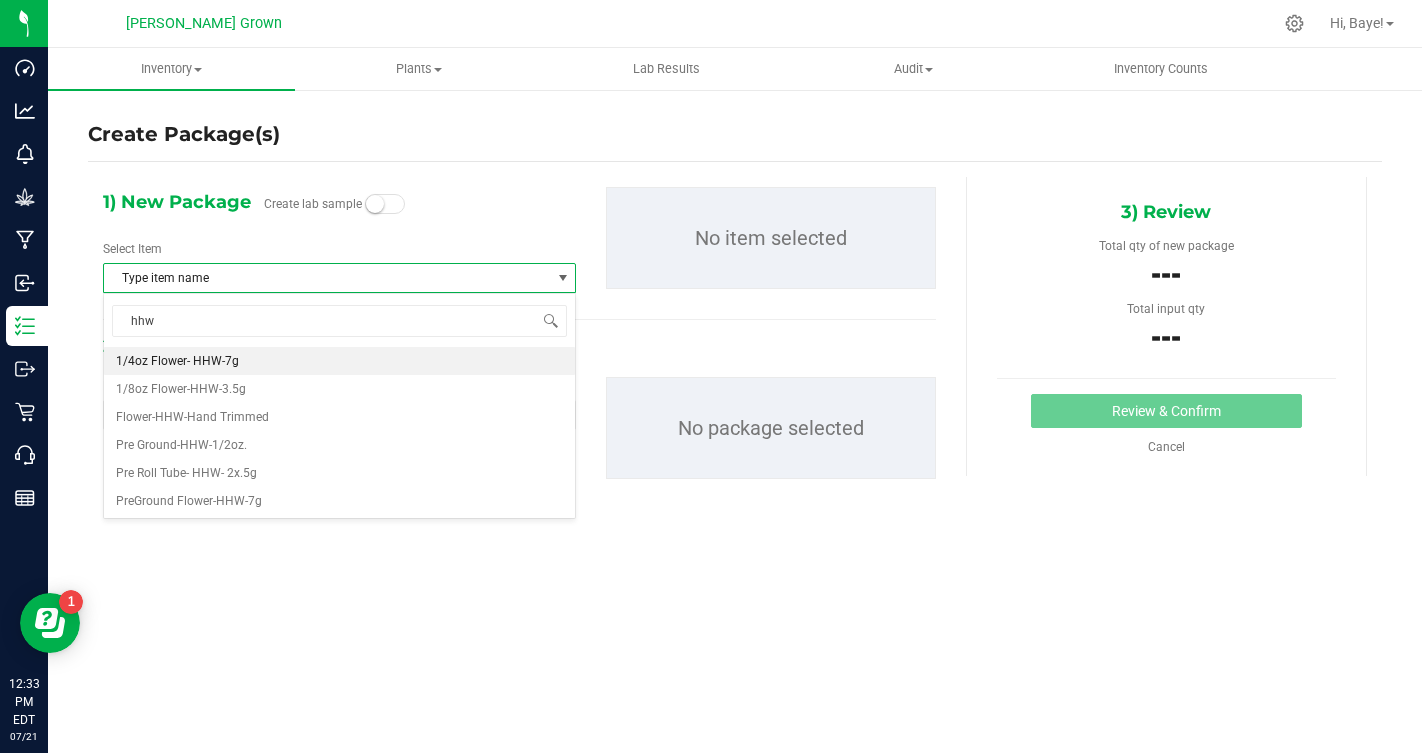 type 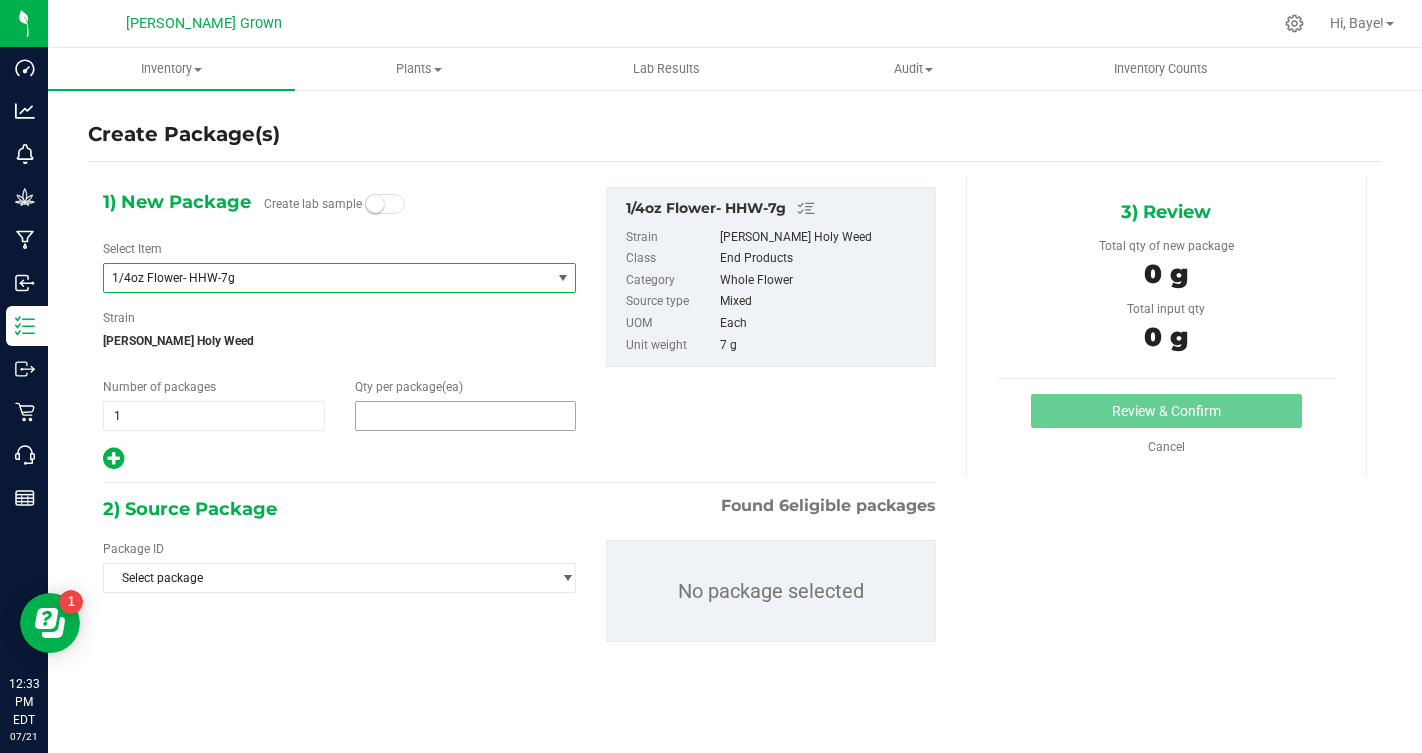 click at bounding box center [466, 416] 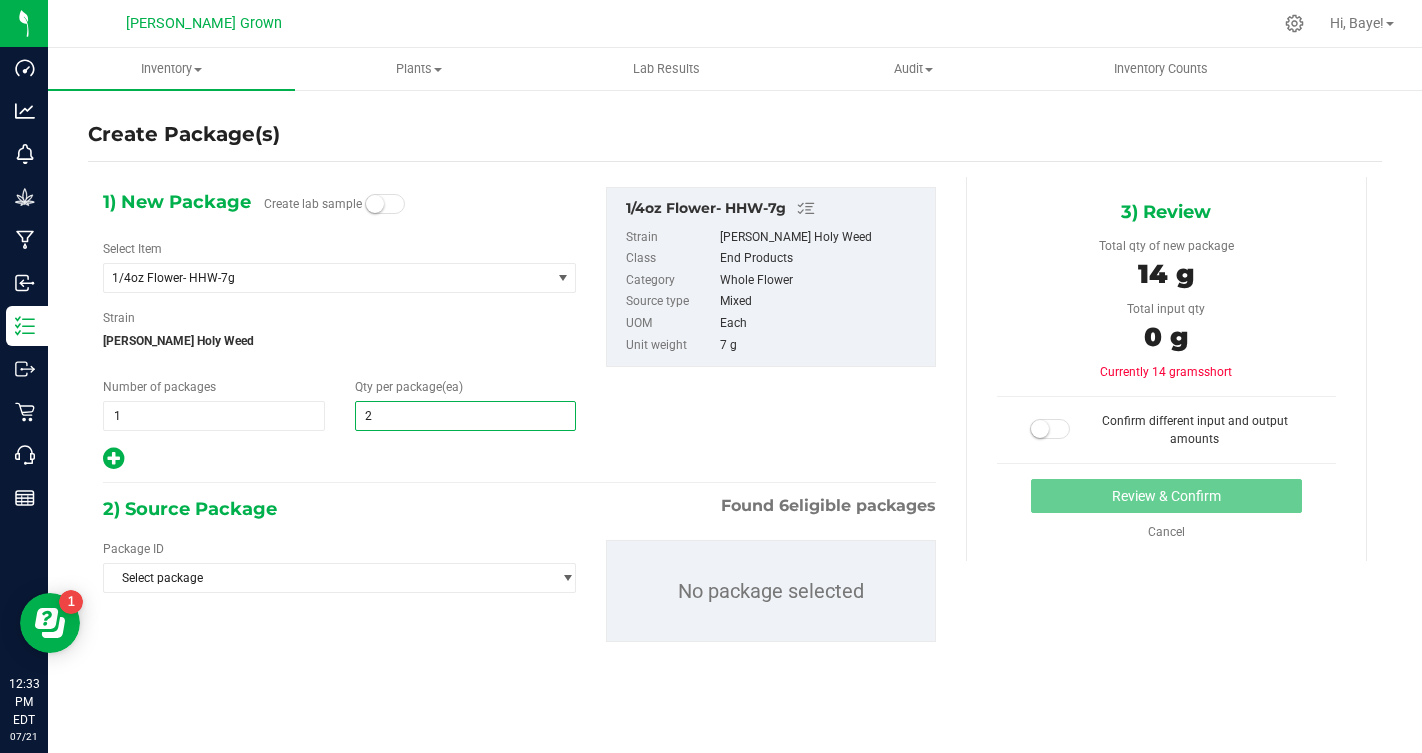 type on "25" 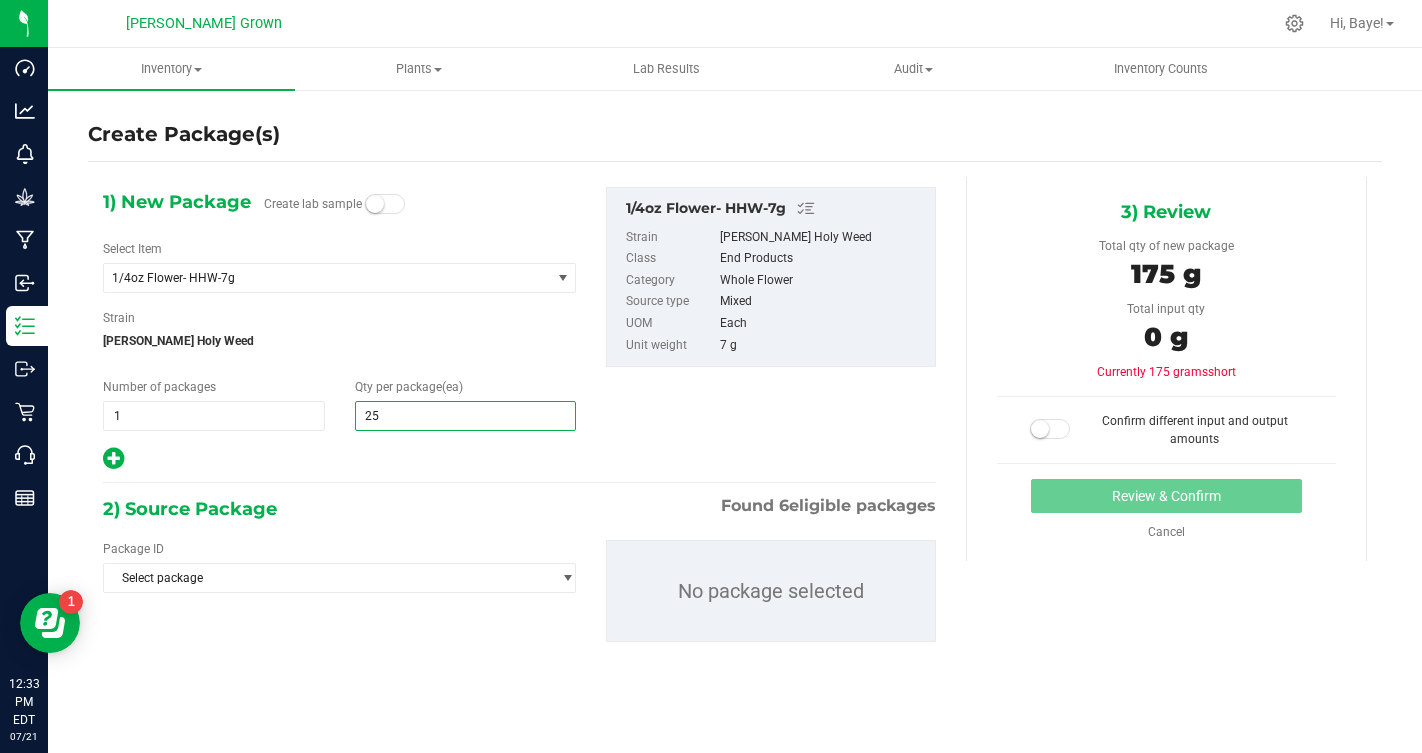 type on "25" 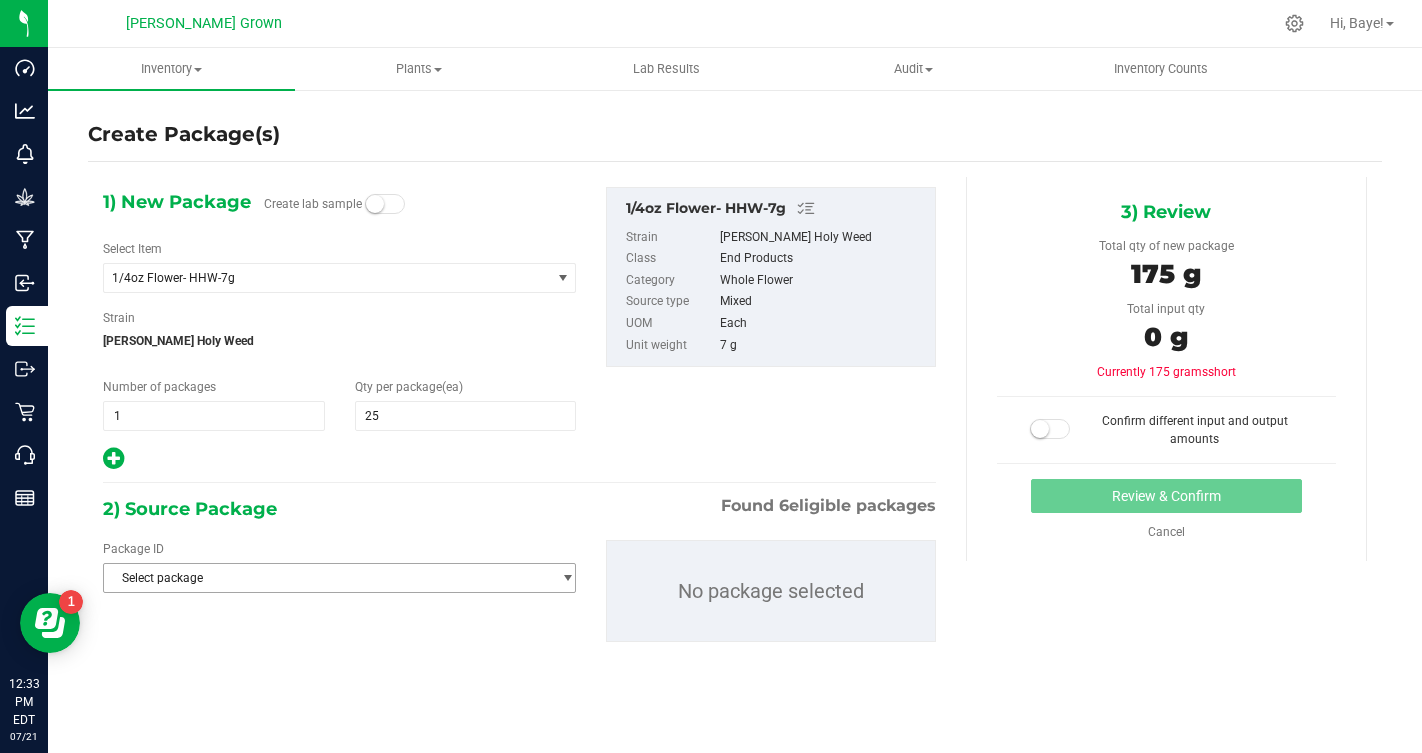click on "Select package" at bounding box center (327, 578) 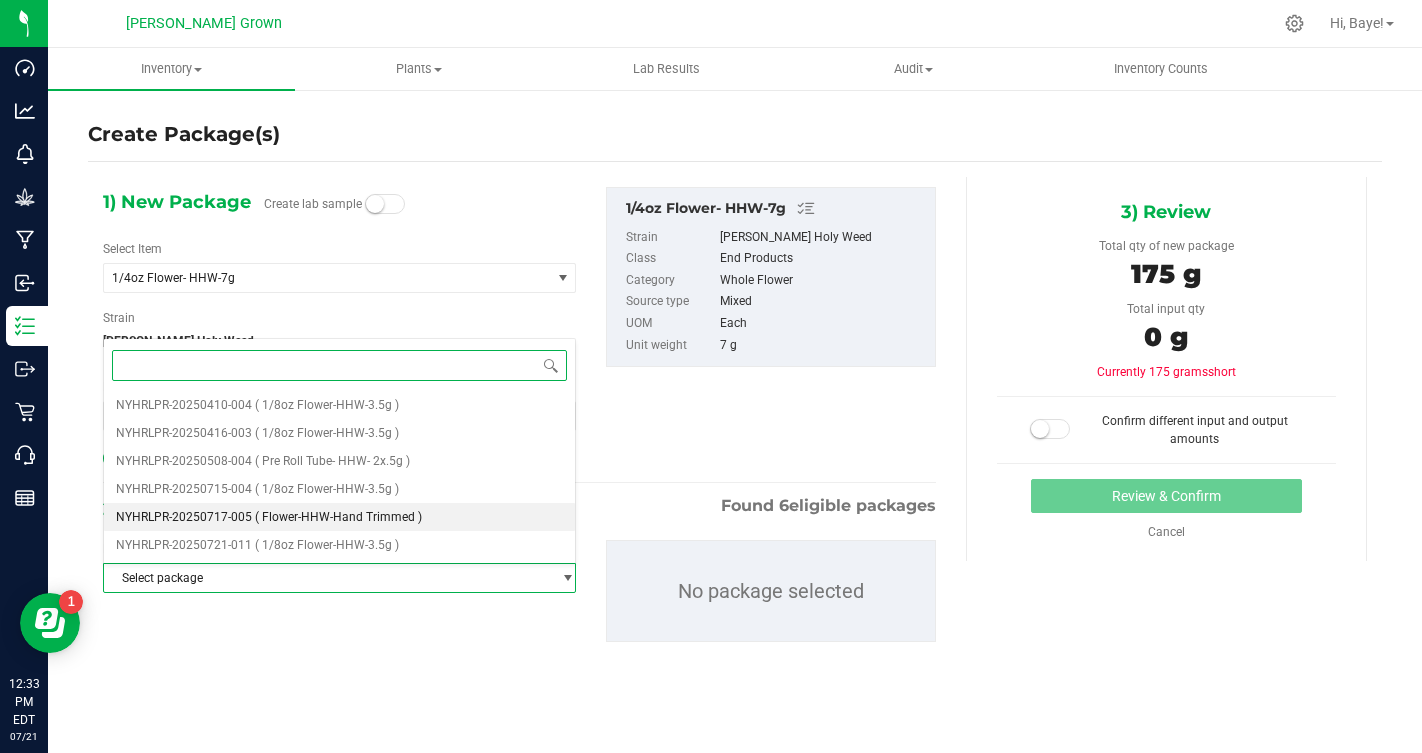 click on "NYHRLPR-20250717-005
(
Flower-HHW-Hand Trimmed
)" at bounding box center (339, 517) 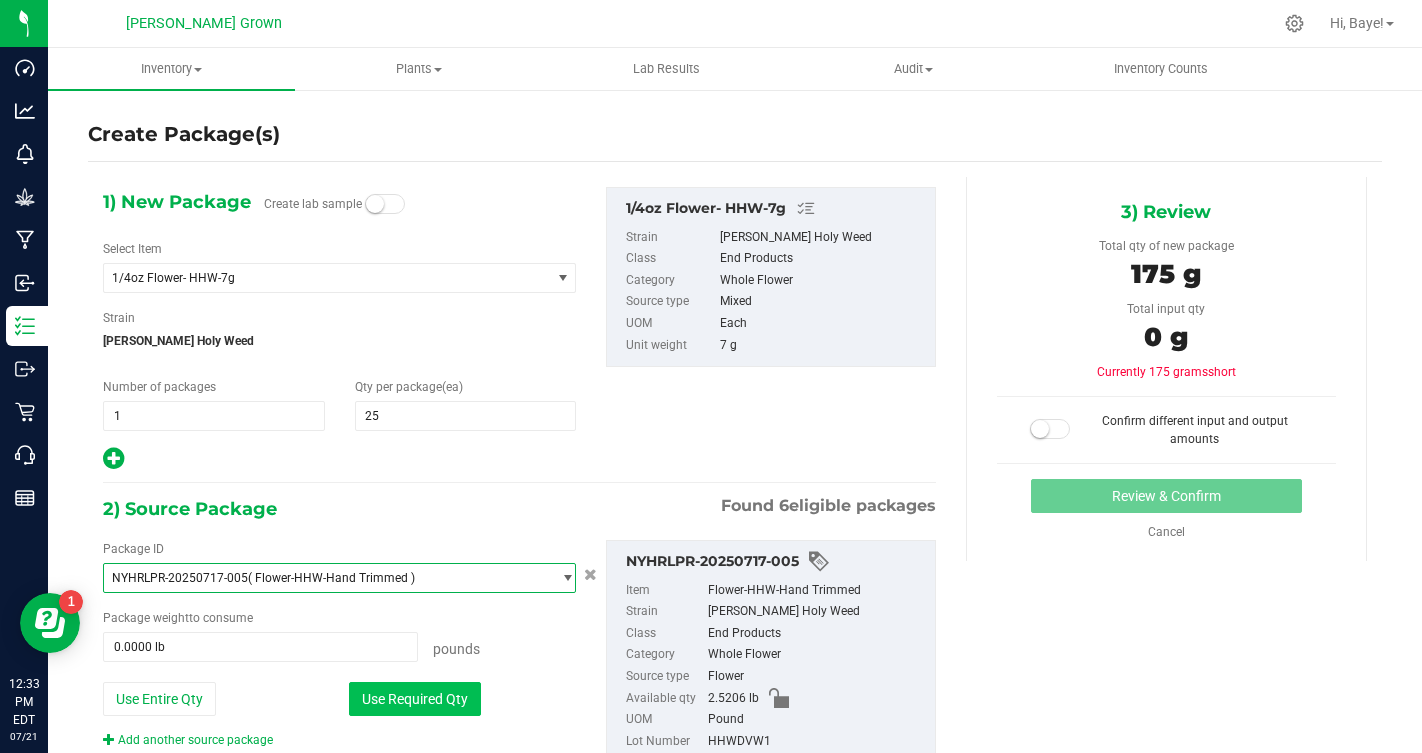 click on "Use Required Qty" at bounding box center (415, 699) 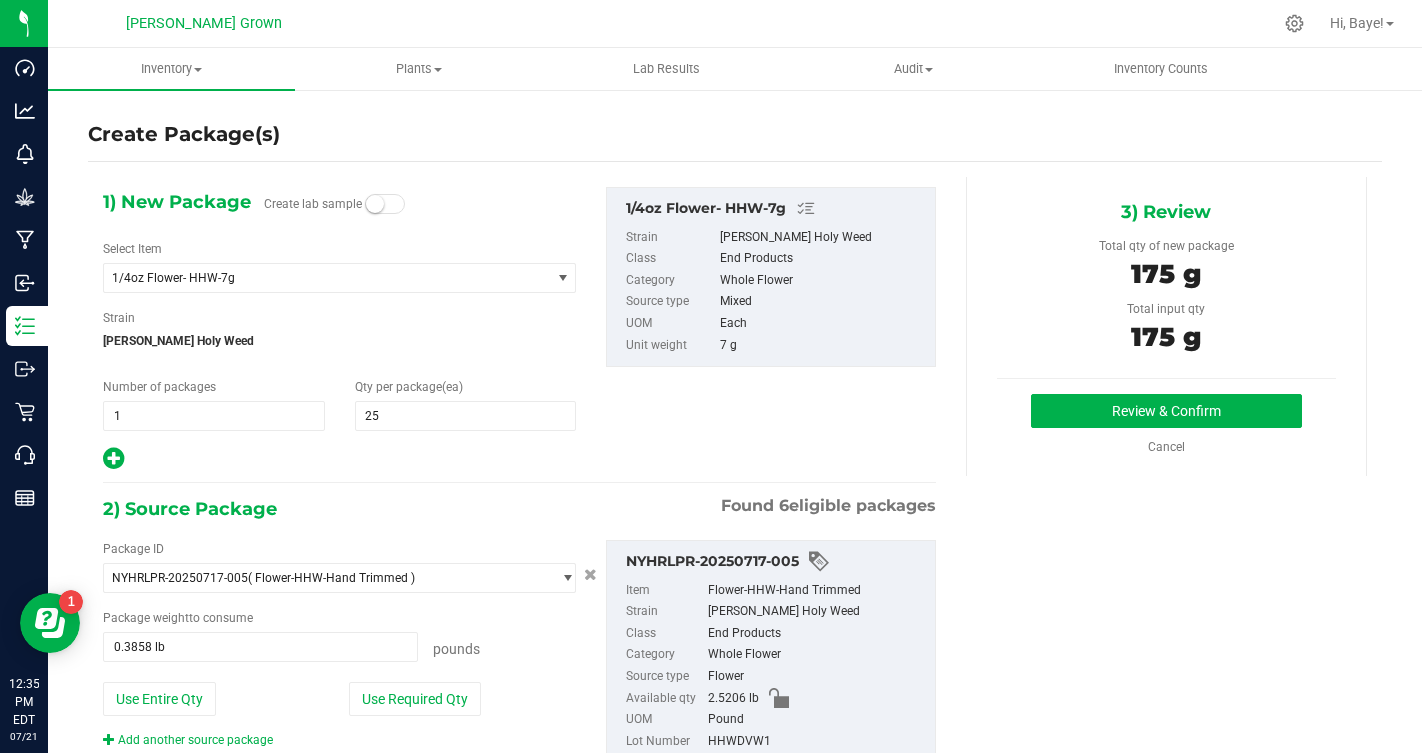 scroll, scrollTop: 68, scrollLeft: 0, axis: vertical 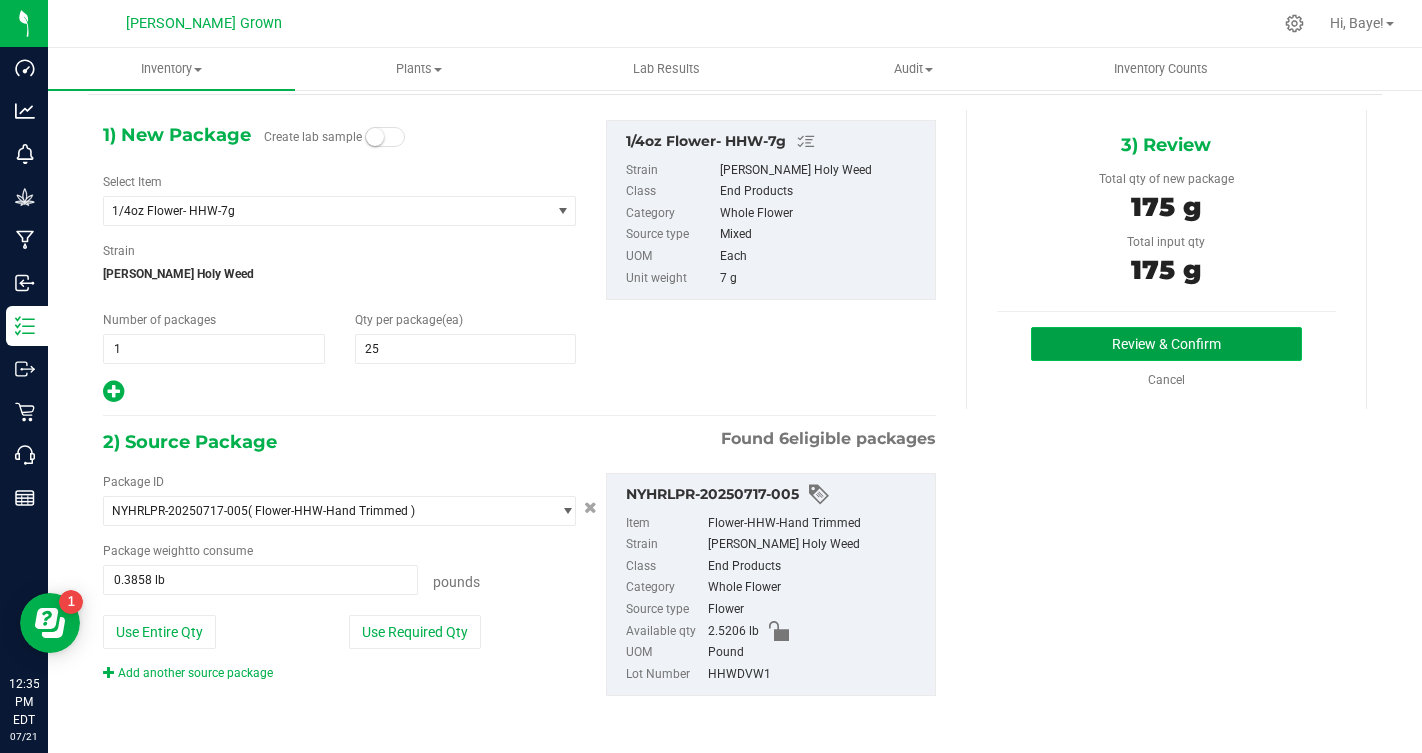 click on "Review & Confirm" at bounding box center [1166, 344] 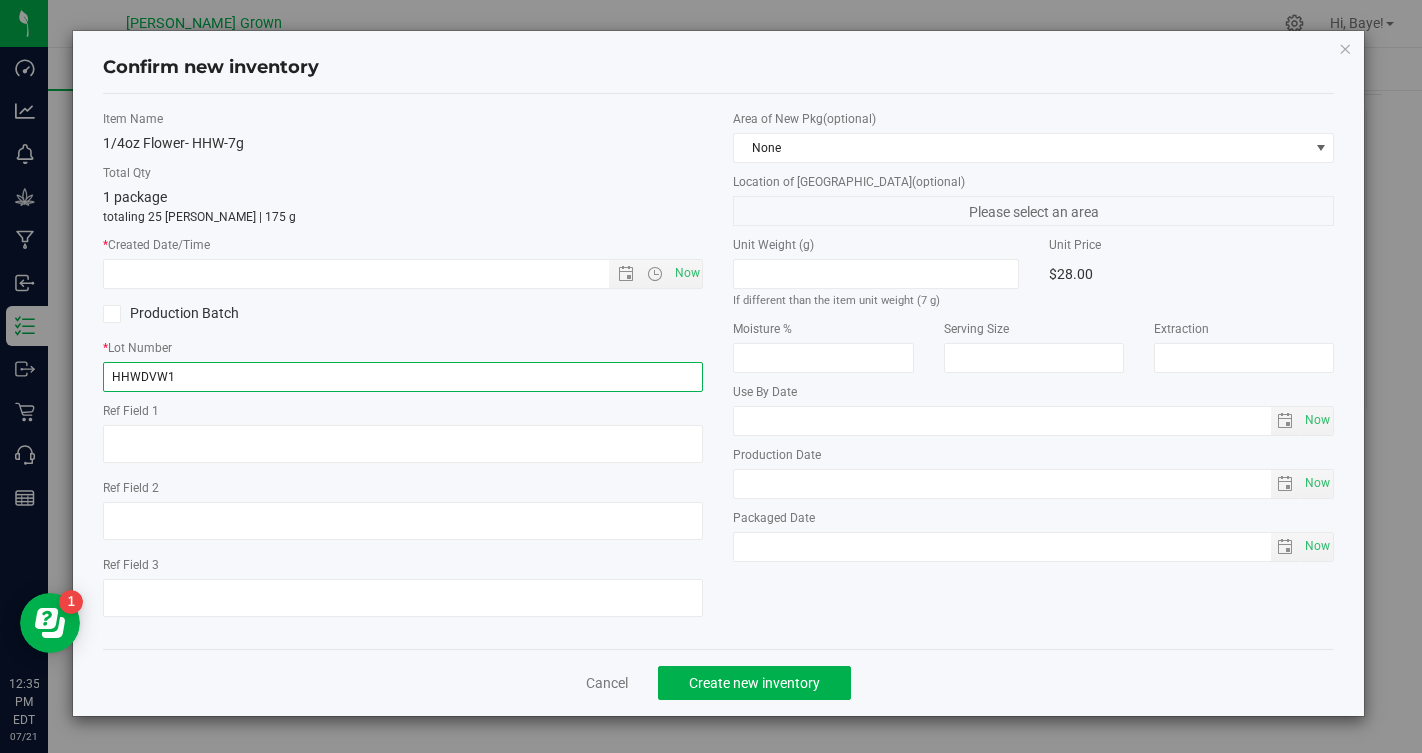 click on "HHWDVW1" at bounding box center [403, 377] 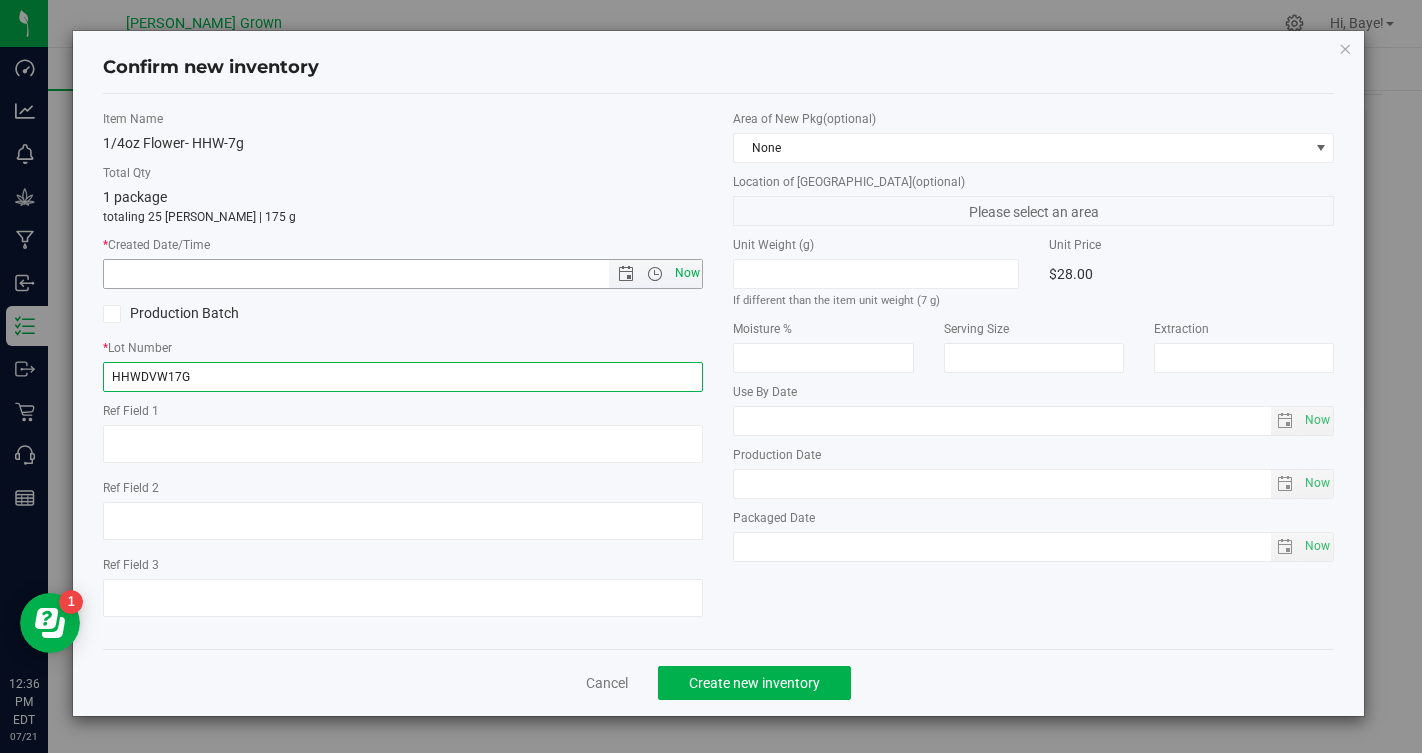 type on "HHWDVW17G" 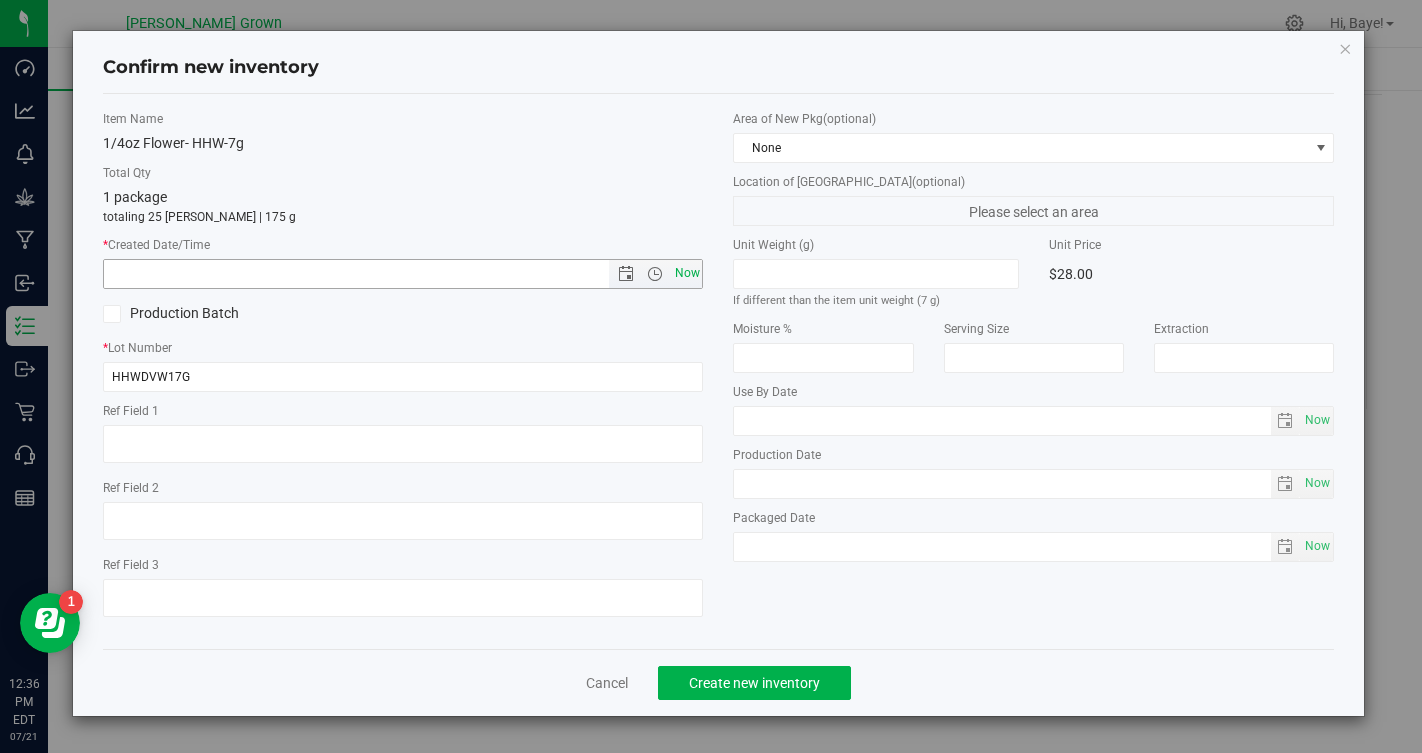click on "Now" at bounding box center (687, 273) 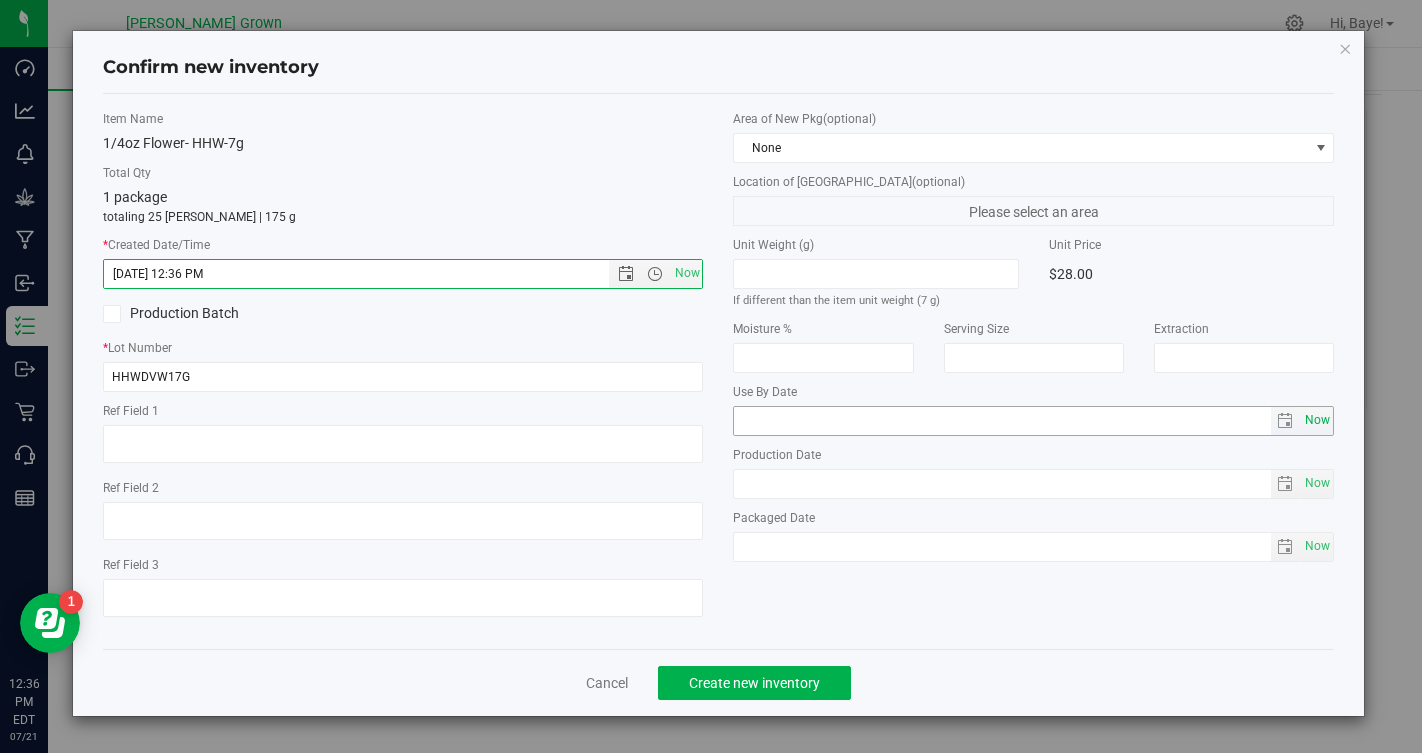 click on "Now" at bounding box center [1318, 420] 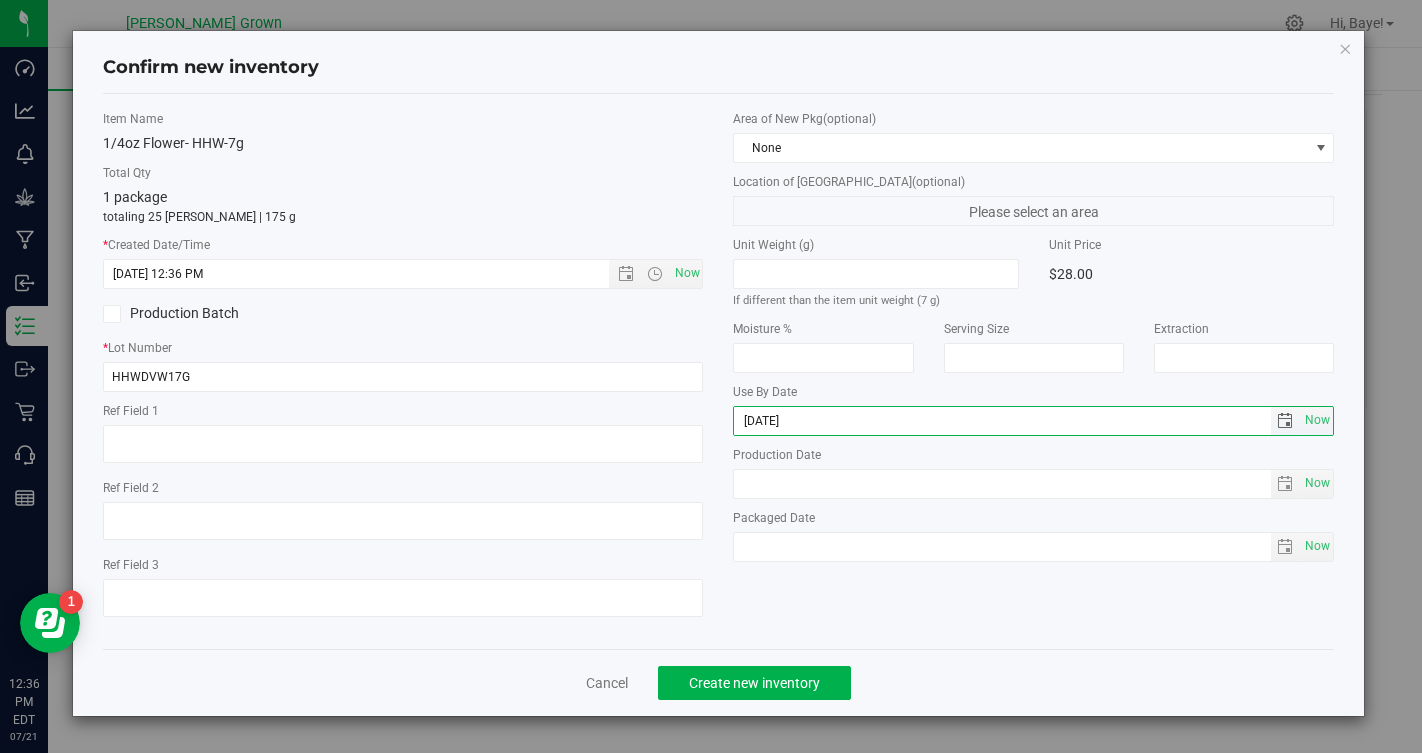 click on "[DATE]" at bounding box center (1002, 421) 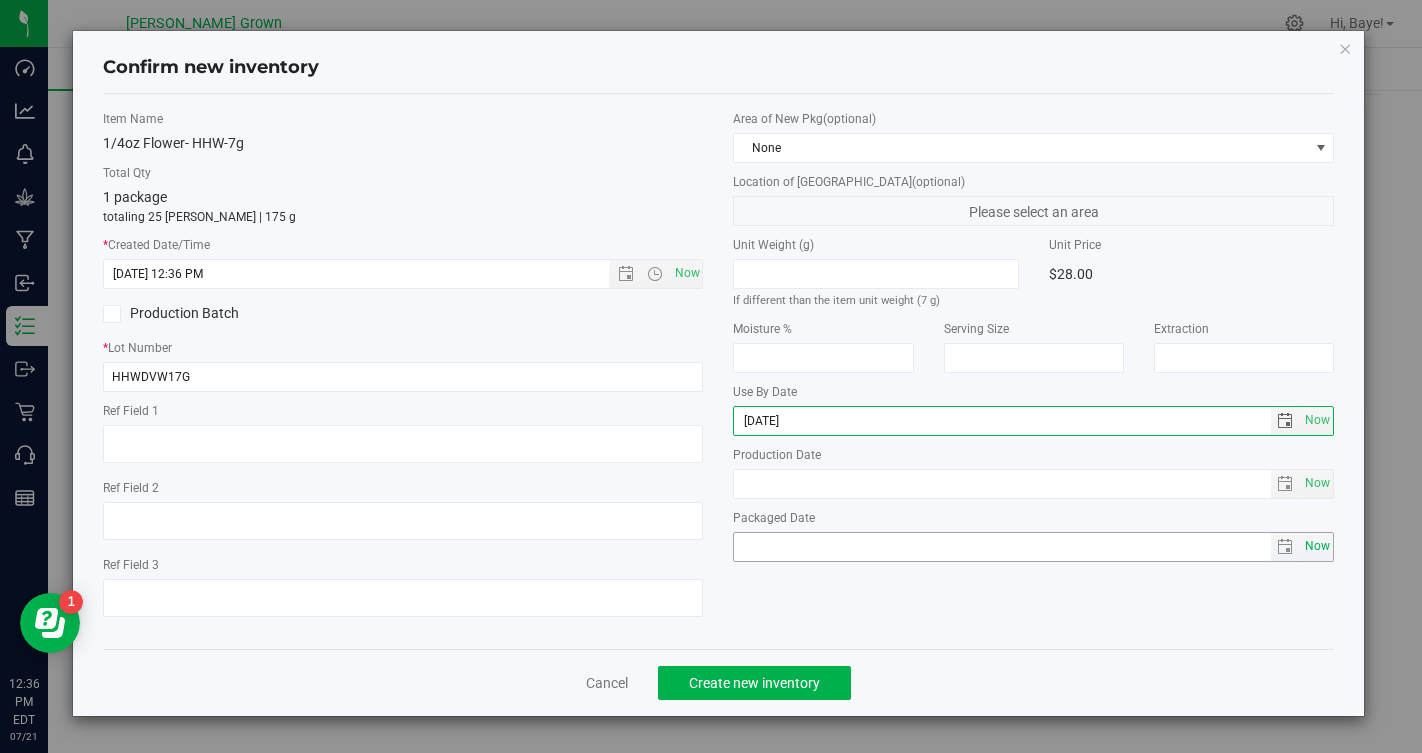 type on "[DATE]" 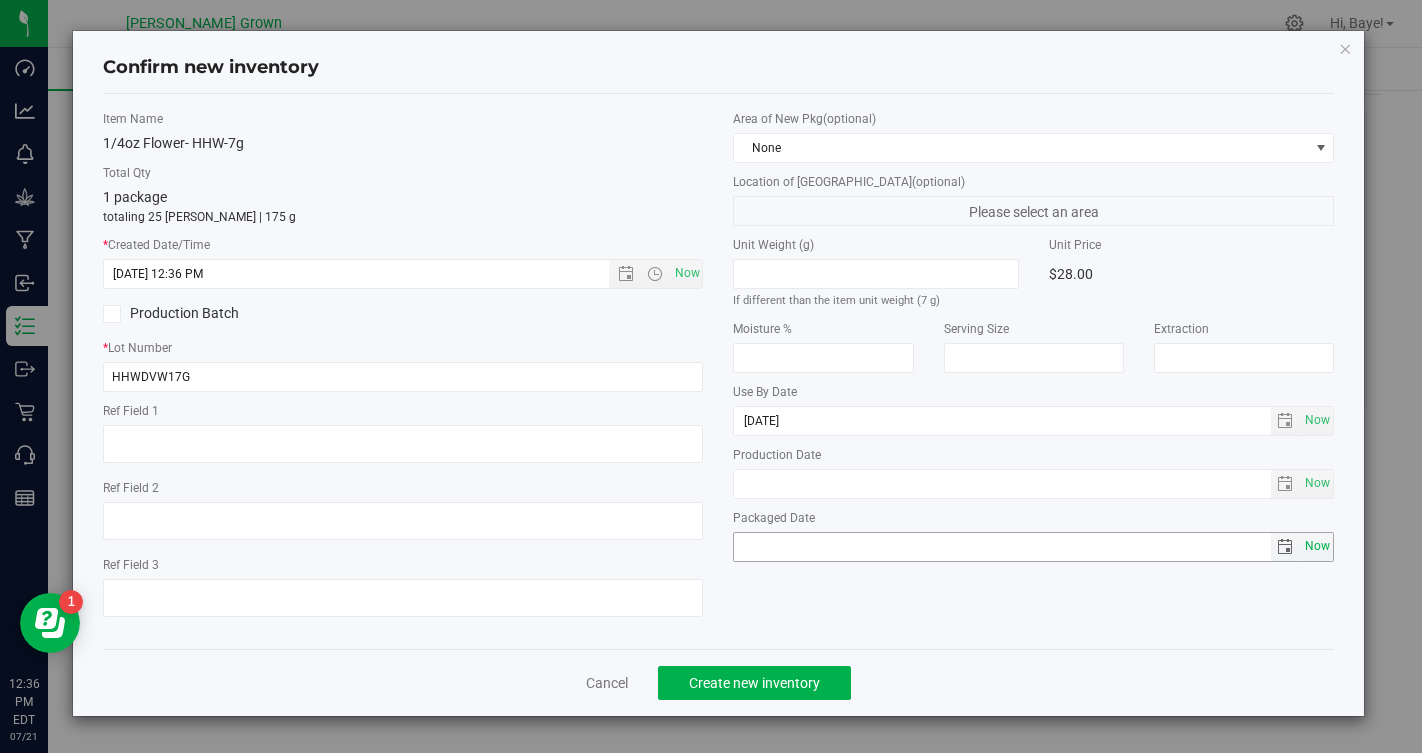 click on "Now" at bounding box center (1318, 546) 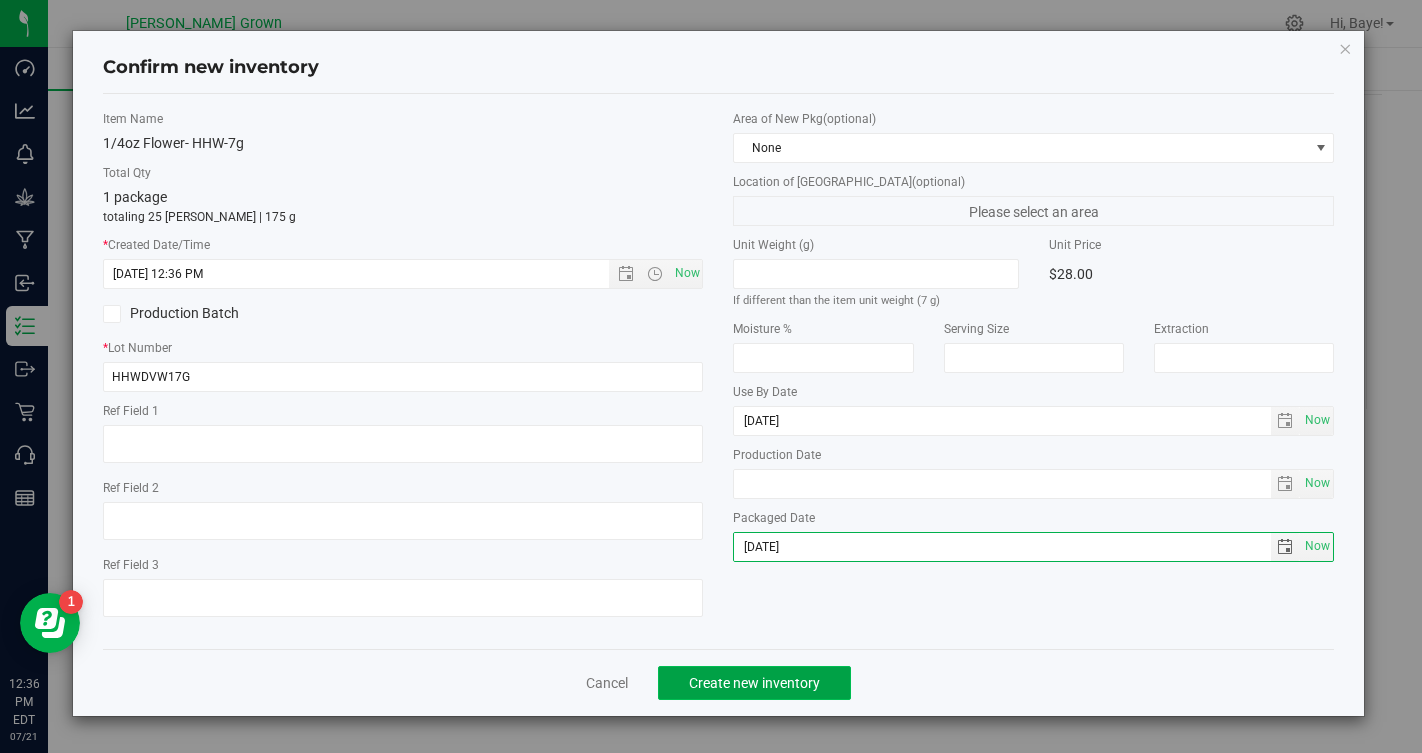 click on "Create new inventory" 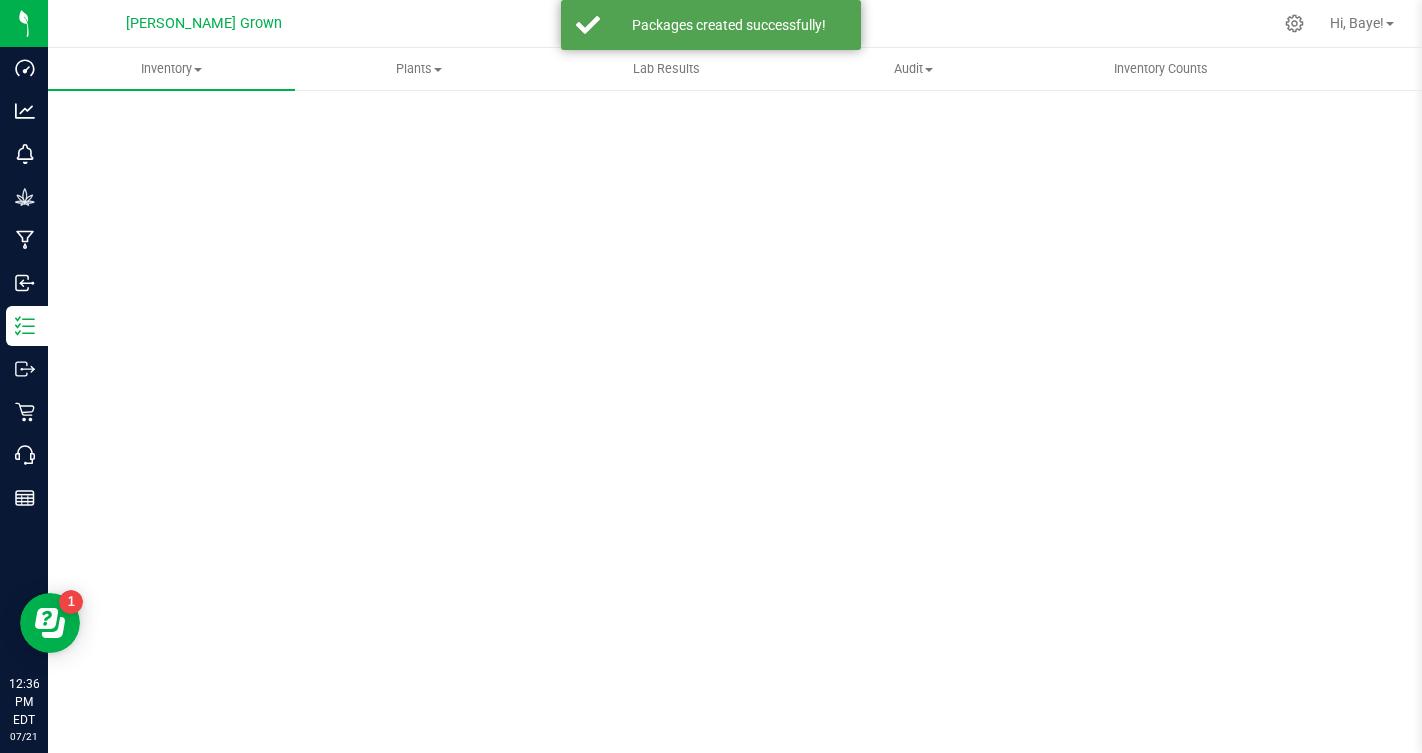 scroll, scrollTop: 0, scrollLeft: 0, axis: both 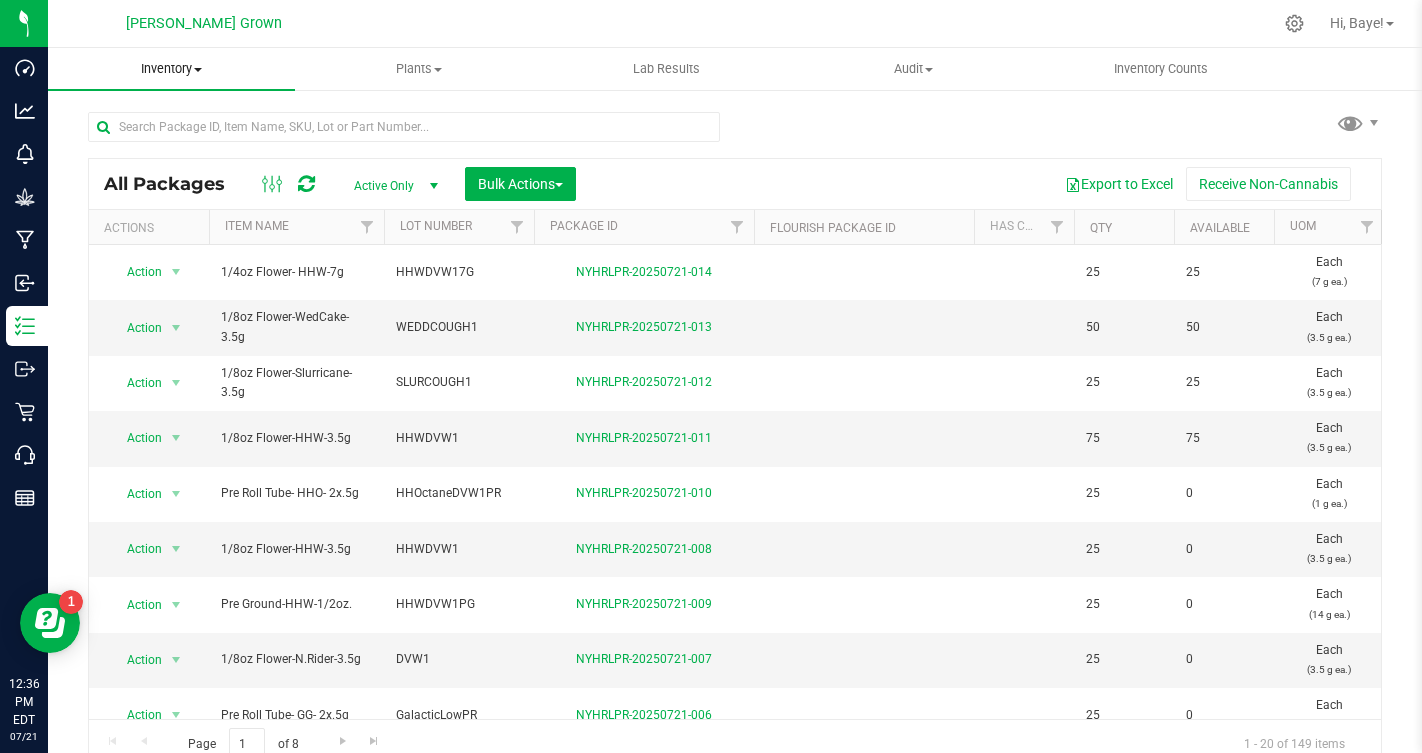 click on "Inventory" at bounding box center (171, 69) 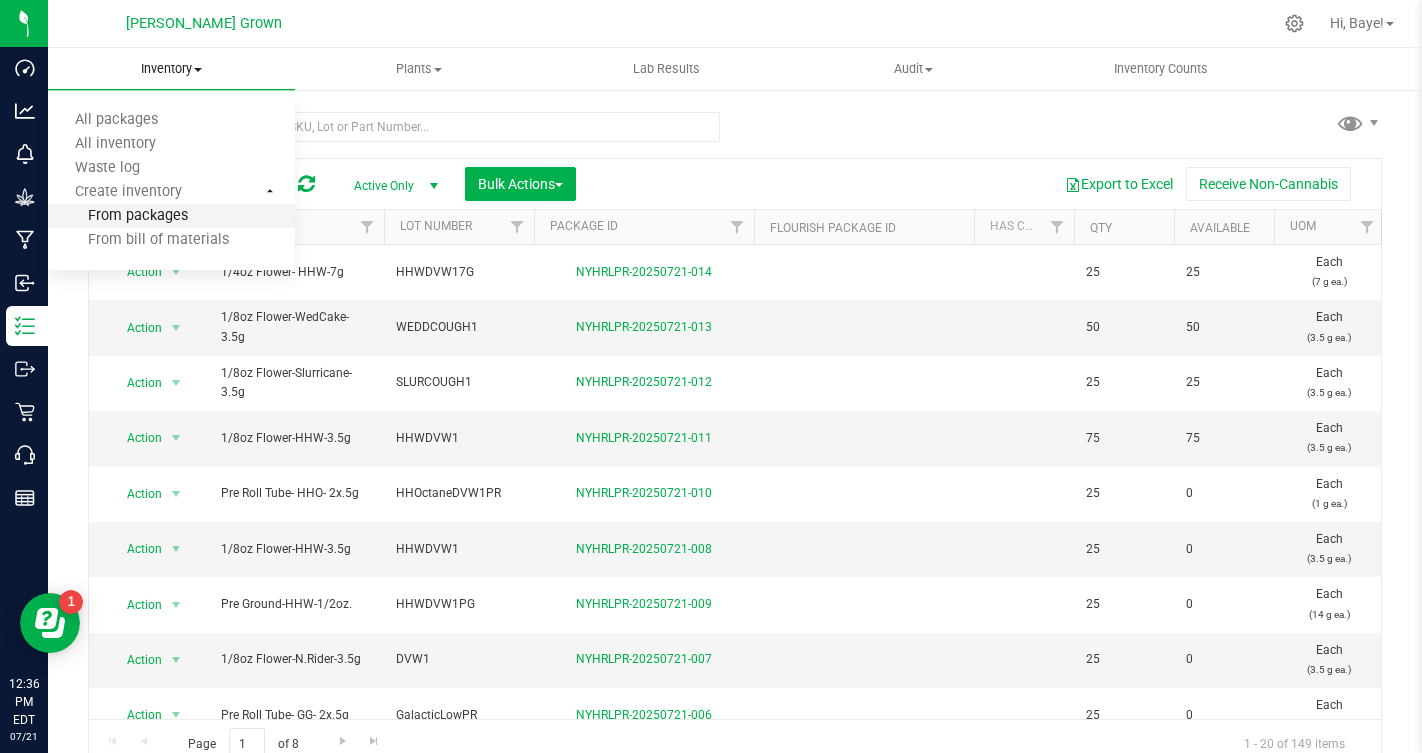 click on "From packages" at bounding box center (118, 216) 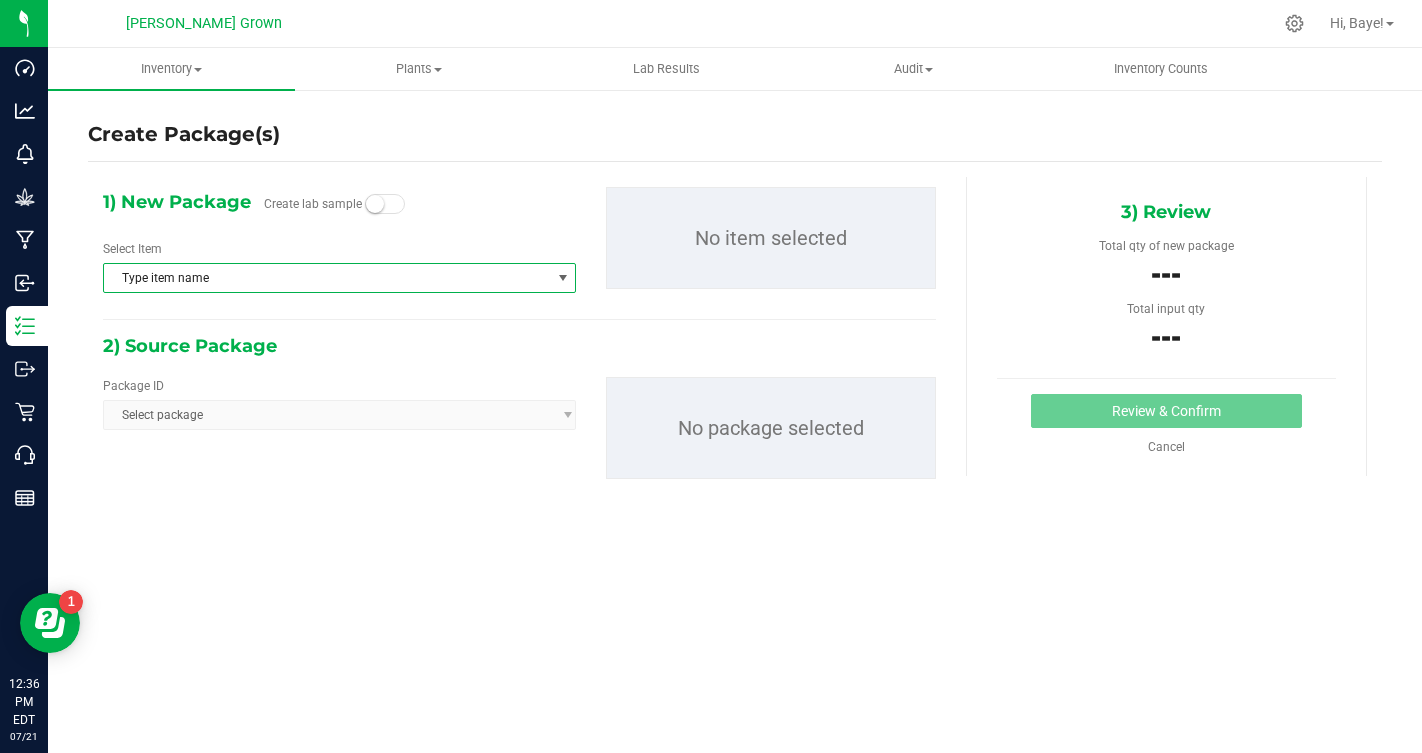 click on "Type item name" at bounding box center (327, 278) 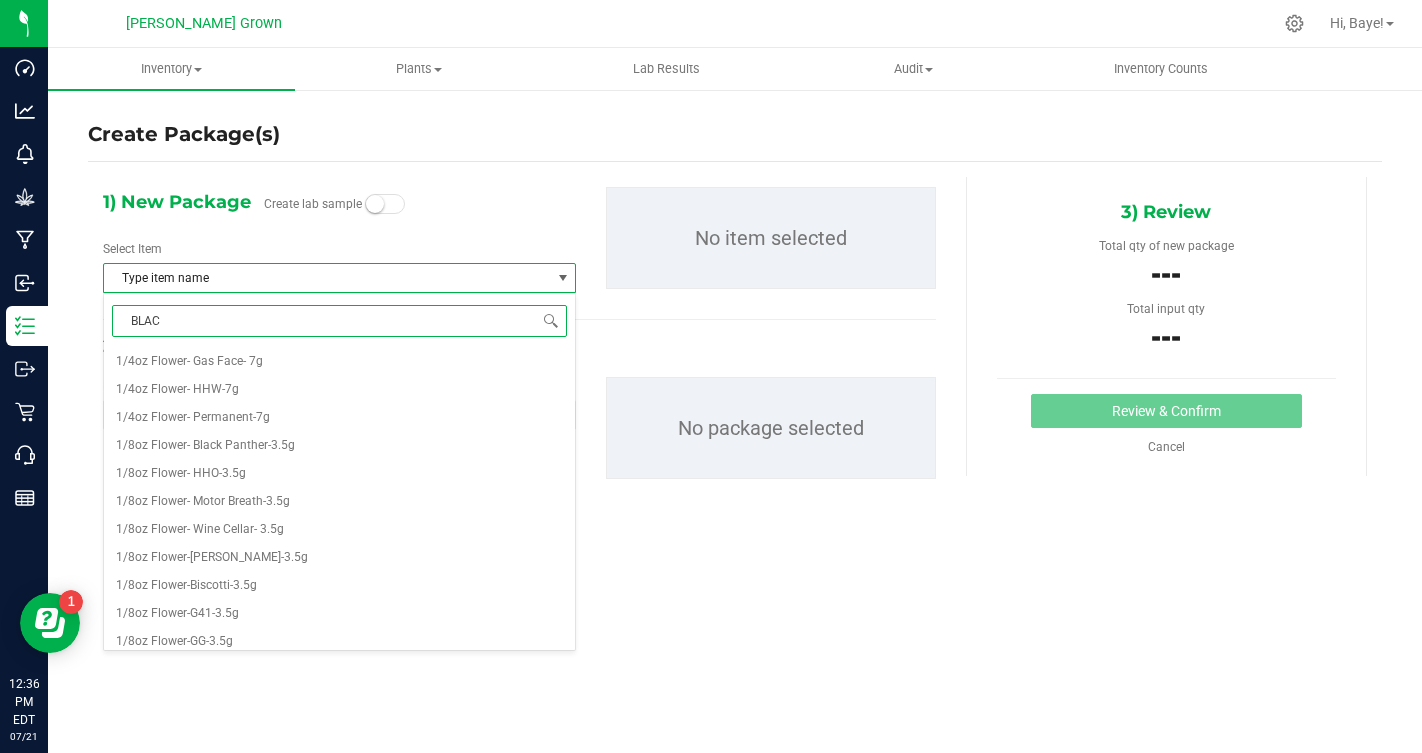 type on "BLACK" 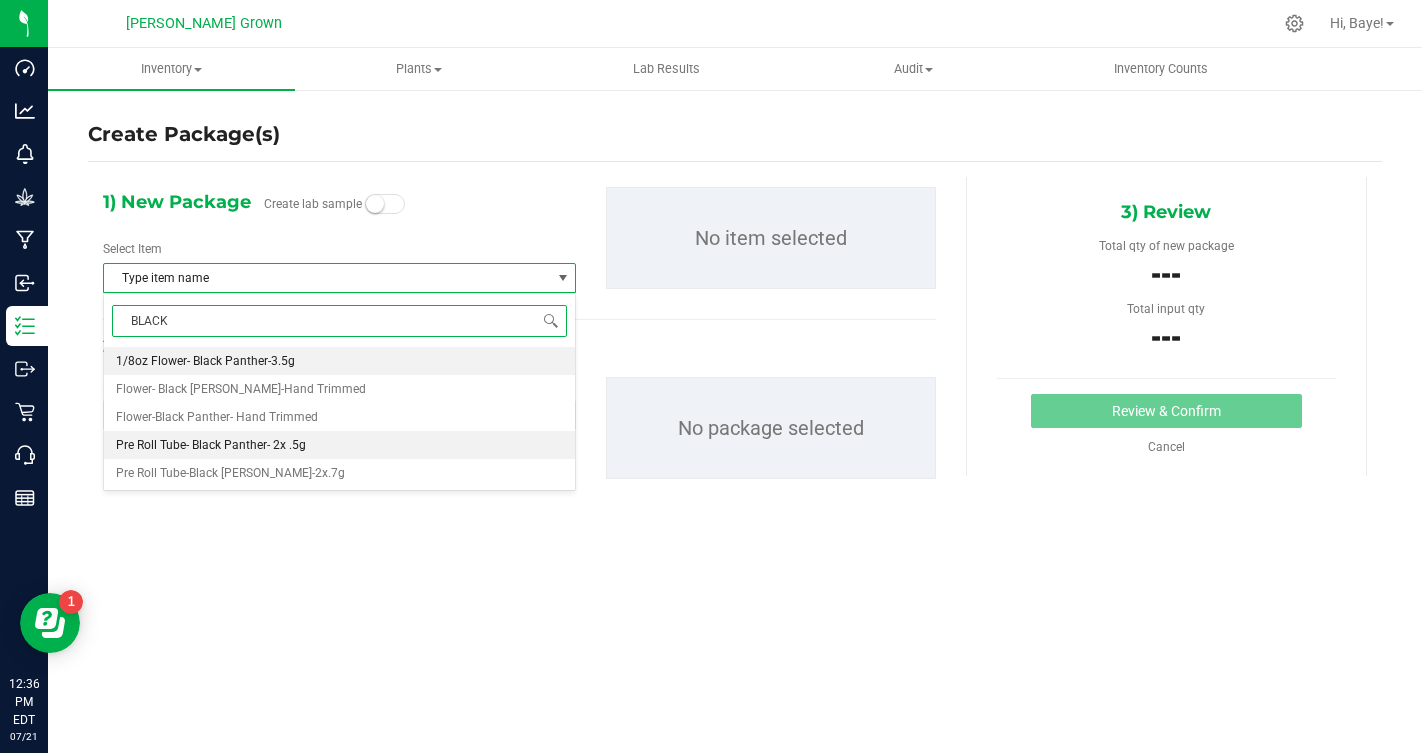 click on "Pre Roll Tube- Black Panther- 2x .5g" at bounding box center (211, 445) 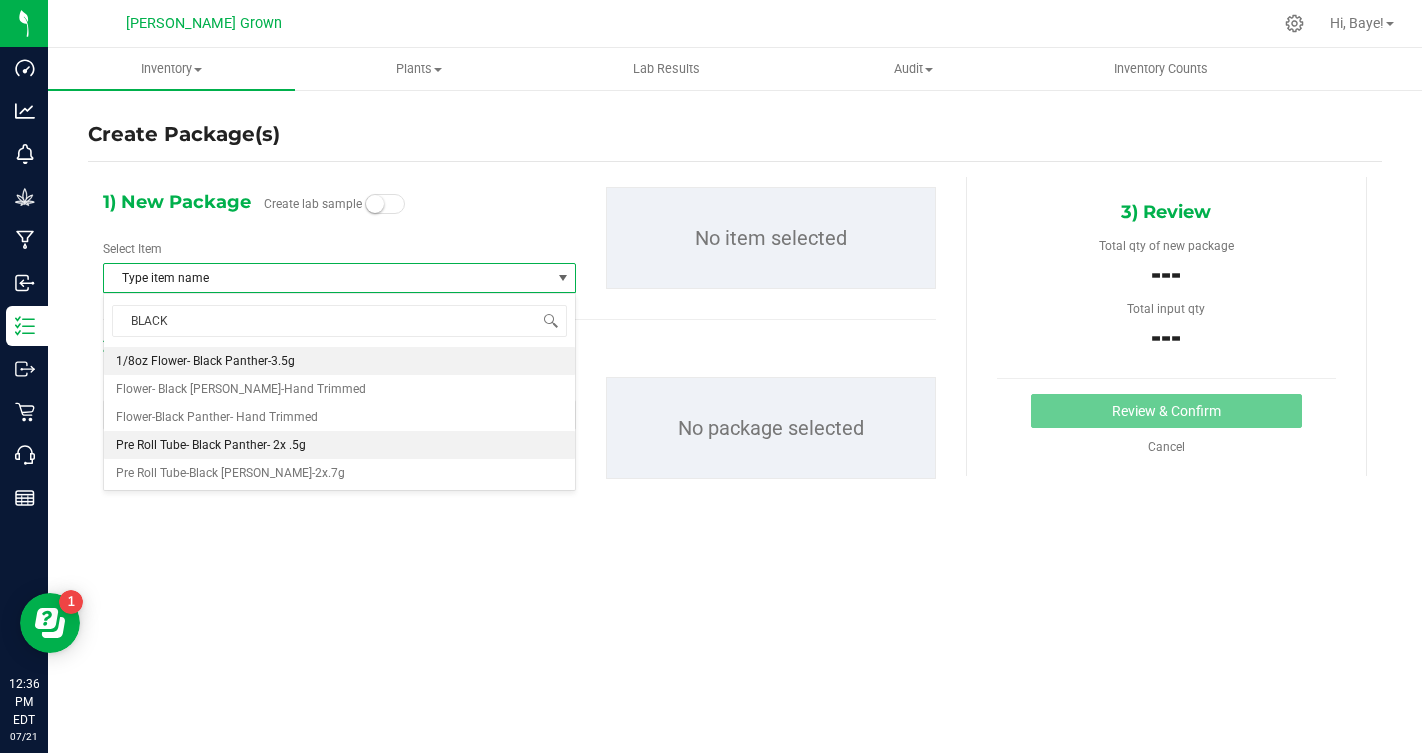 type 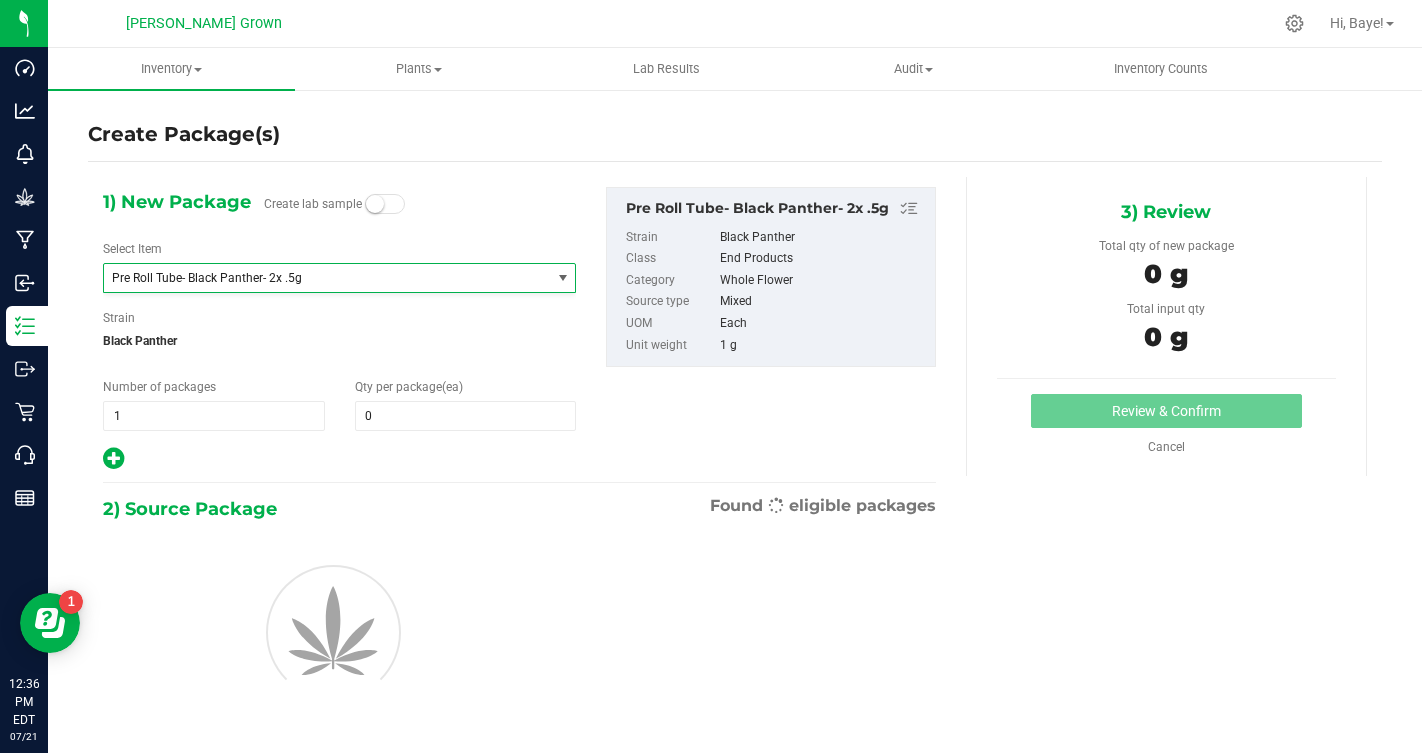 scroll, scrollTop: 1260, scrollLeft: 0, axis: vertical 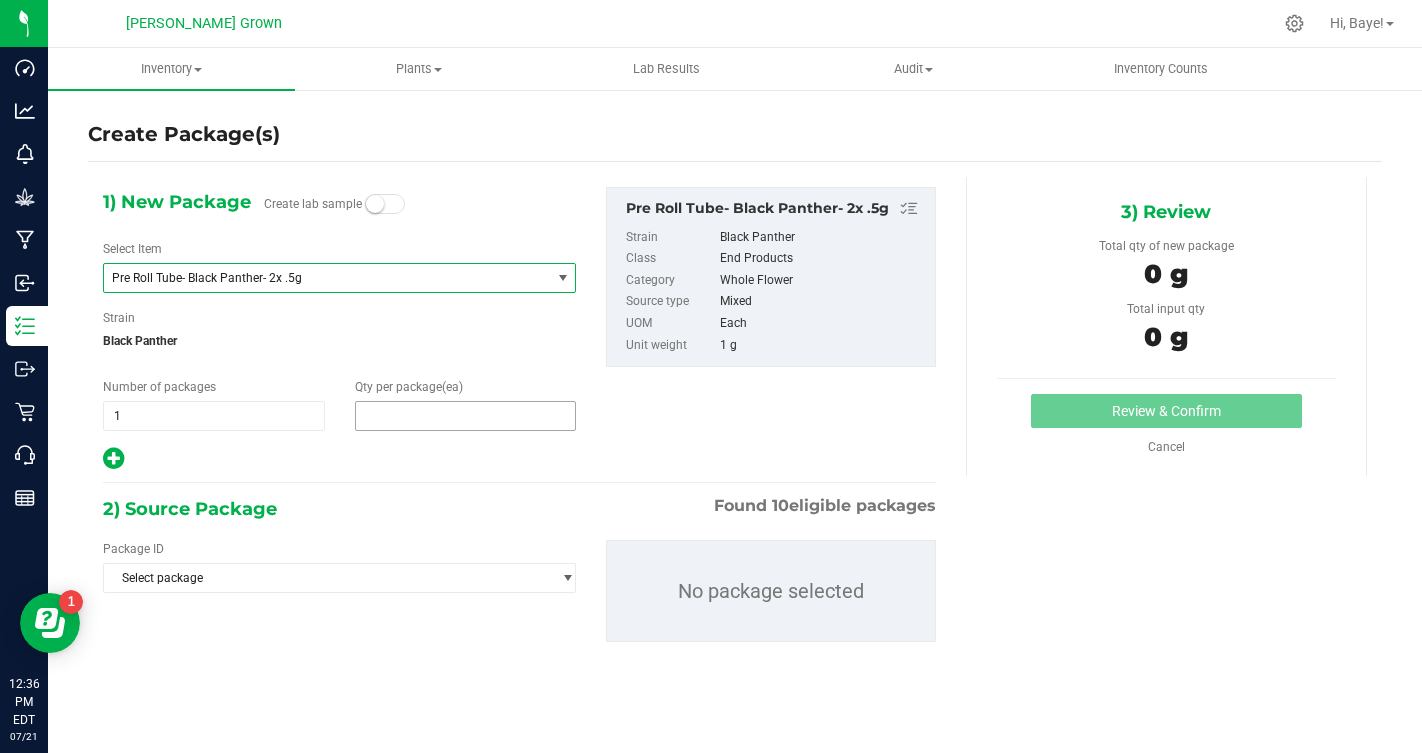 click at bounding box center (466, 416) 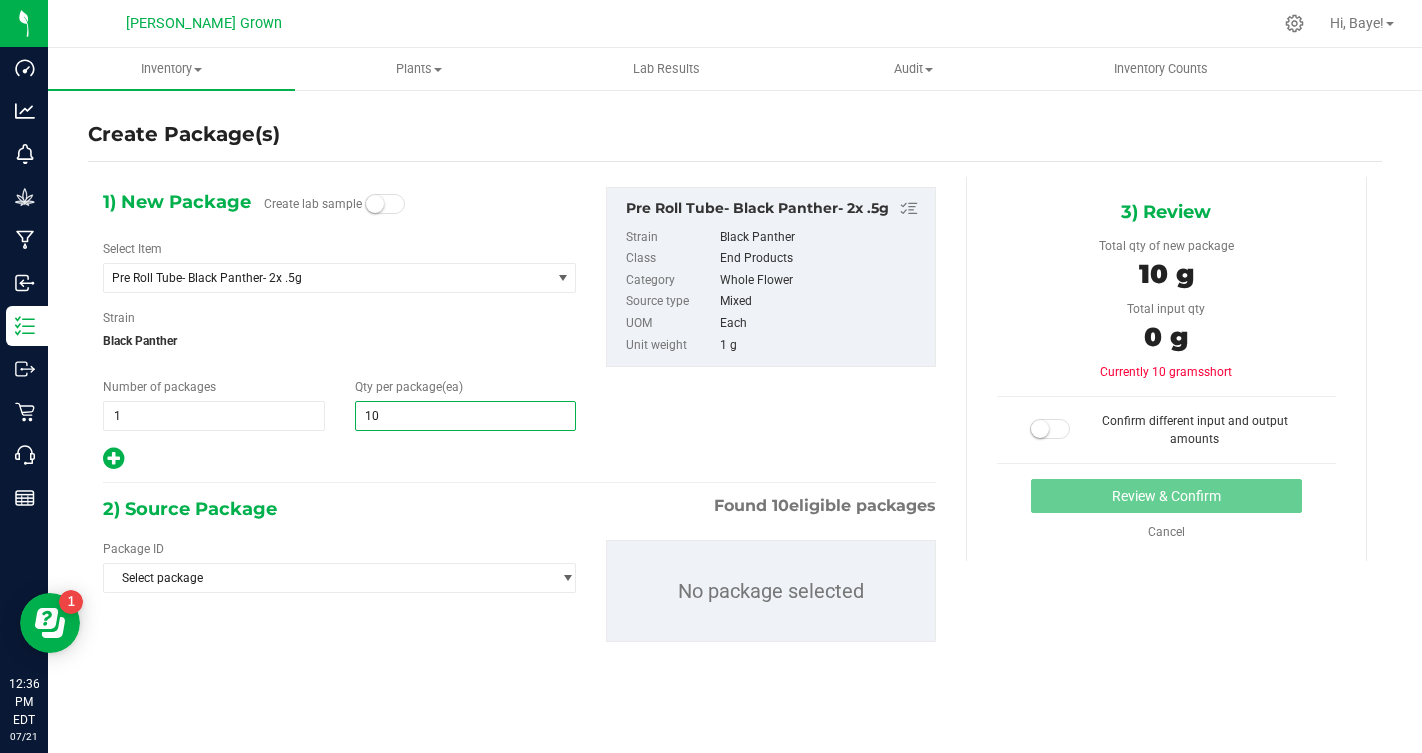 type on "100" 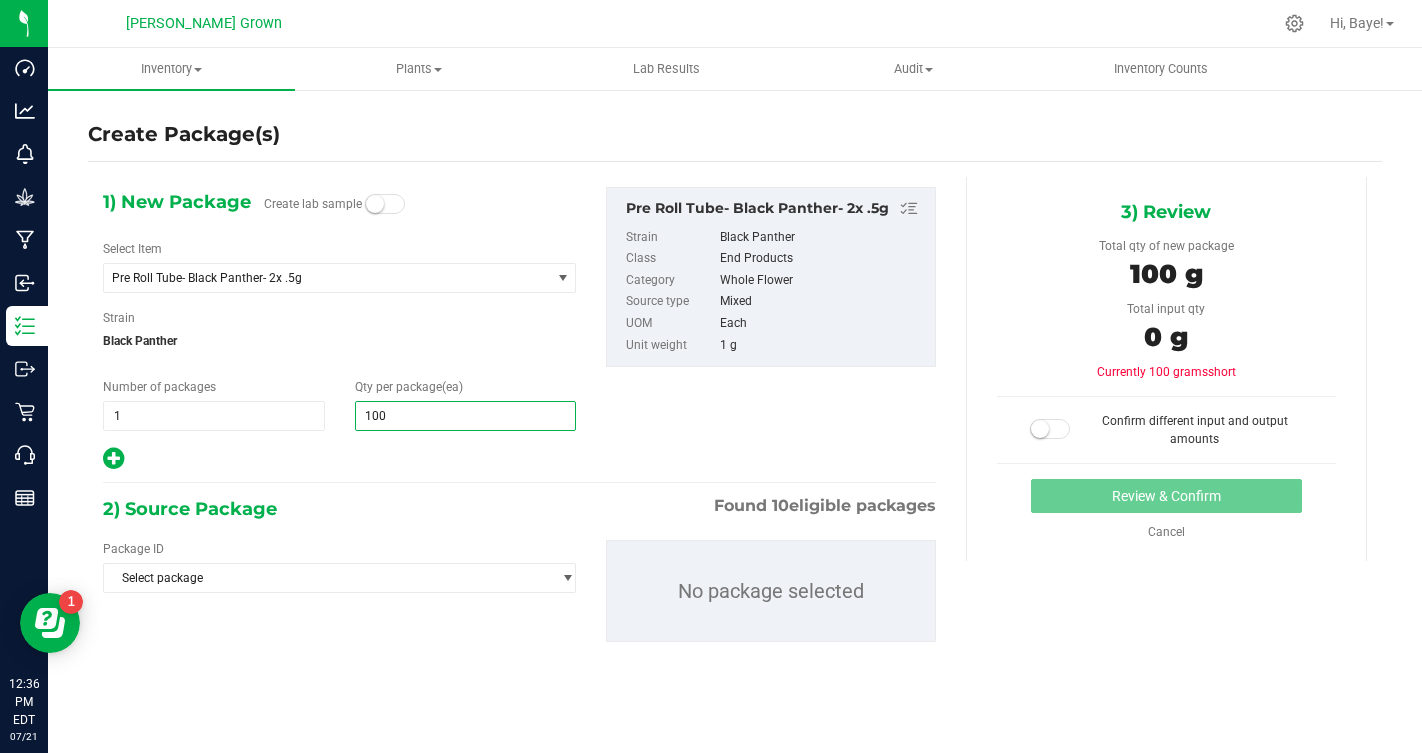 type on "100" 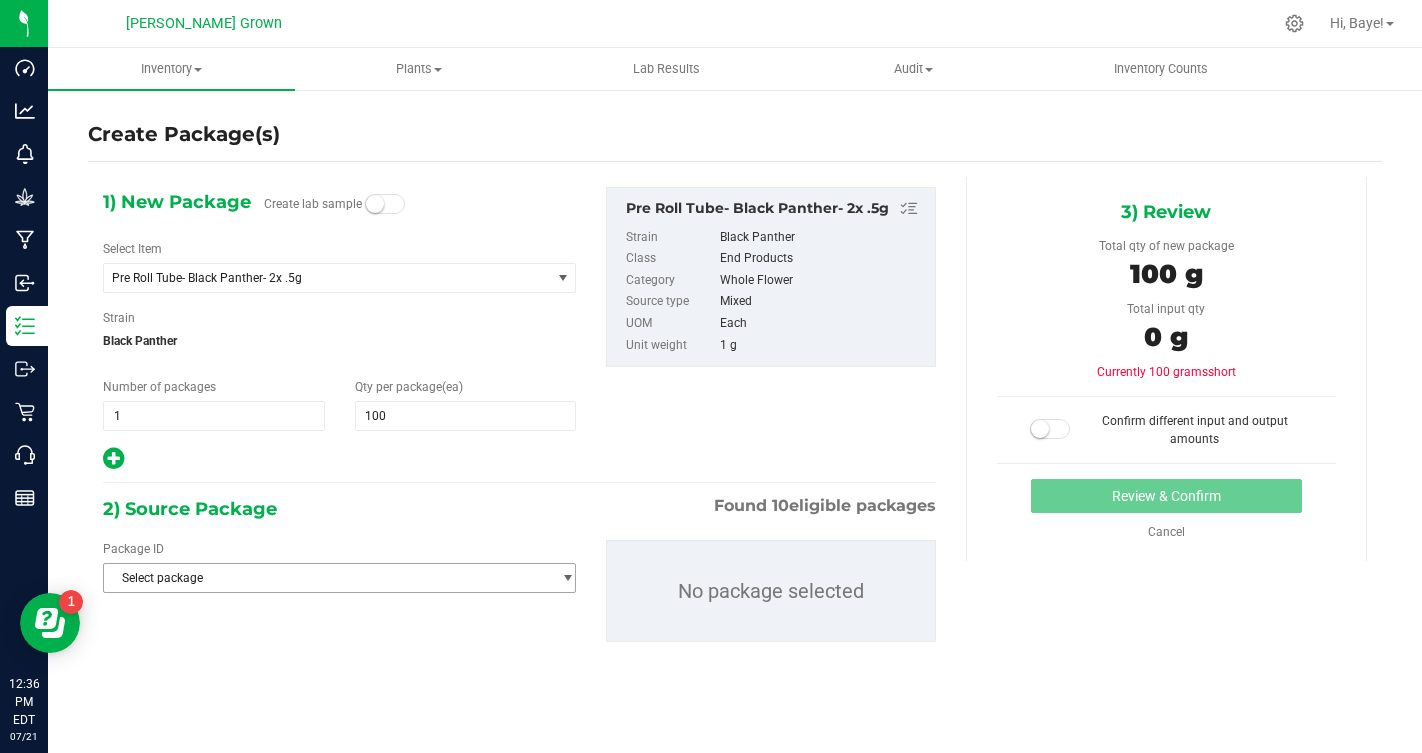 click on "Select package" at bounding box center (327, 578) 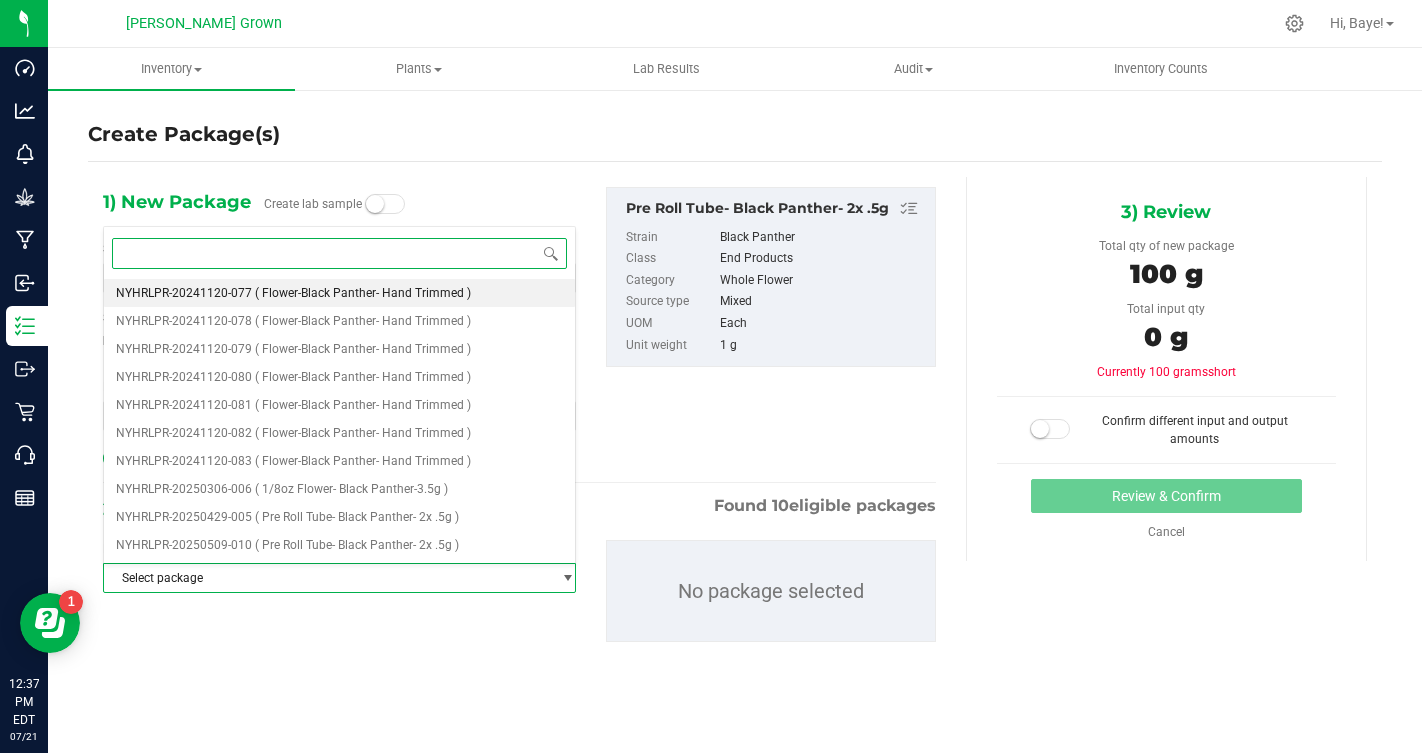 click on "NYHRLPR-20241120-077
(
Flower-Black Panther- Hand Trimmed
)" at bounding box center (339, 293) 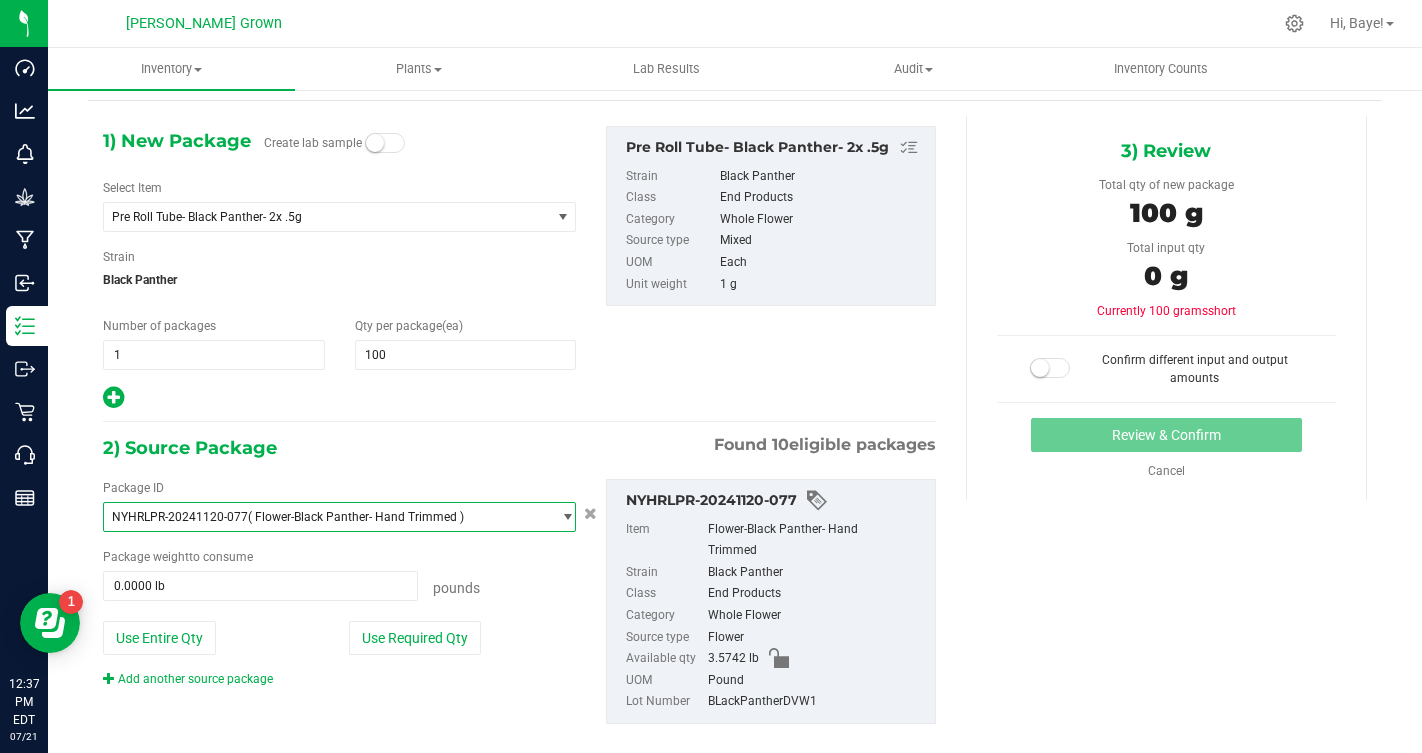 scroll, scrollTop: 90, scrollLeft: 0, axis: vertical 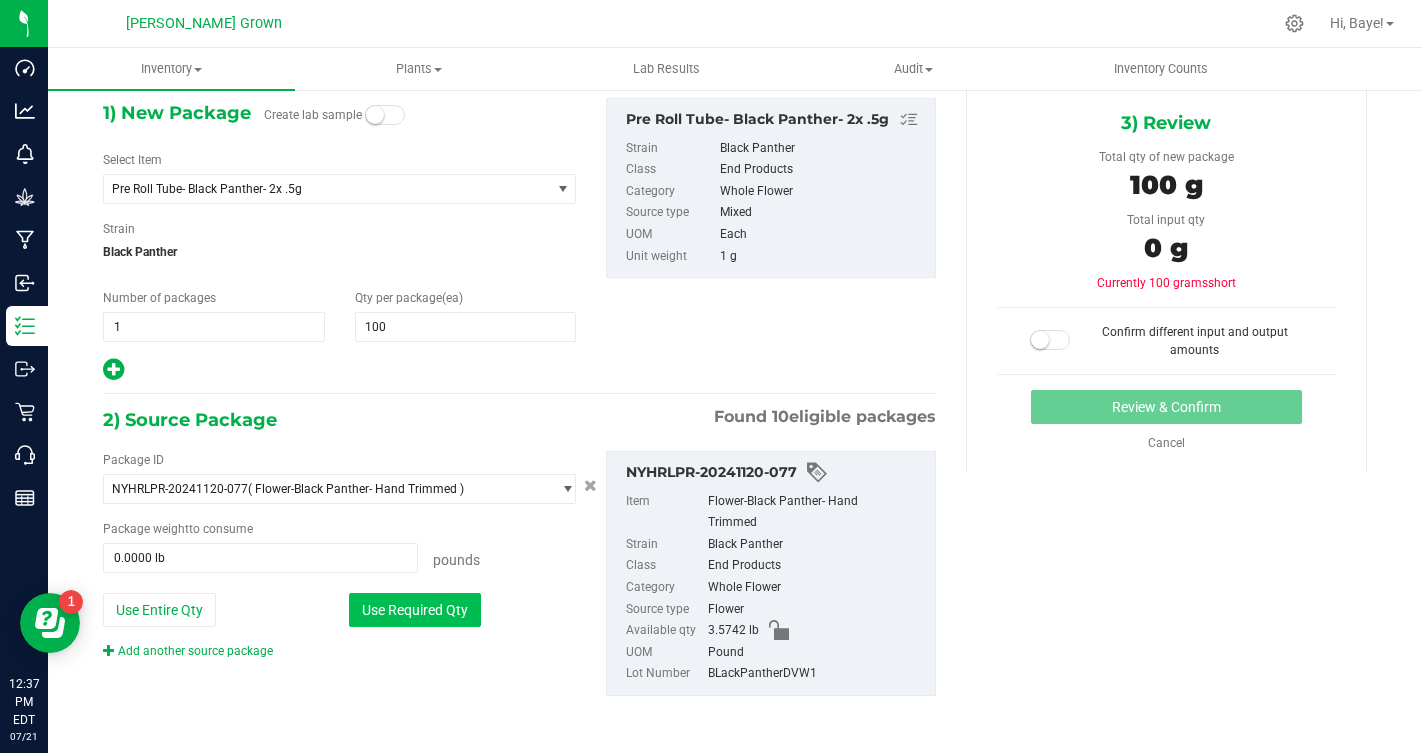 click on "Use Required Qty" at bounding box center [415, 610] 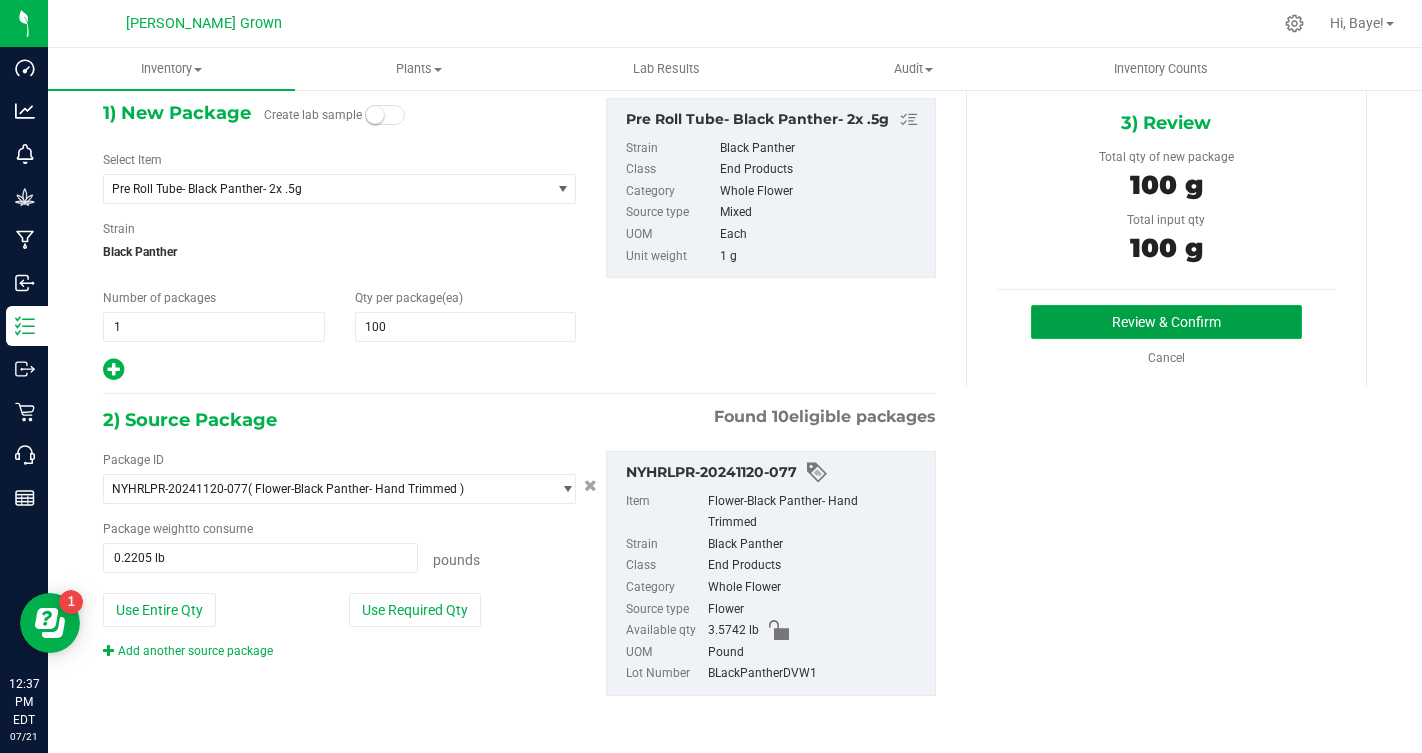 click on "Review & Confirm" at bounding box center (1166, 322) 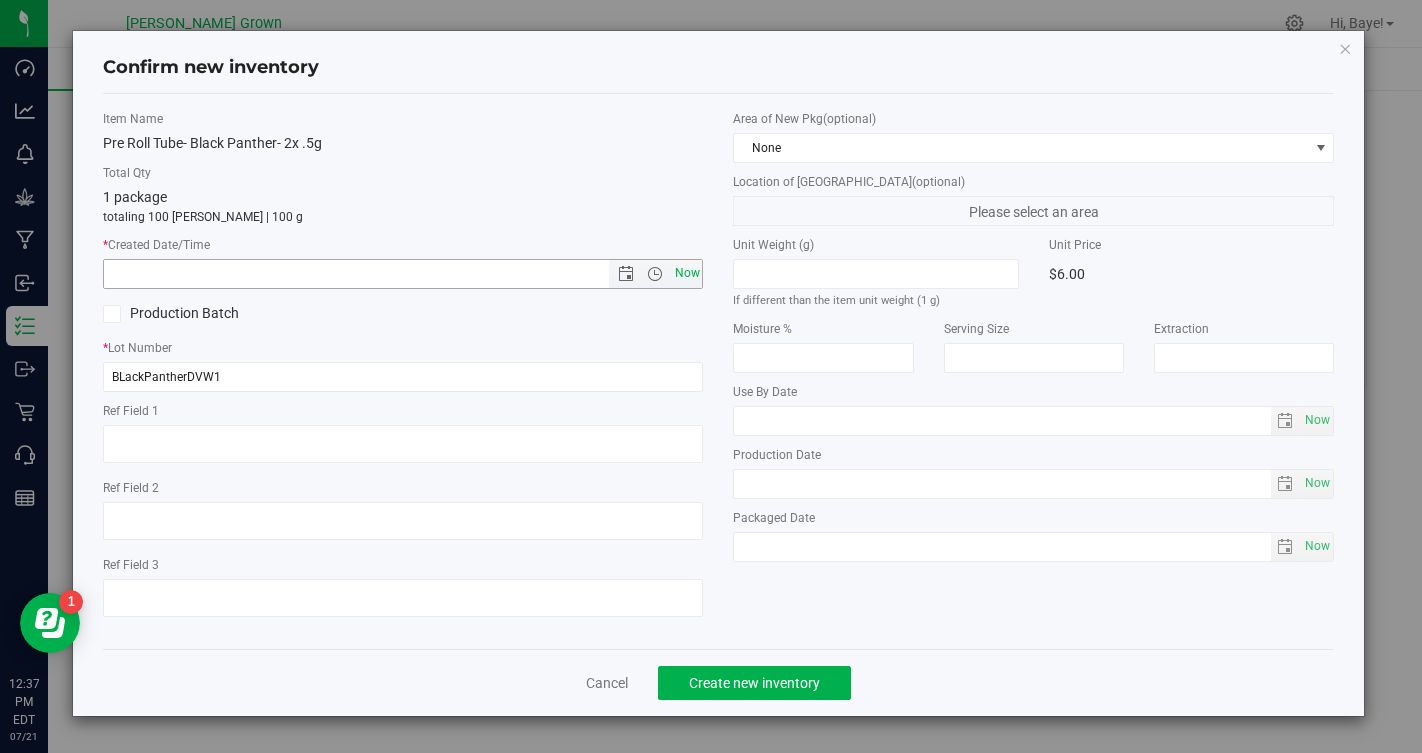 click on "Now" at bounding box center (687, 273) 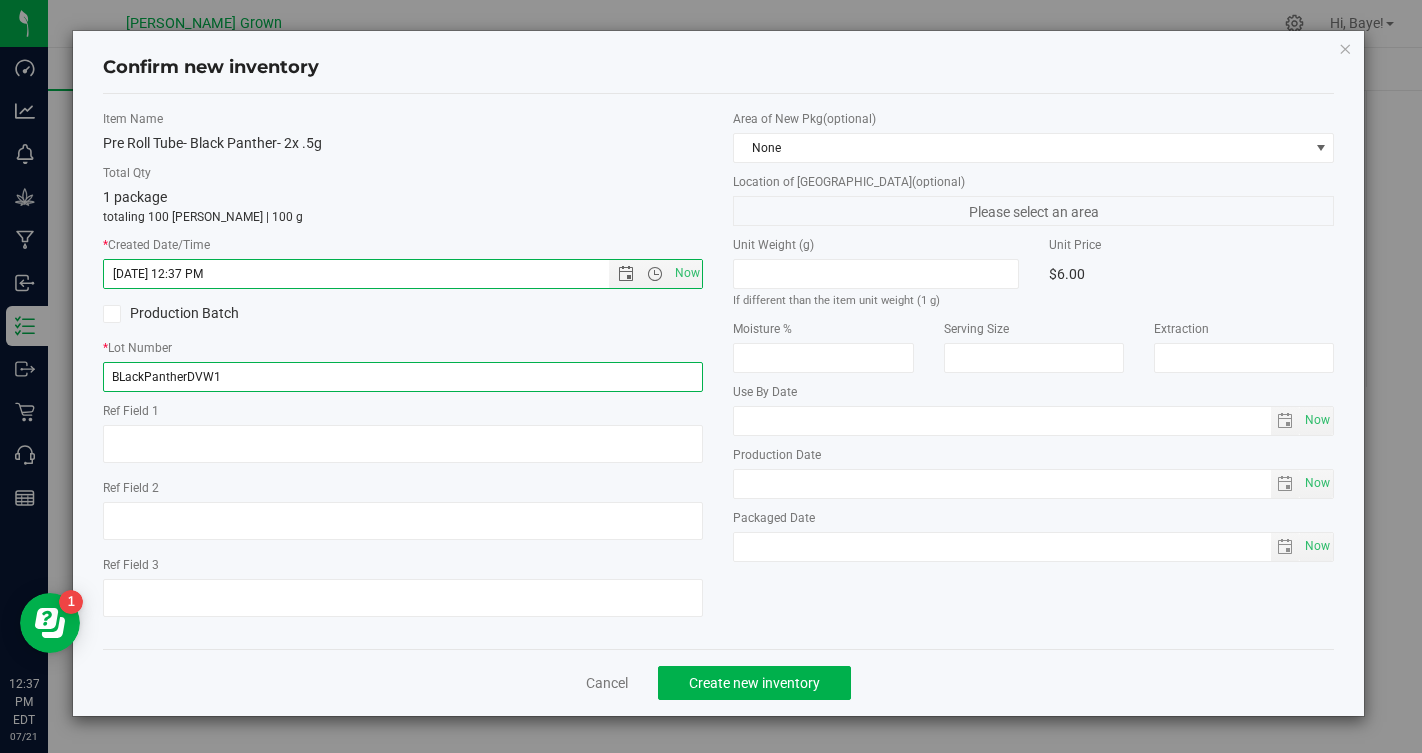 click on "BLackPantherDVW1" at bounding box center (403, 377) 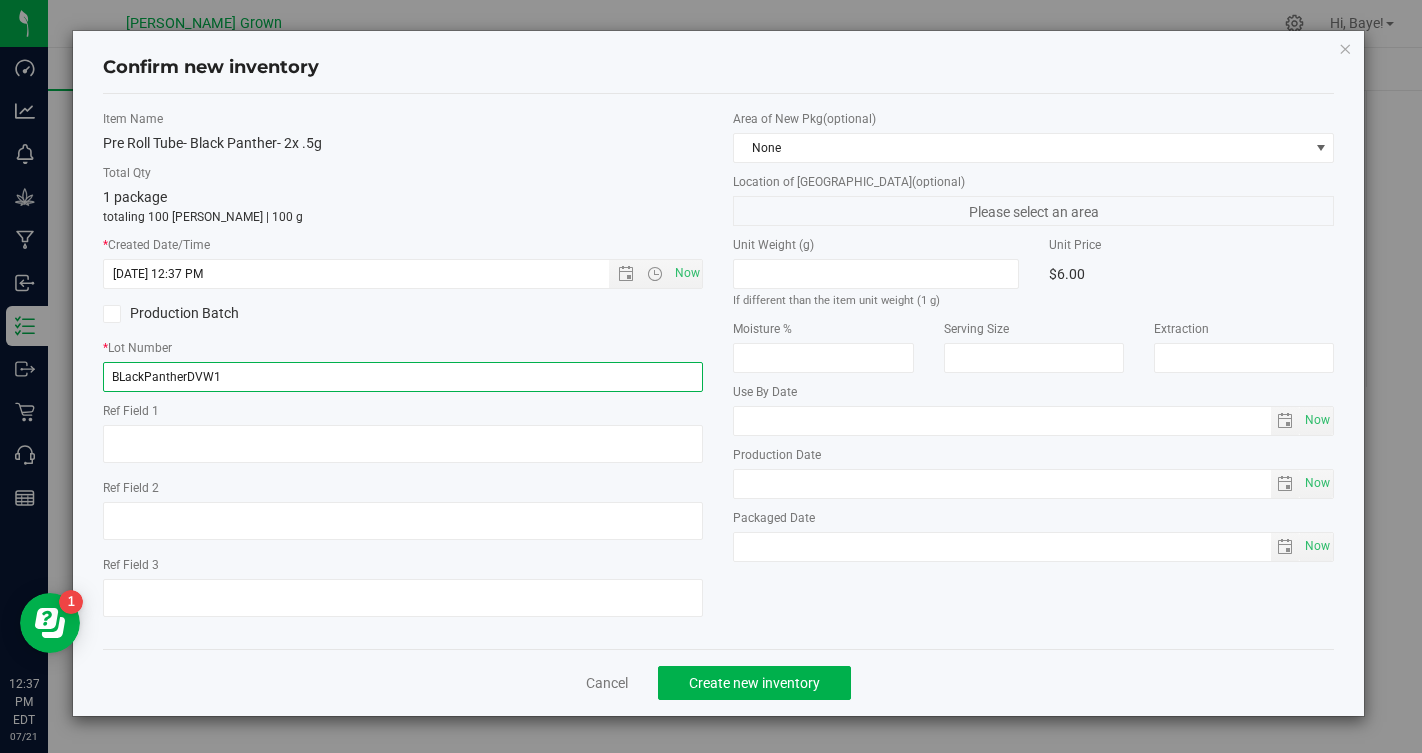 type on "BLackPantherDVW1PR" 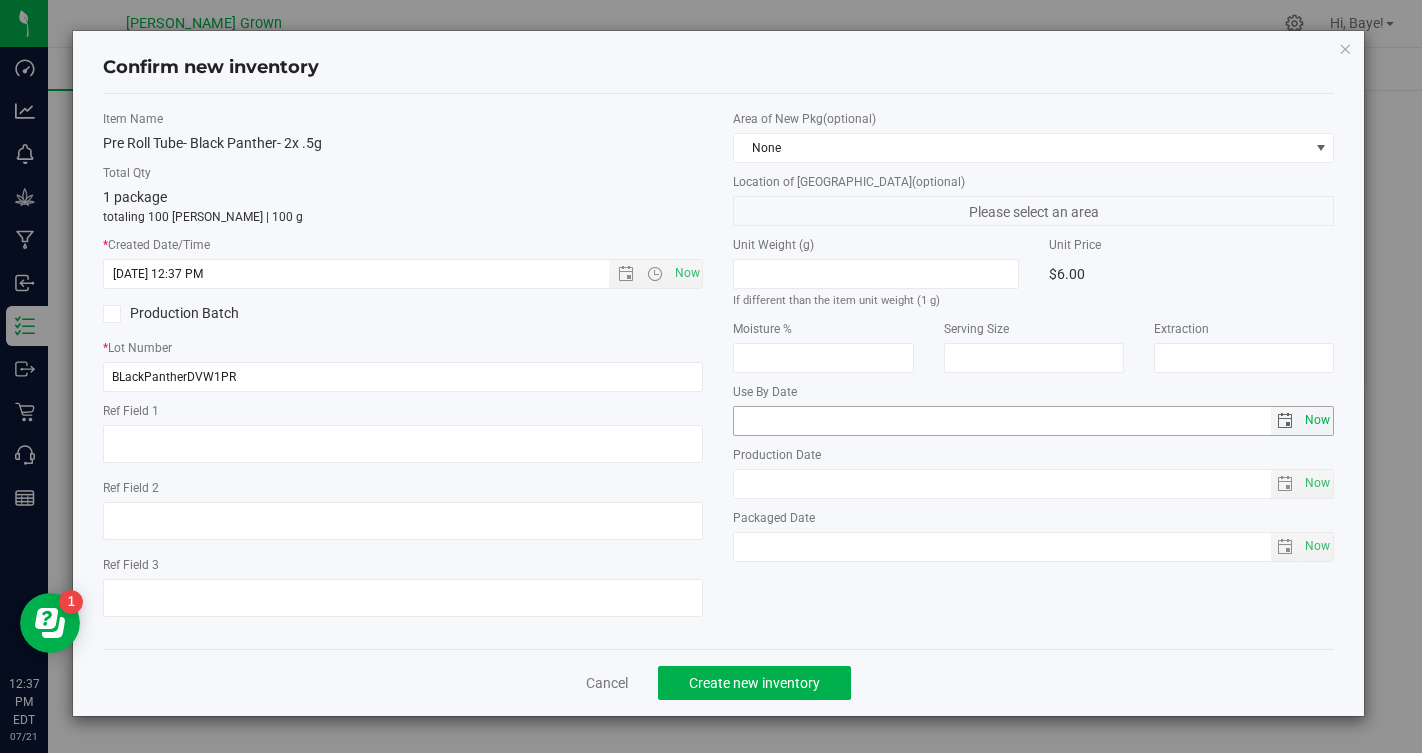 click on "Now" at bounding box center [1318, 420] 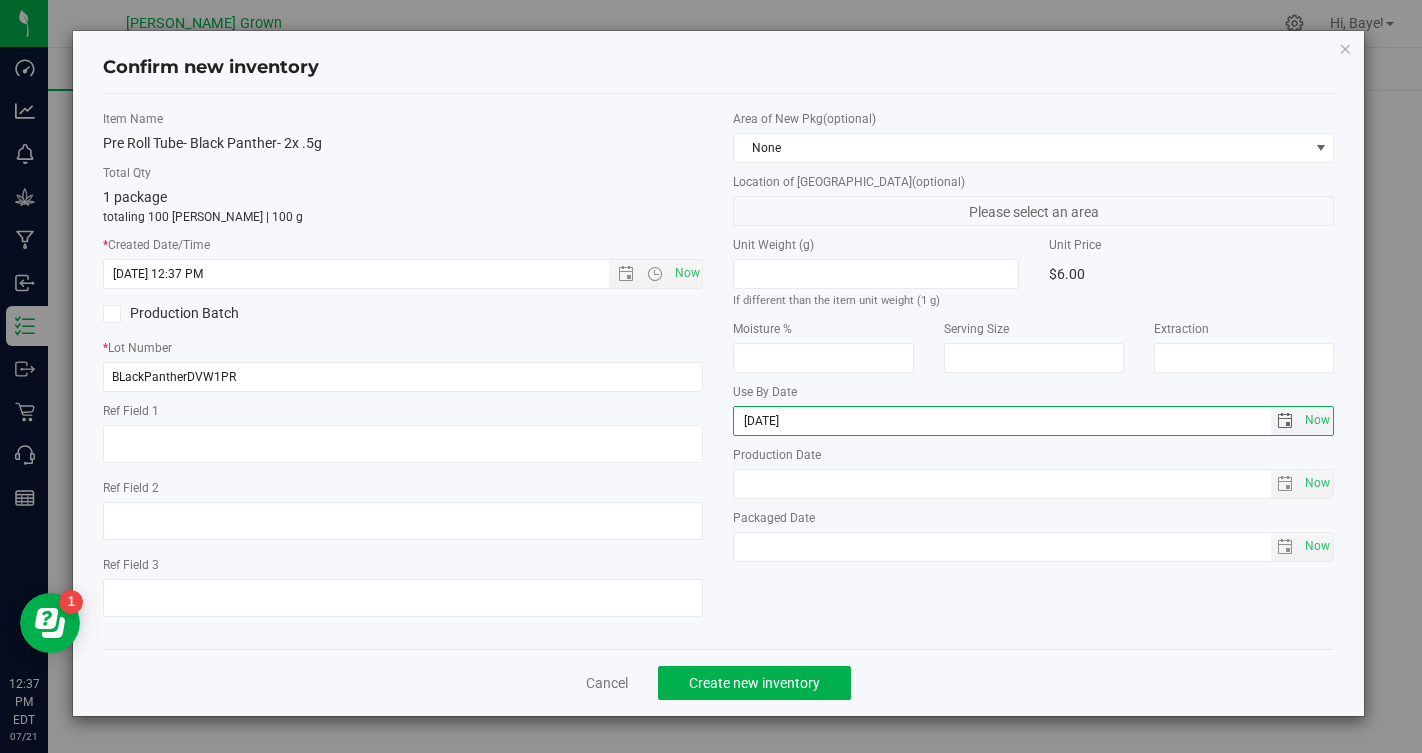 click on "[DATE]" at bounding box center (1002, 421) 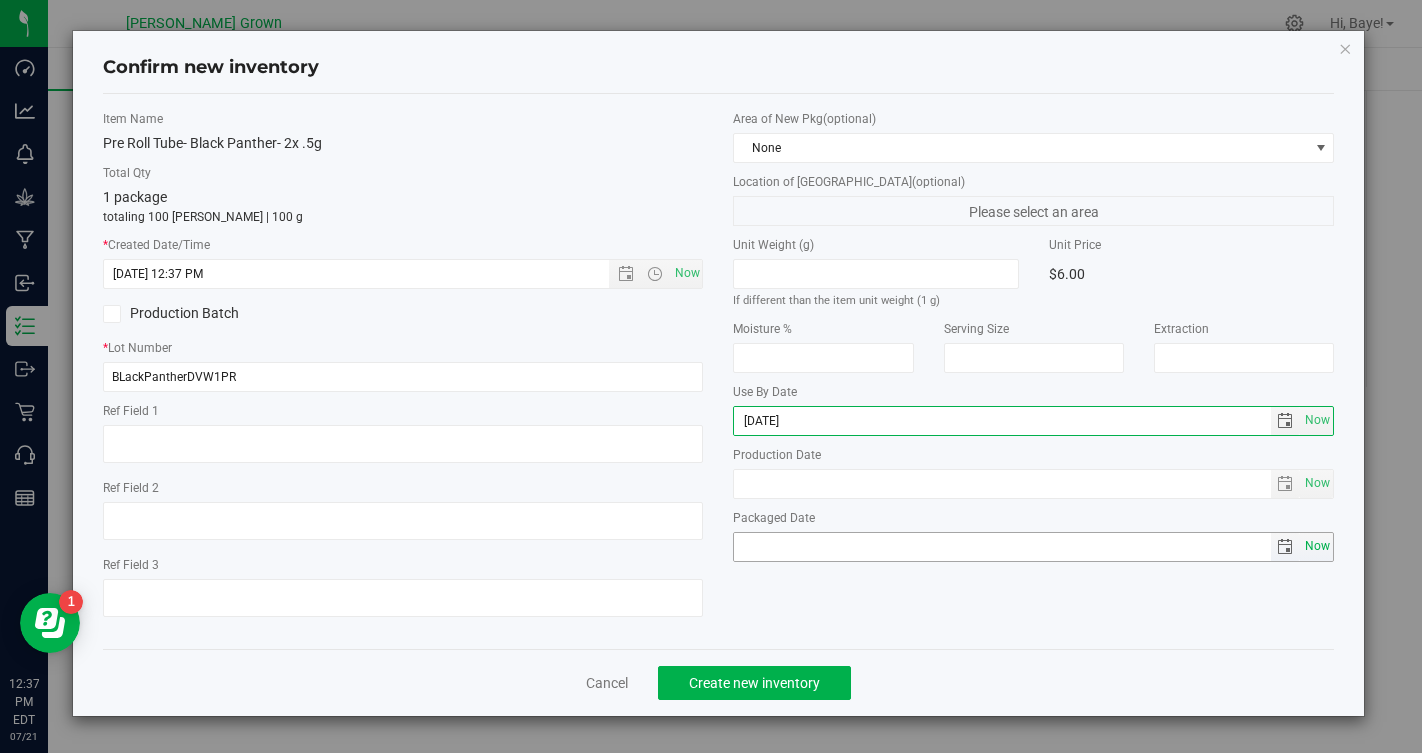 type on "[DATE]" 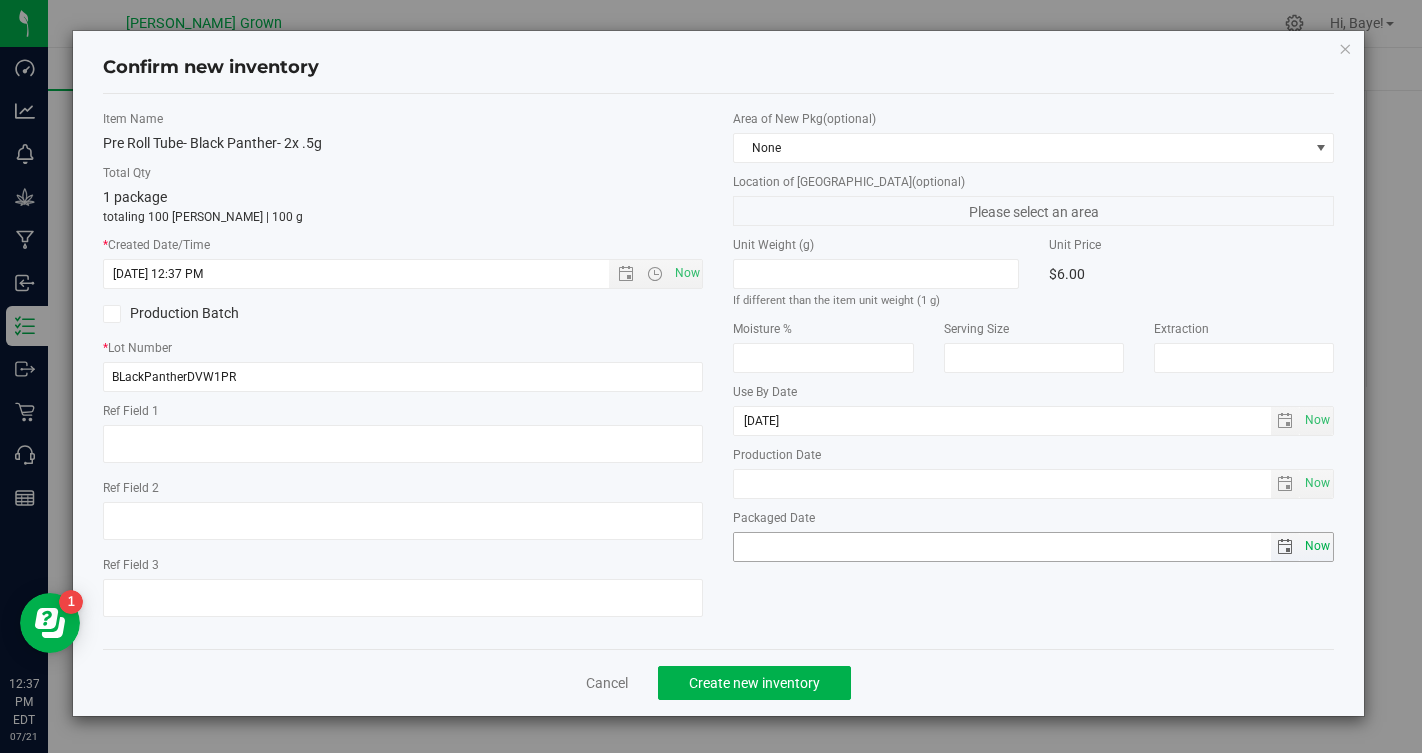 click on "Now" at bounding box center (1318, 546) 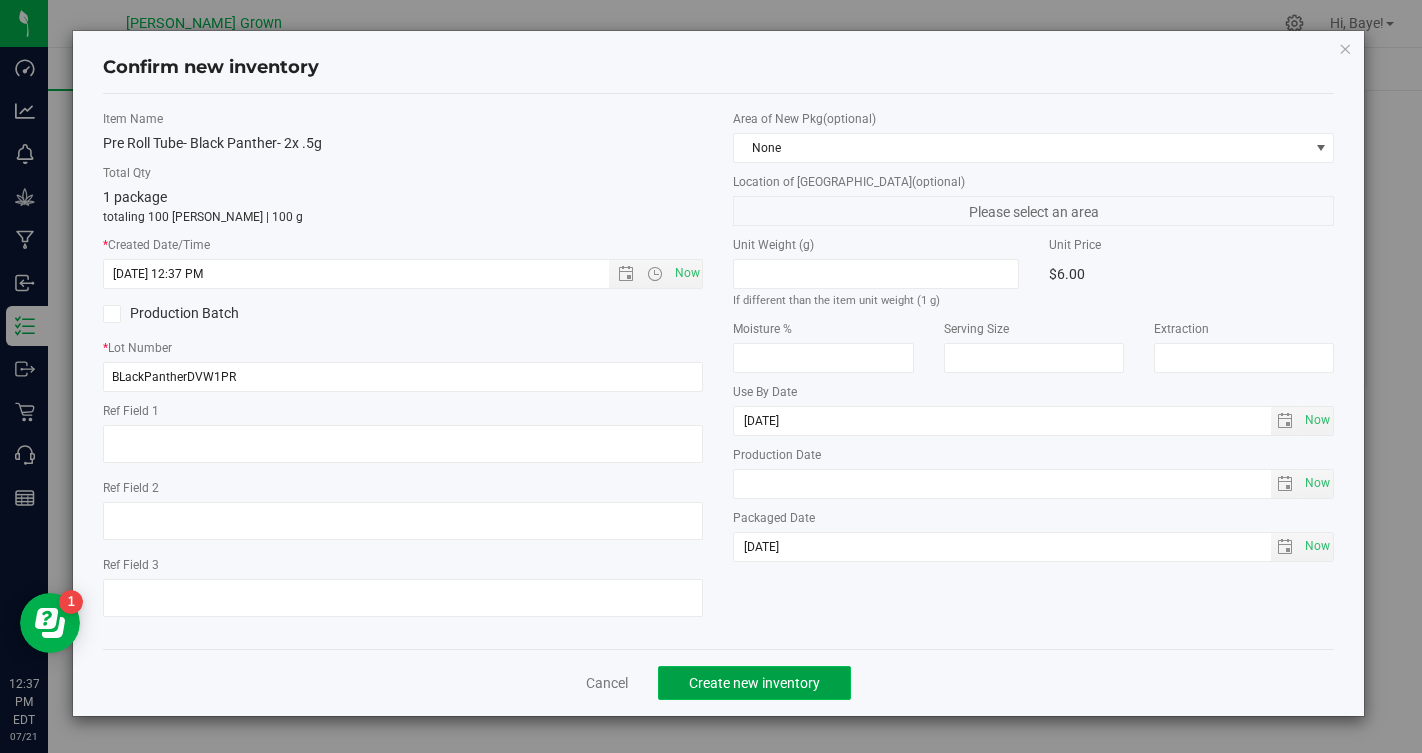 click on "Create new inventory" 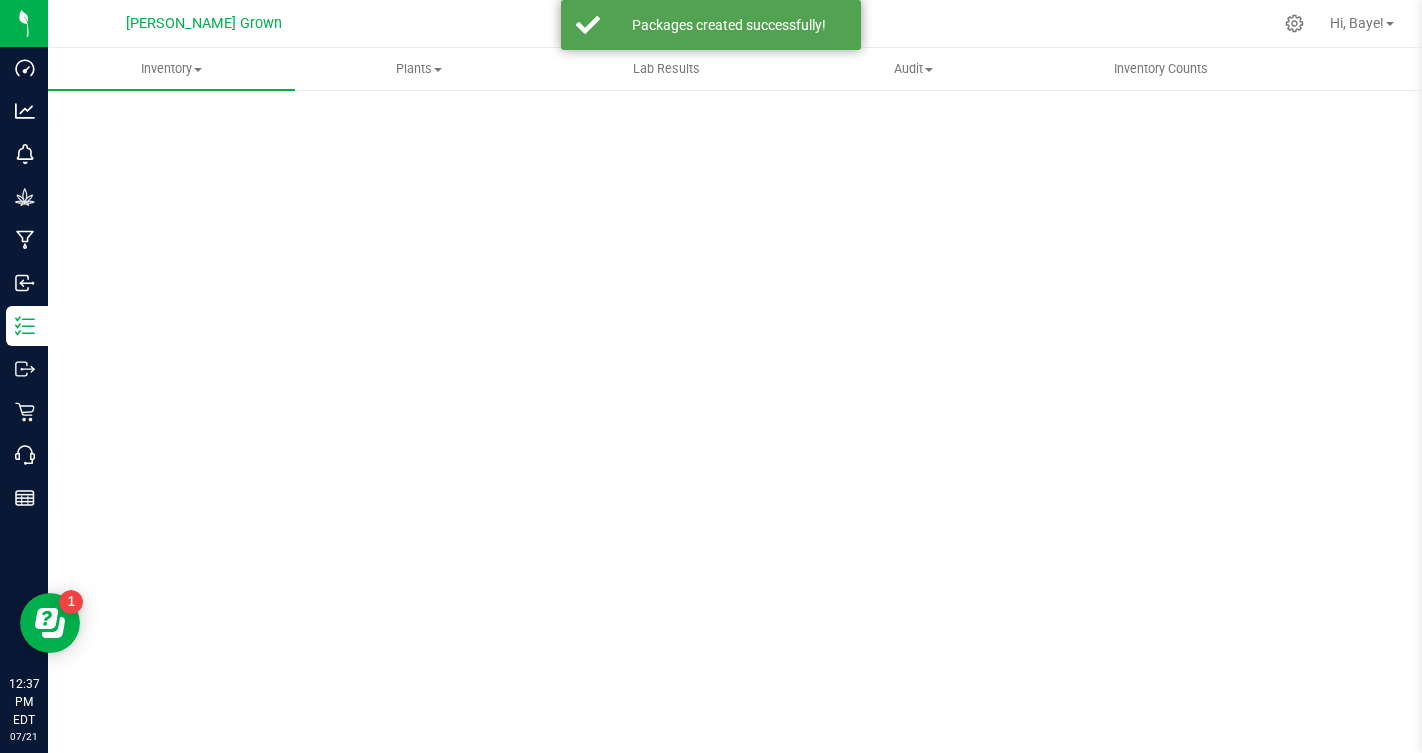 scroll, scrollTop: 0, scrollLeft: 0, axis: both 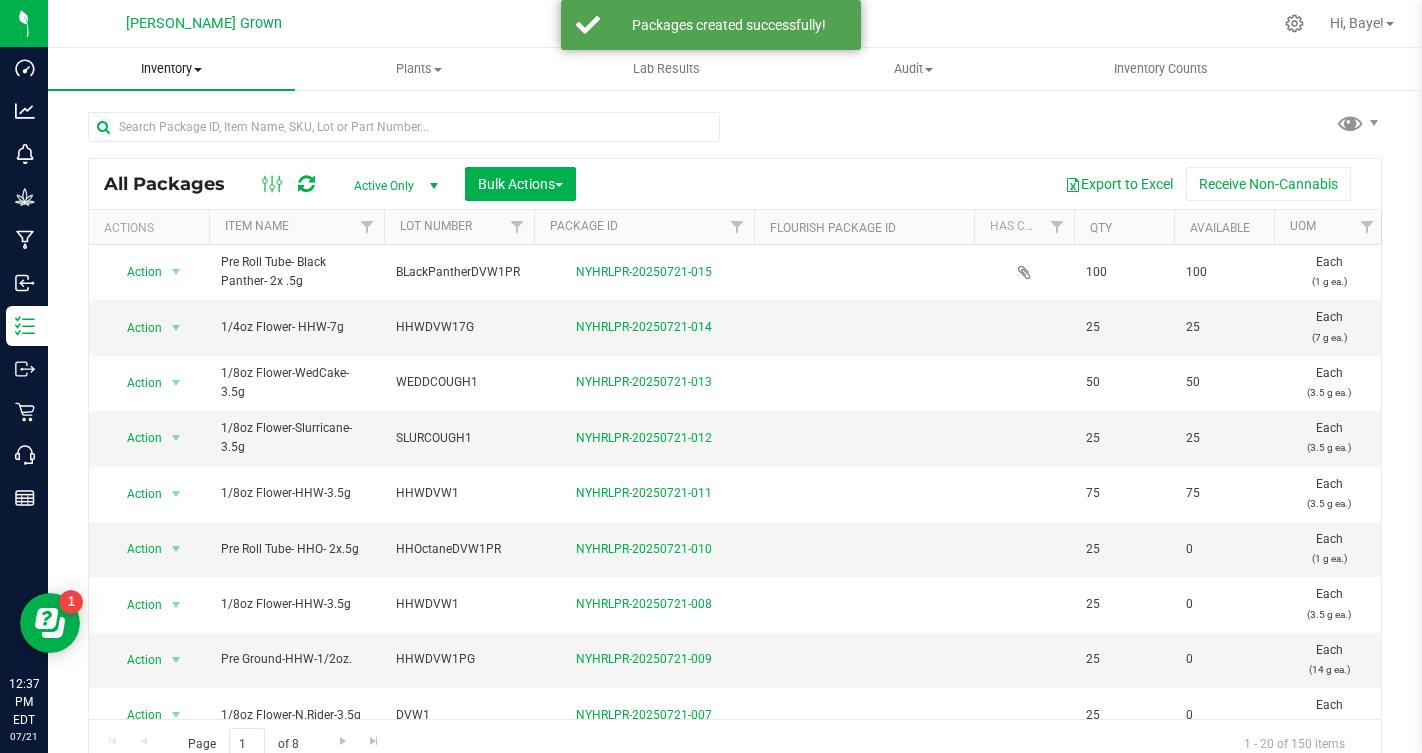 click on "Inventory" at bounding box center [171, 69] 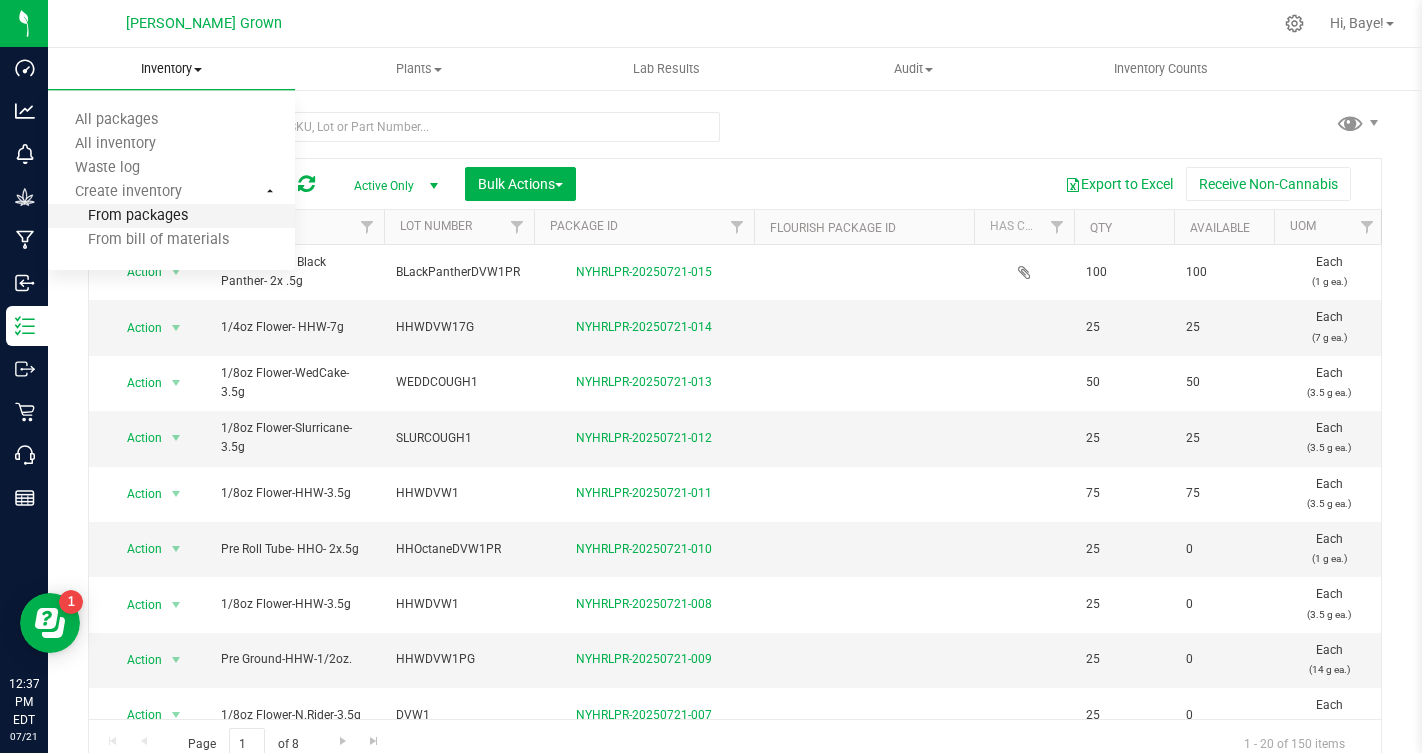 click on "From packages" at bounding box center (118, 216) 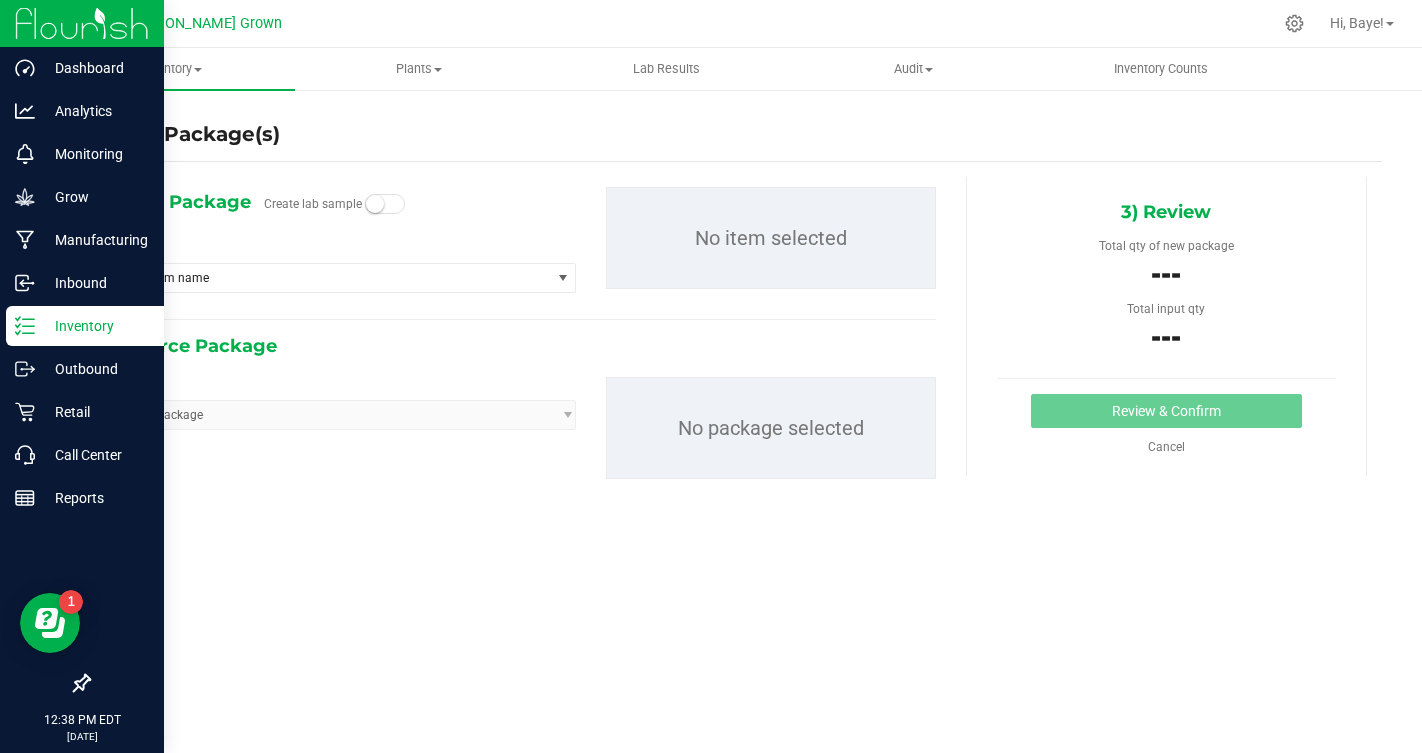 click on "Inventory" at bounding box center (95, 326) 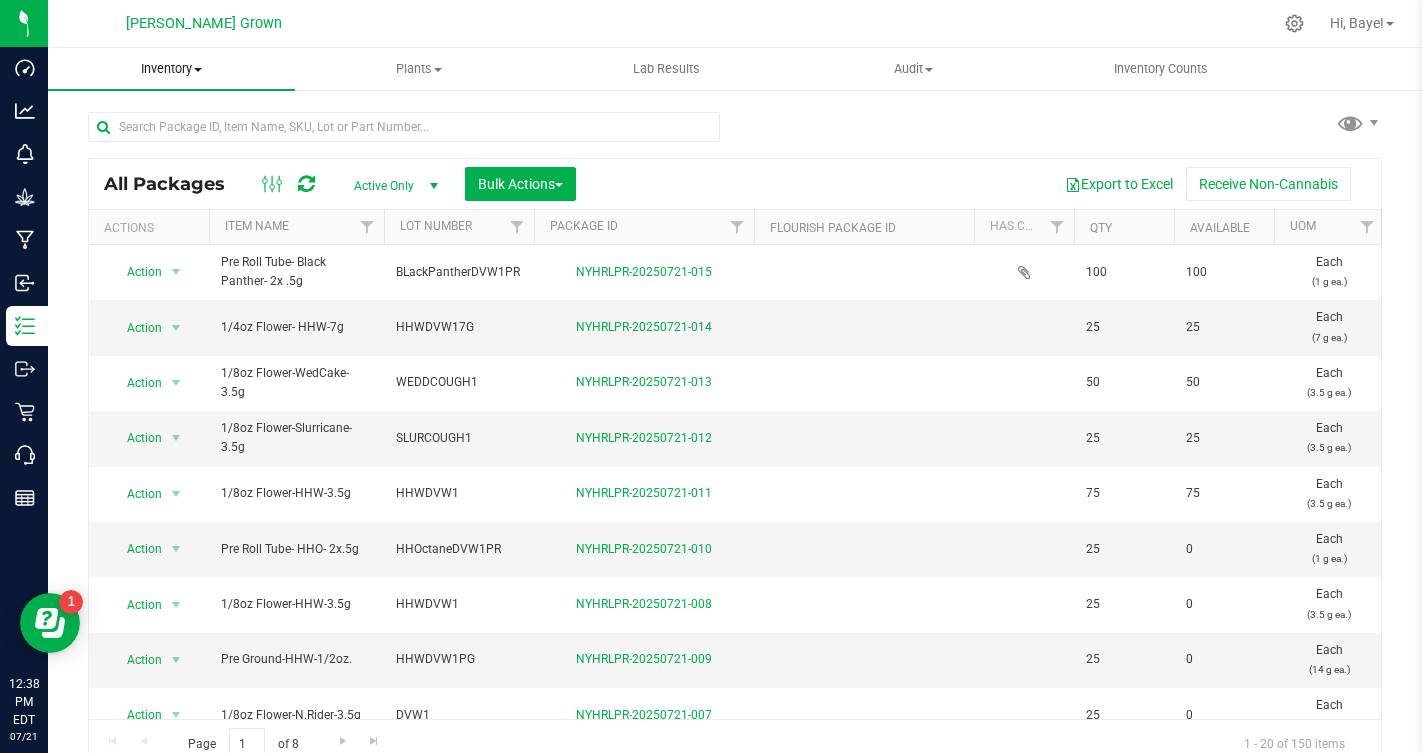click on "Inventory" at bounding box center (171, 69) 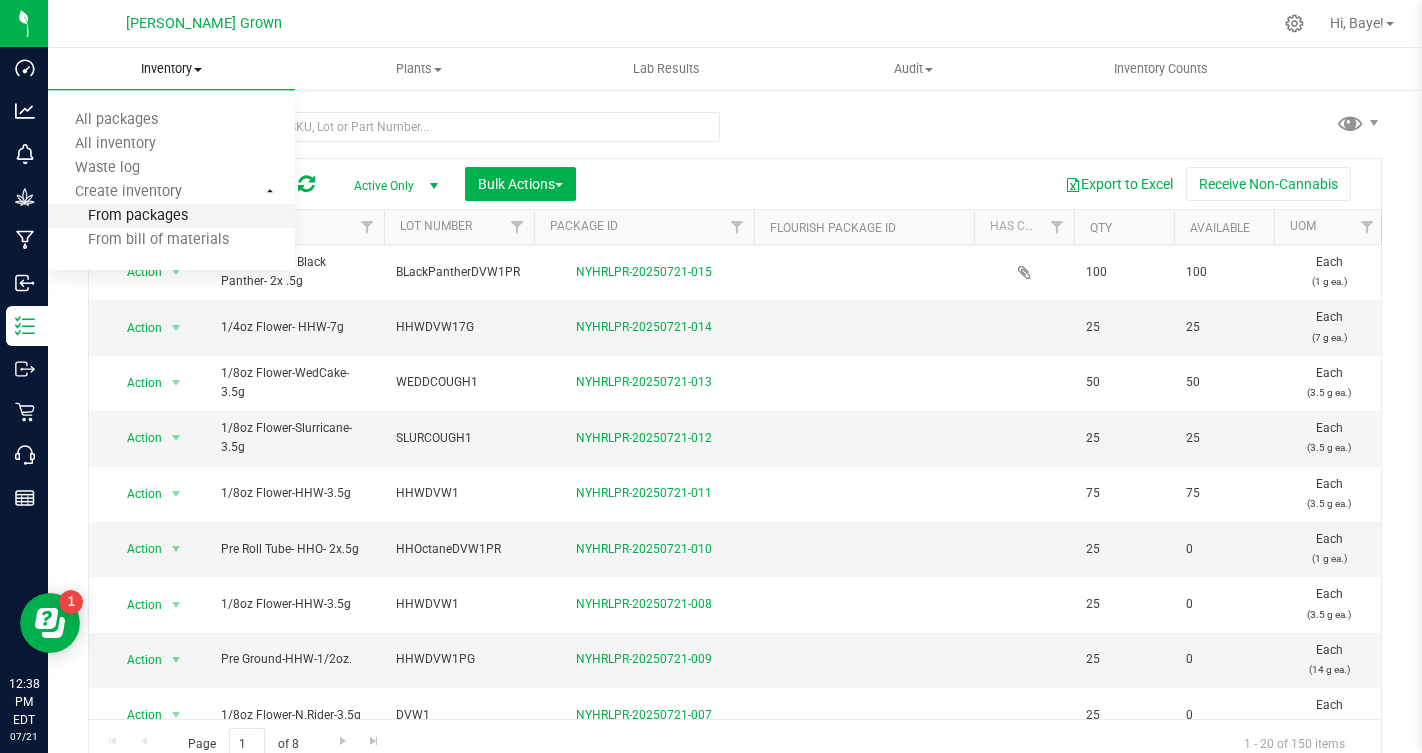 click on "From packages" at bounding box center [171, 217] 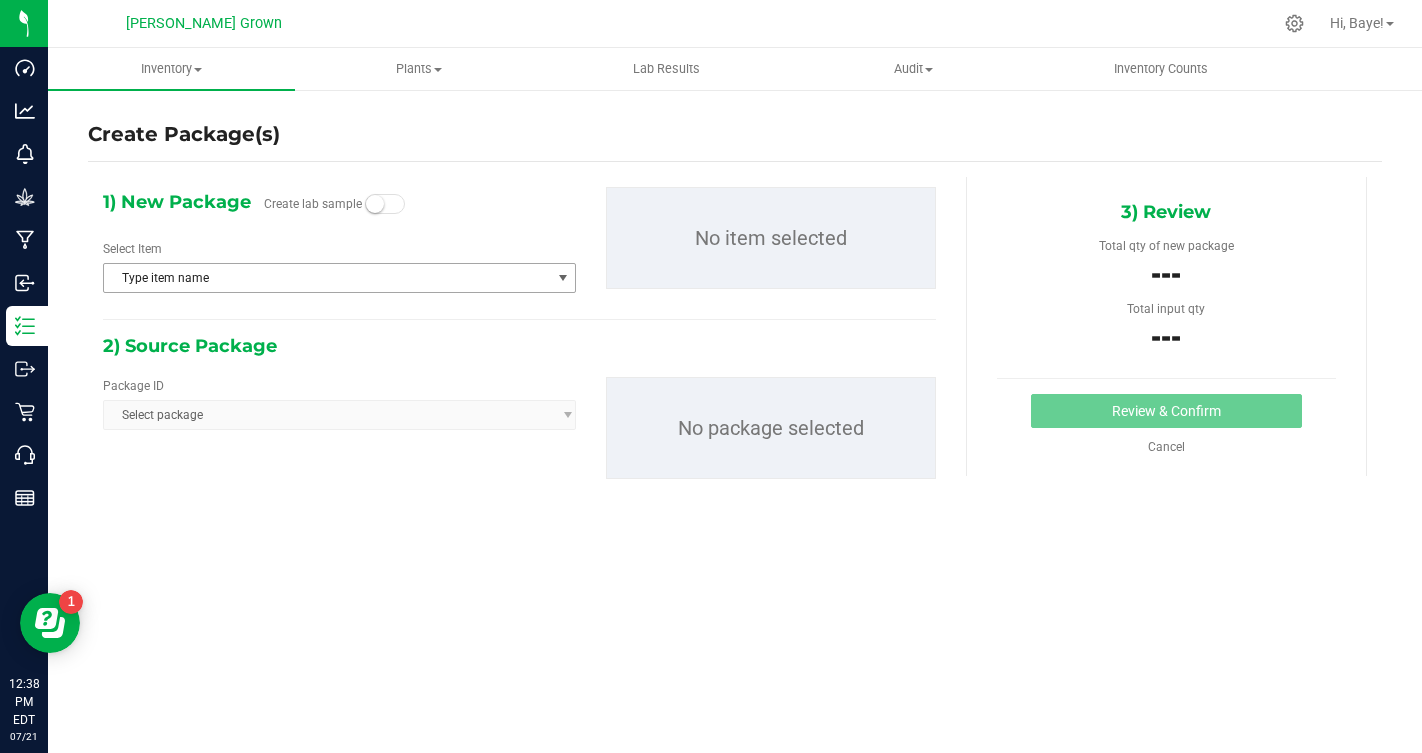 click at bounding box center (562, 278) 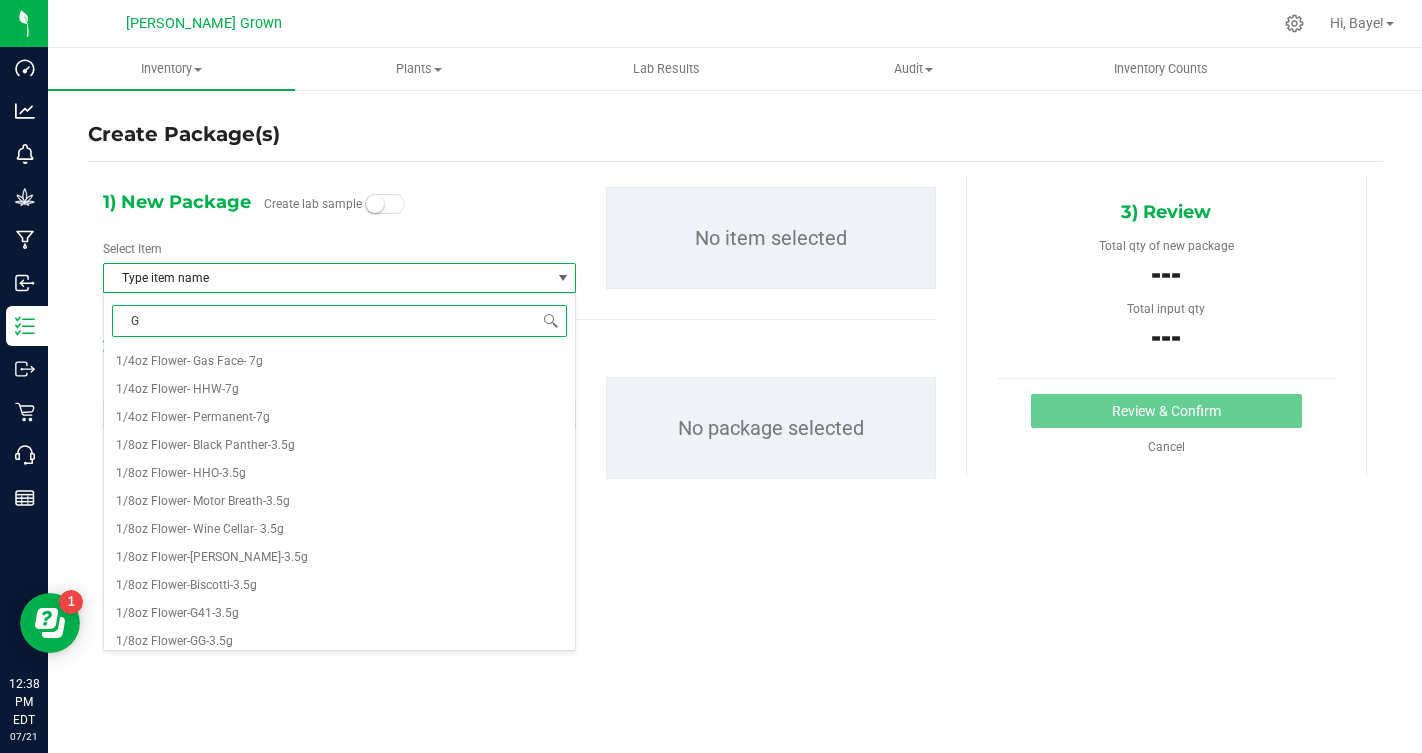 type on "GG" 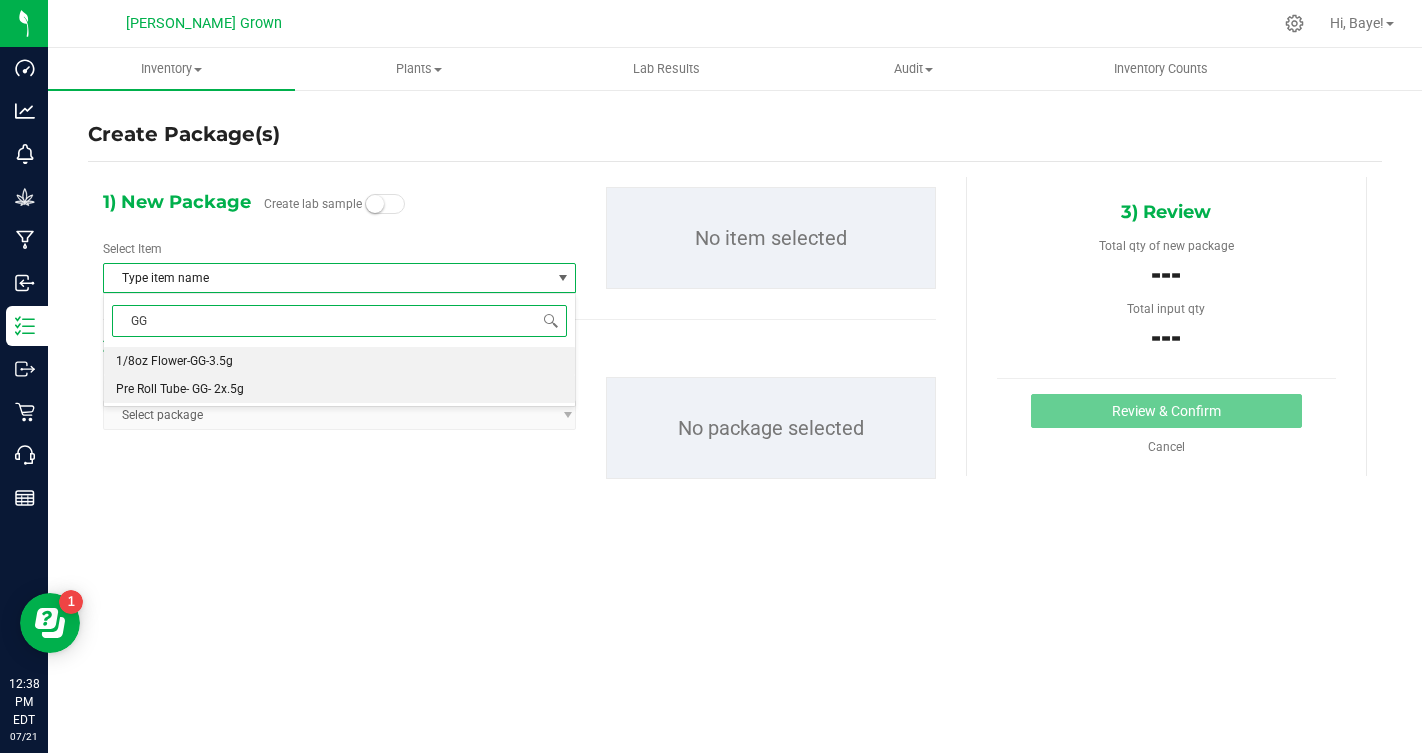 click on "Pre Roll Tube- GG- 2x.5g" at bounding box center (339, 389) 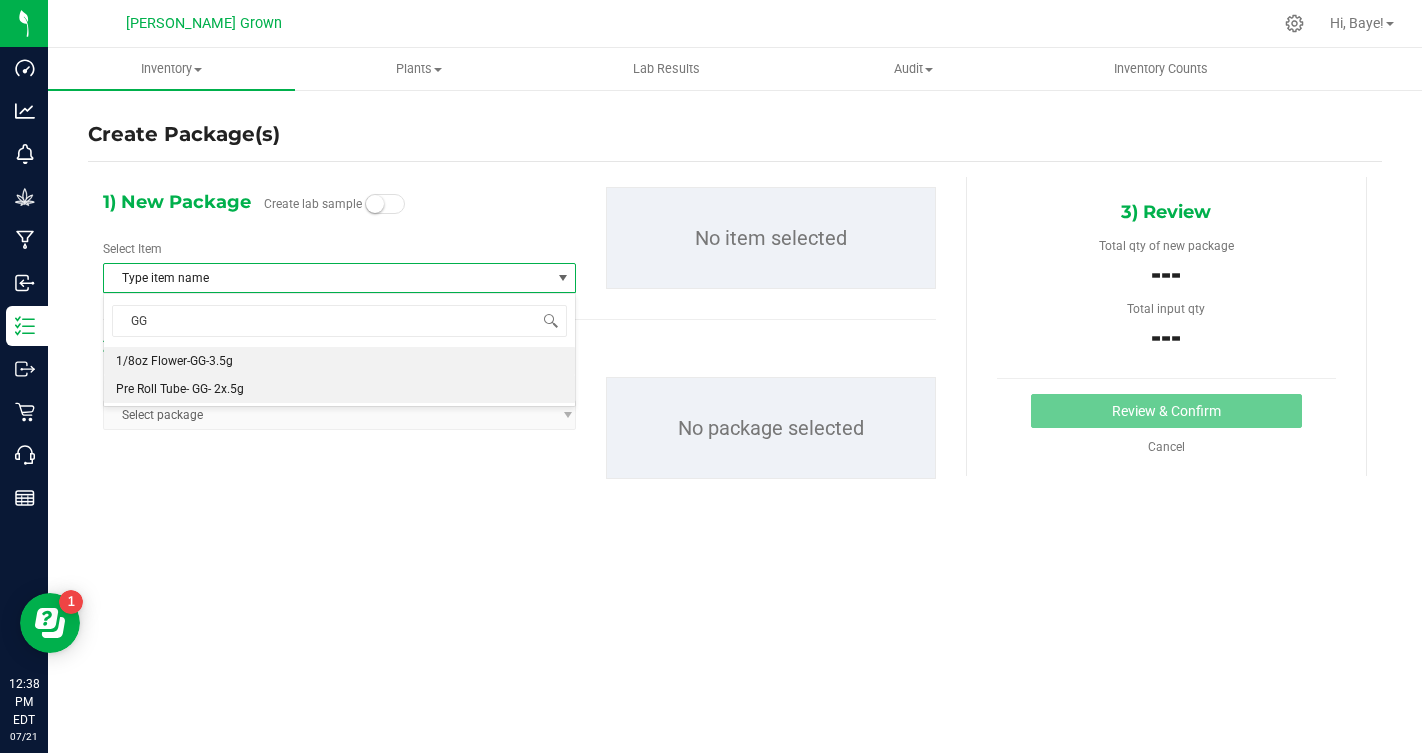 type 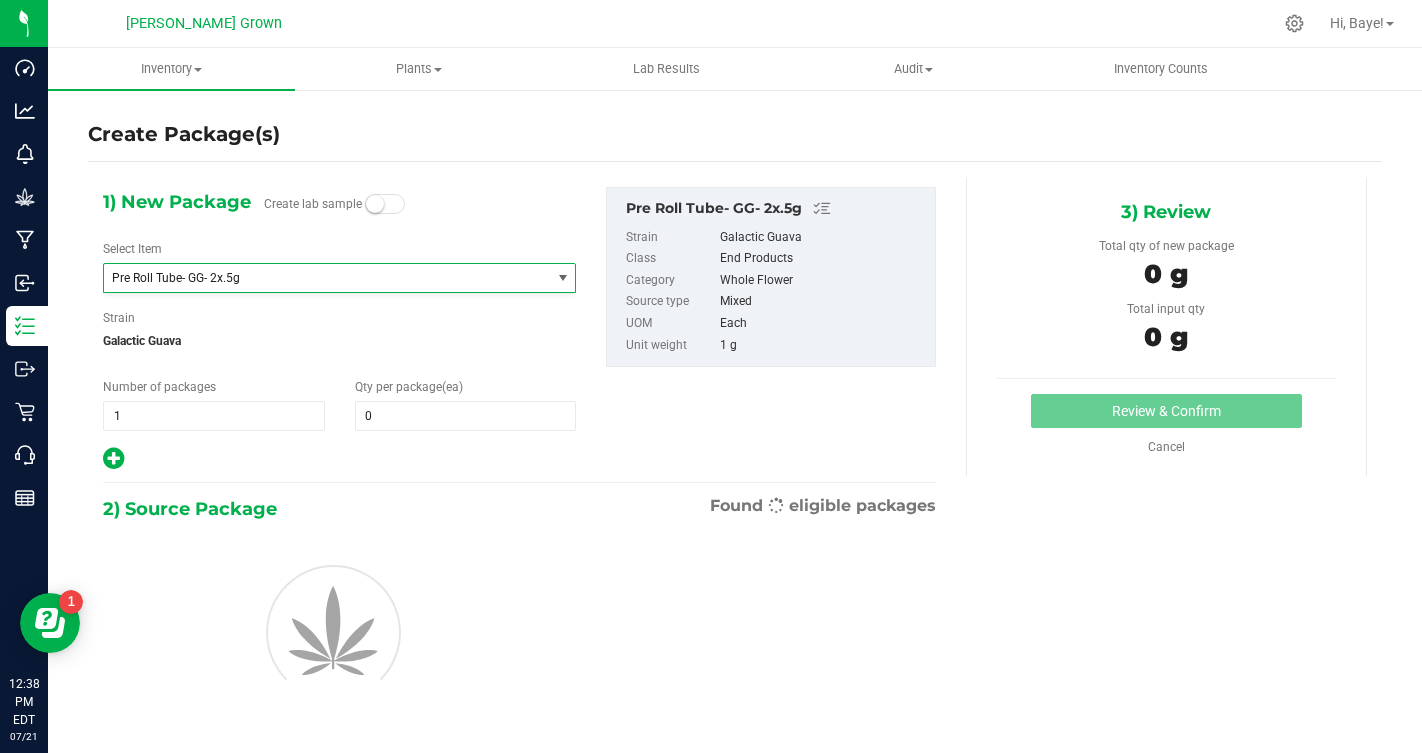 type on "0" 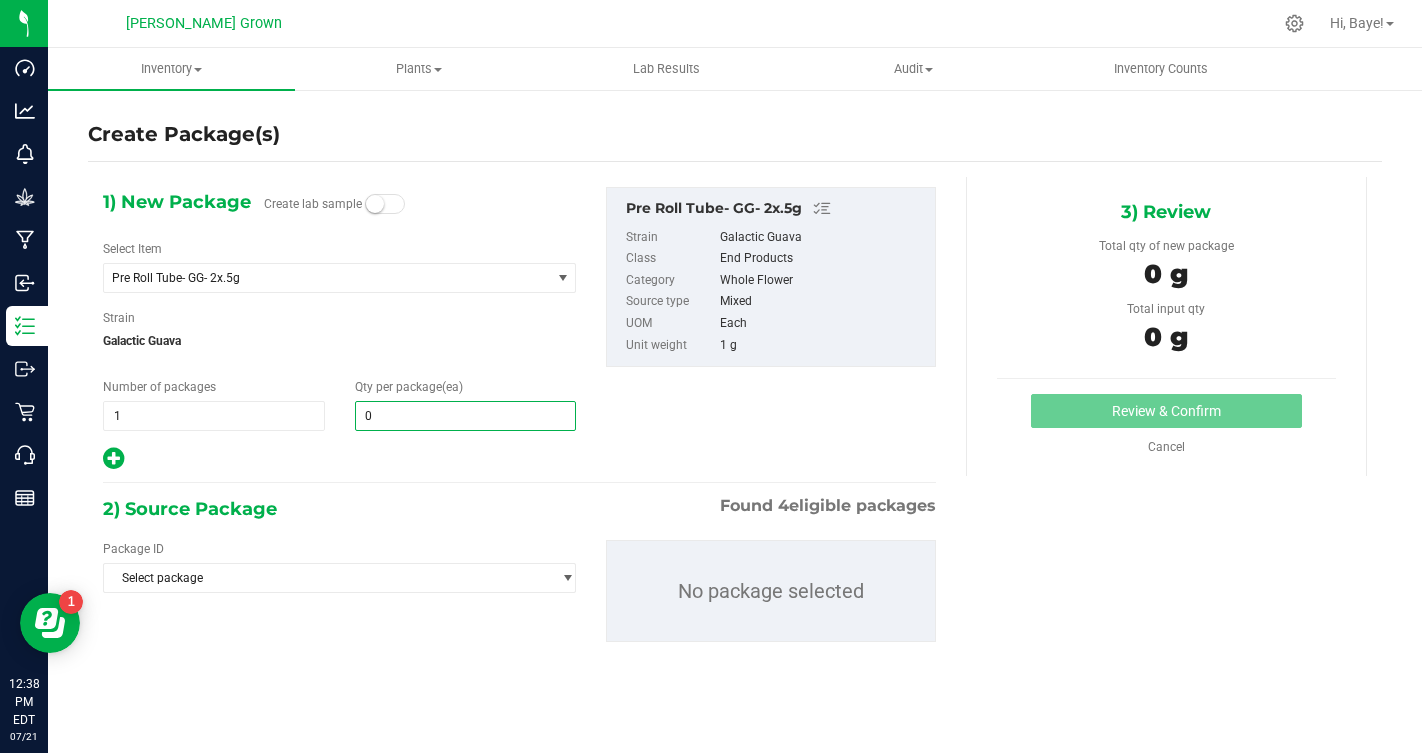type 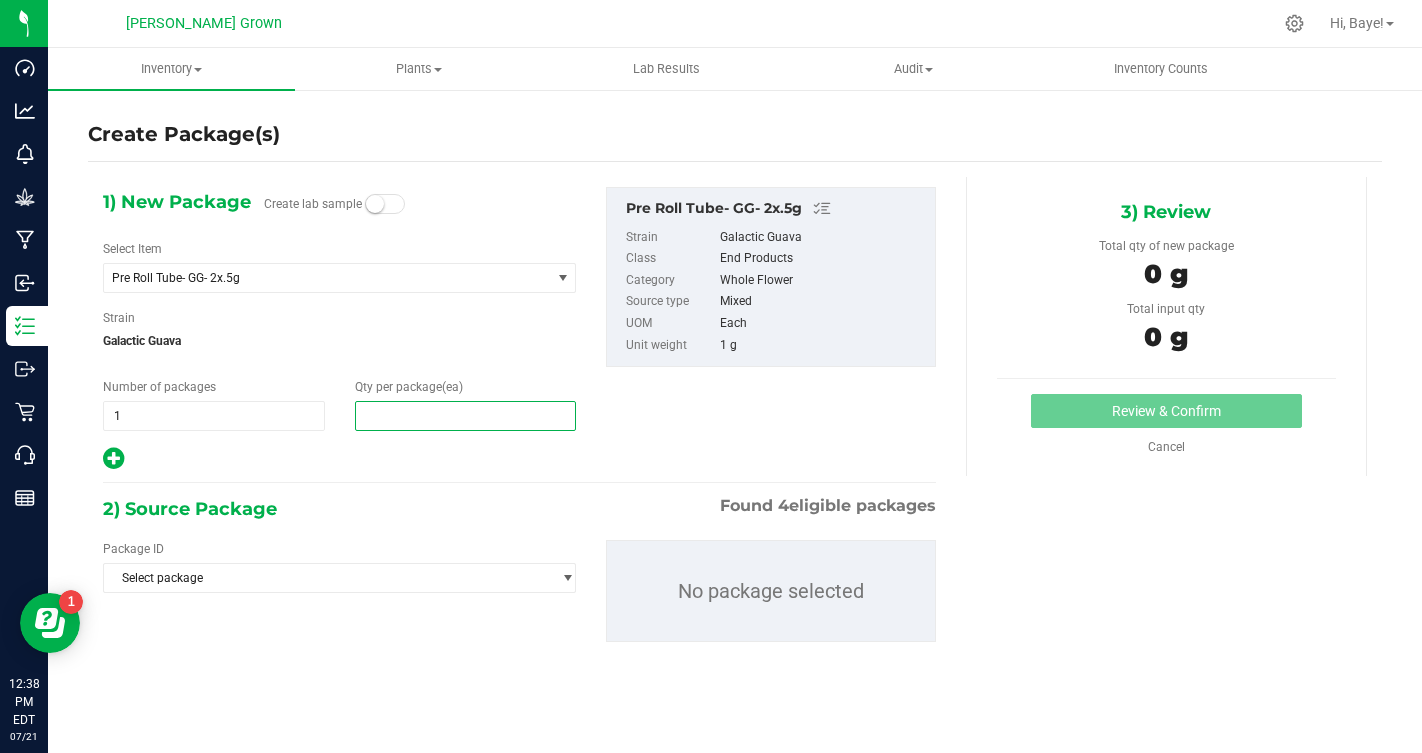 click at bounding box center (466, 416) 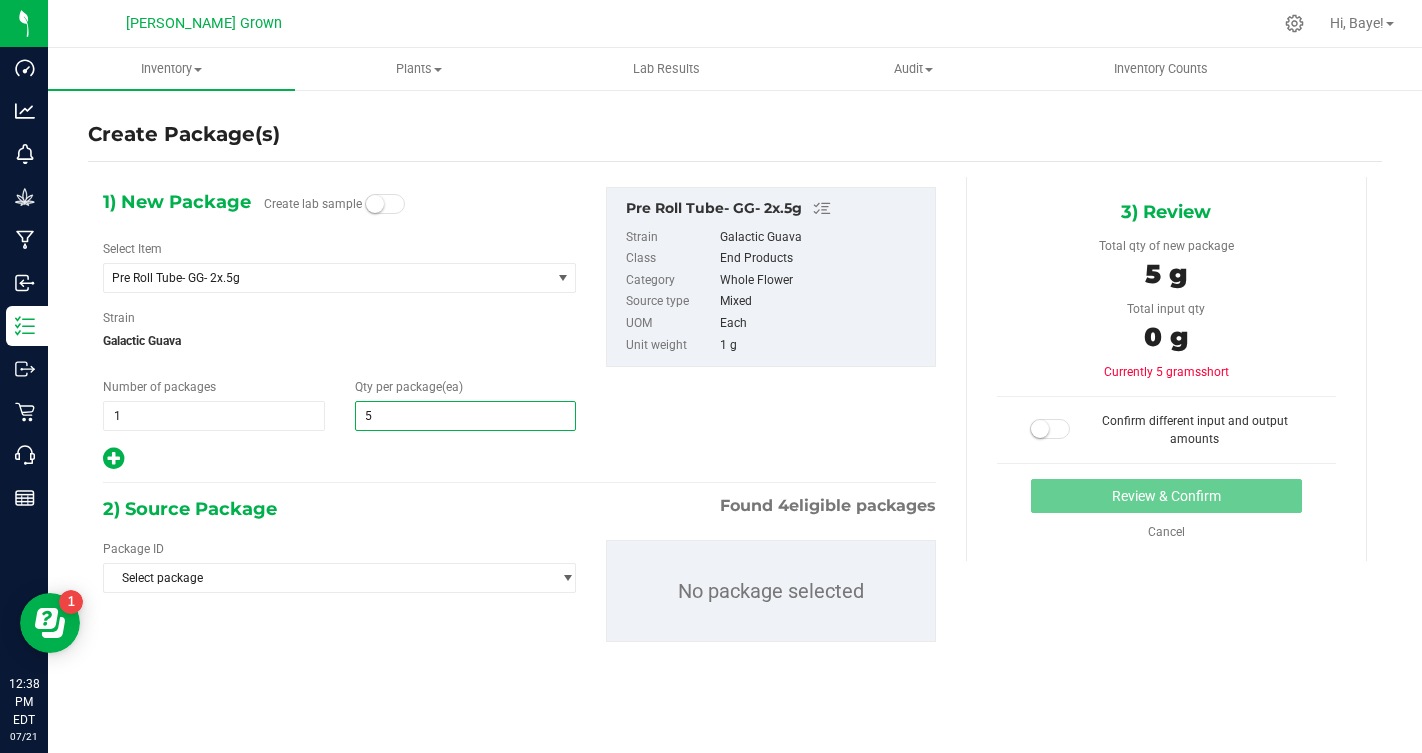 type on "50" 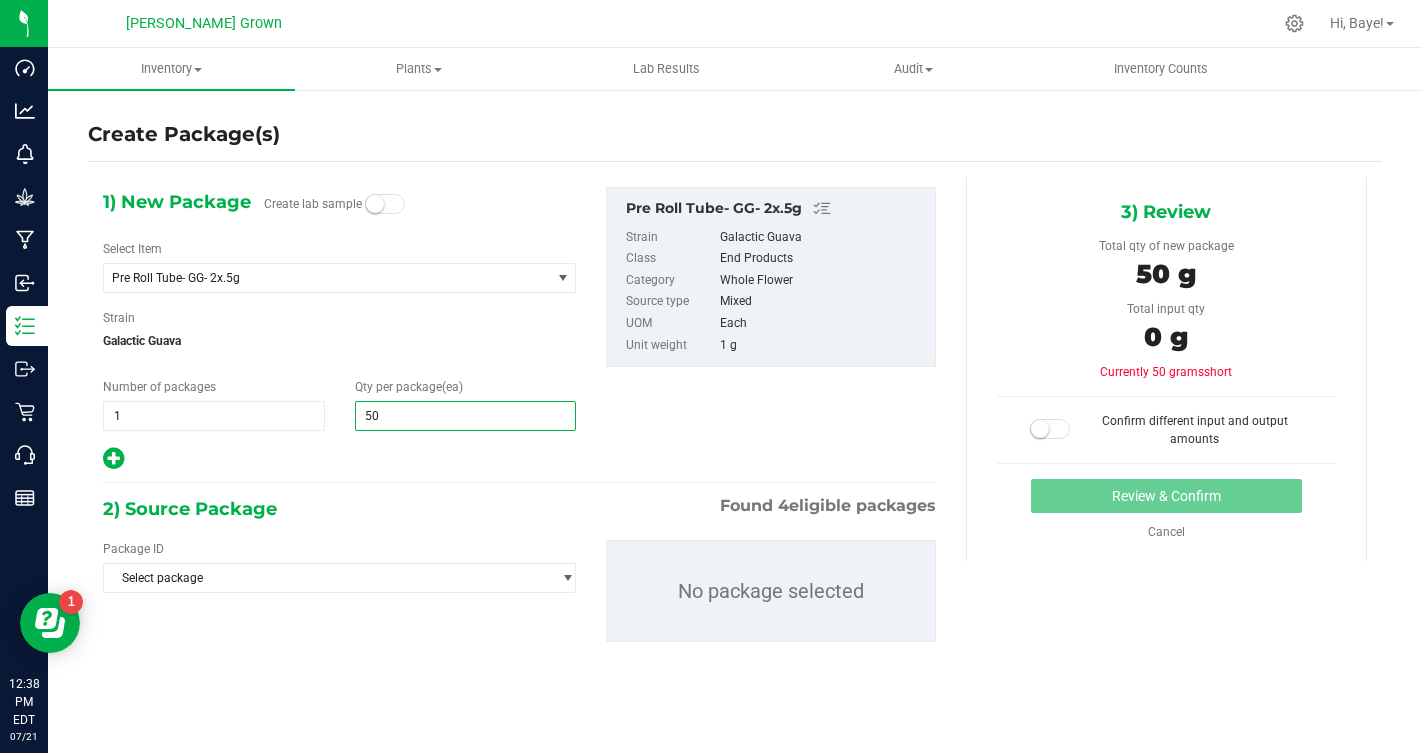 type on "50" 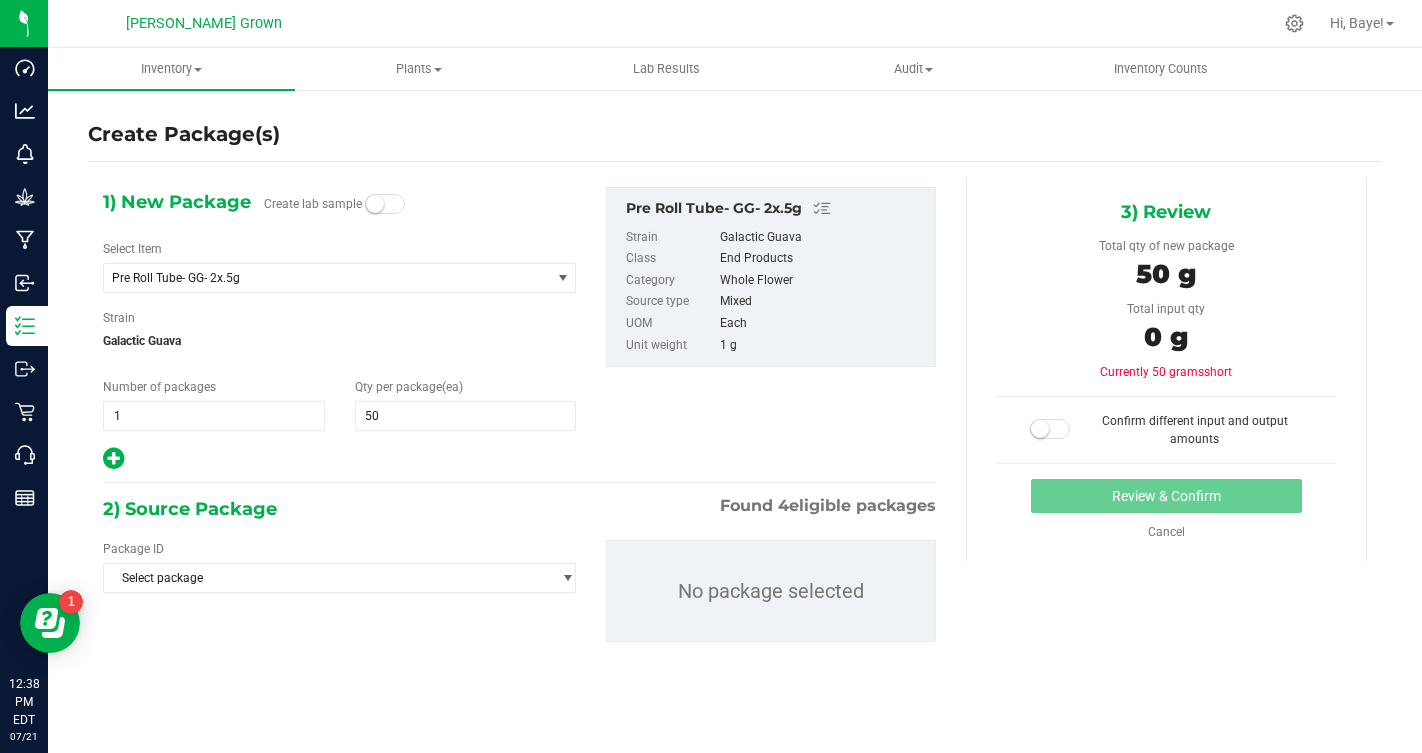 click on "2) Source Package
Found
4
eligible packages" at bounding box center (519, 509) 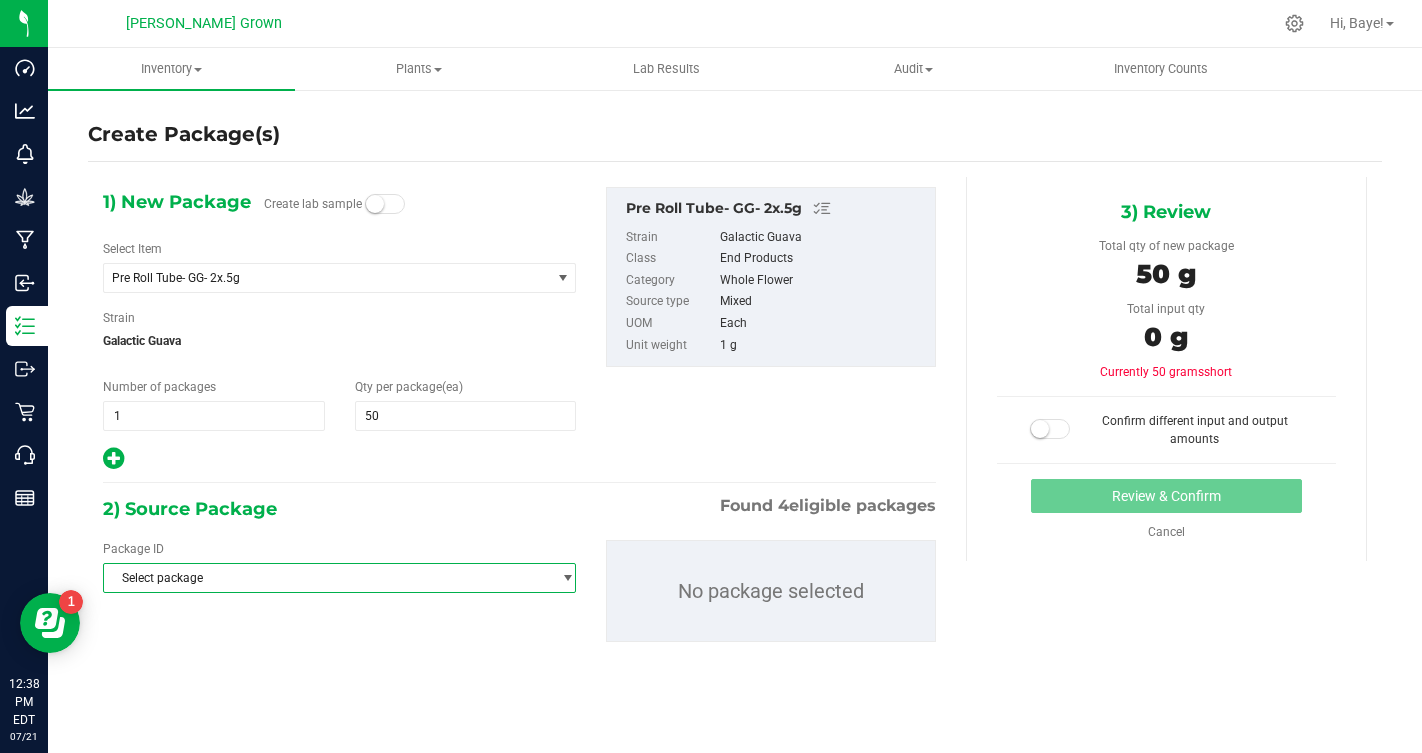 click on "Select package" at bounding box center (327, 578) 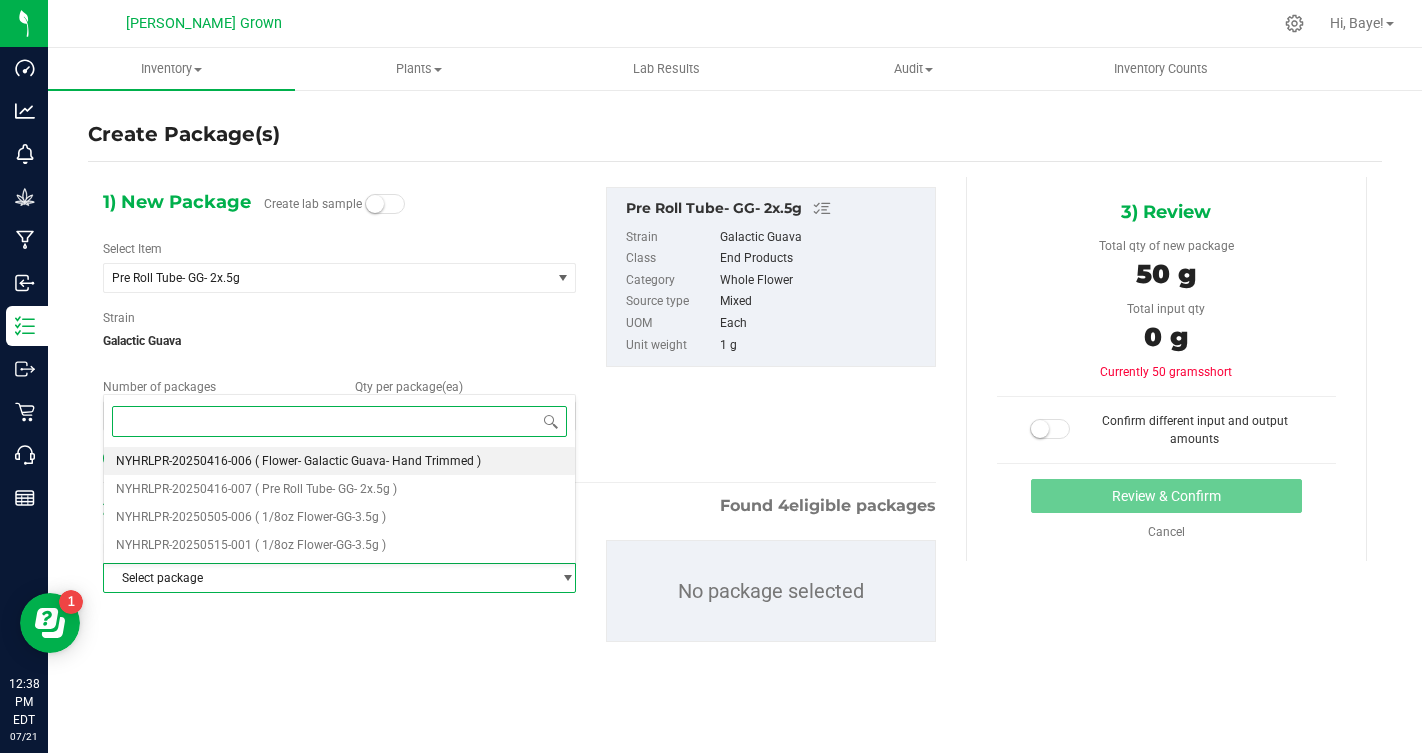 click on "(
Flower- Galactic Guava- Hand Trimmed
)" at bounding box center [368, 461] 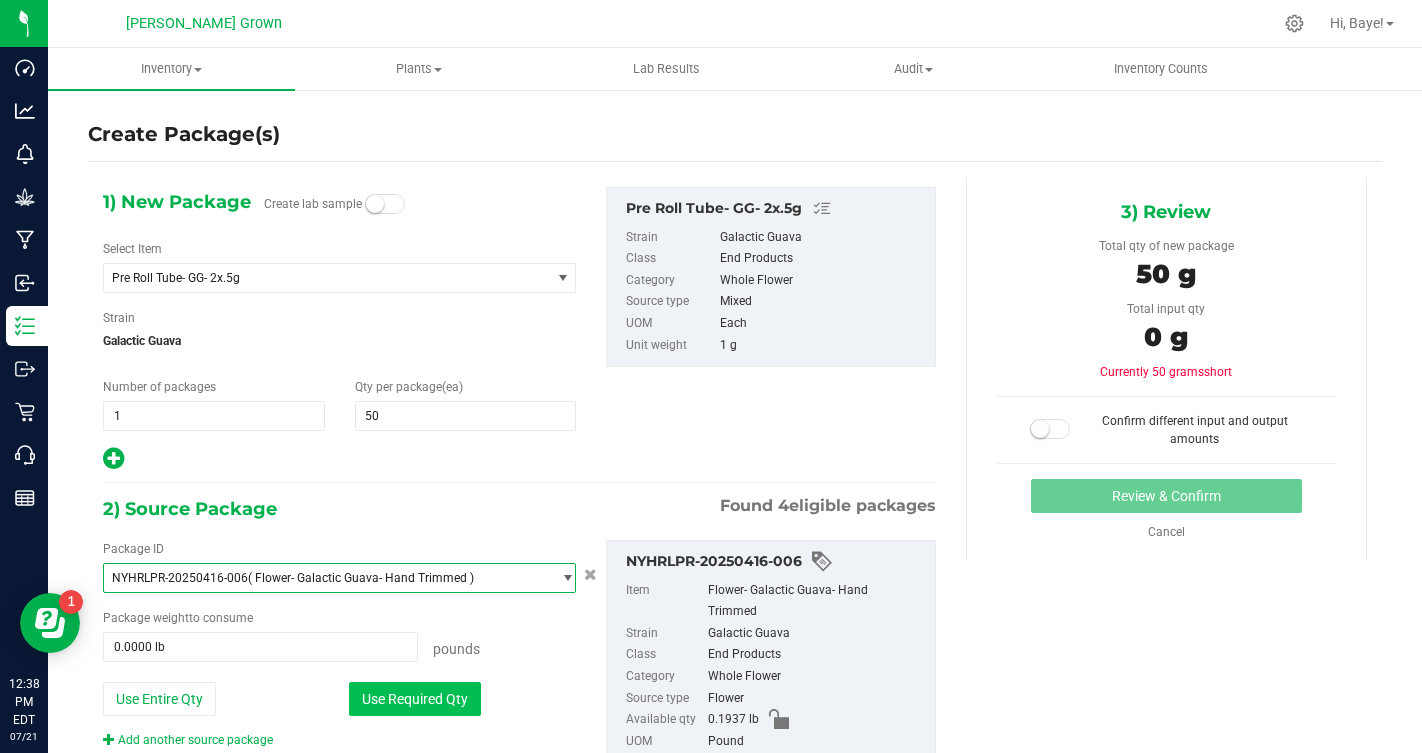 click on "Use Required Qty" at bounding box center (415, 699) 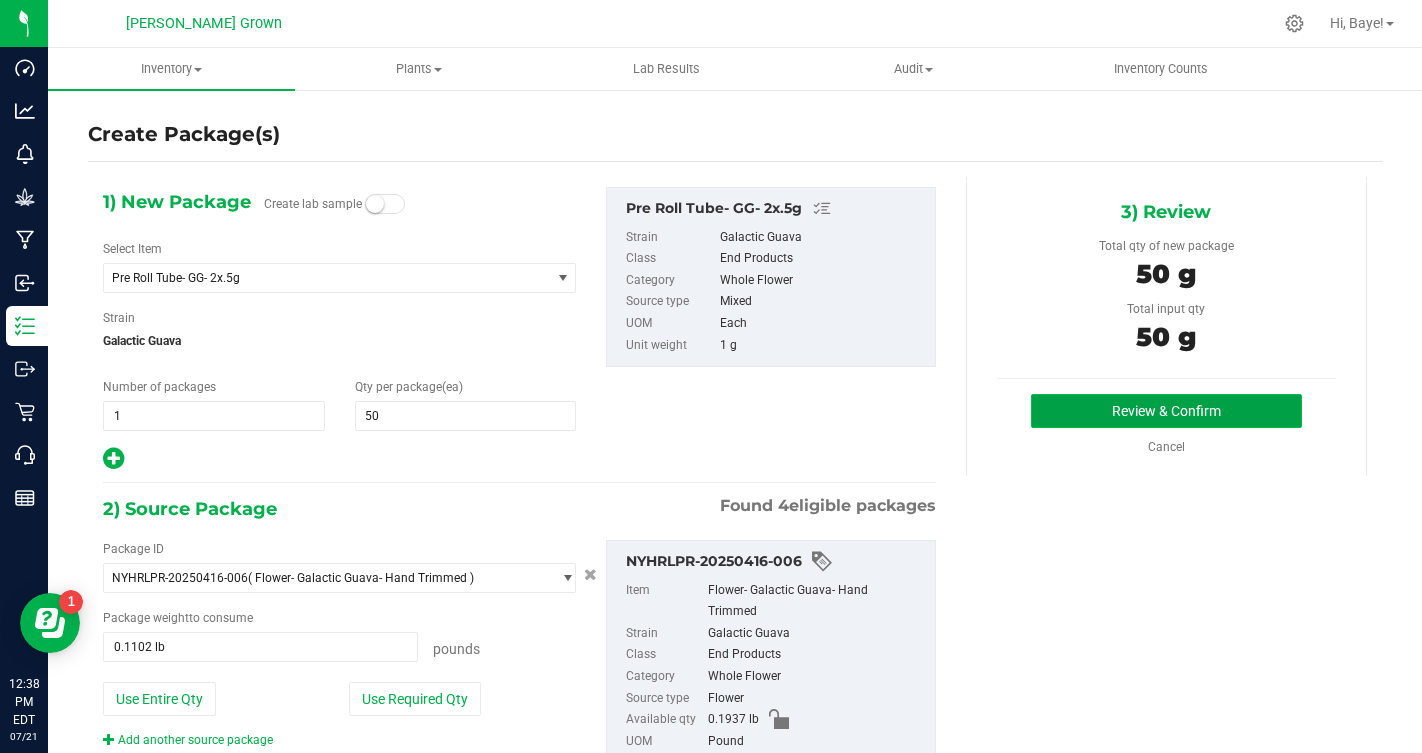 click on "Review & Confirm" at bounding box center (1166, 411) 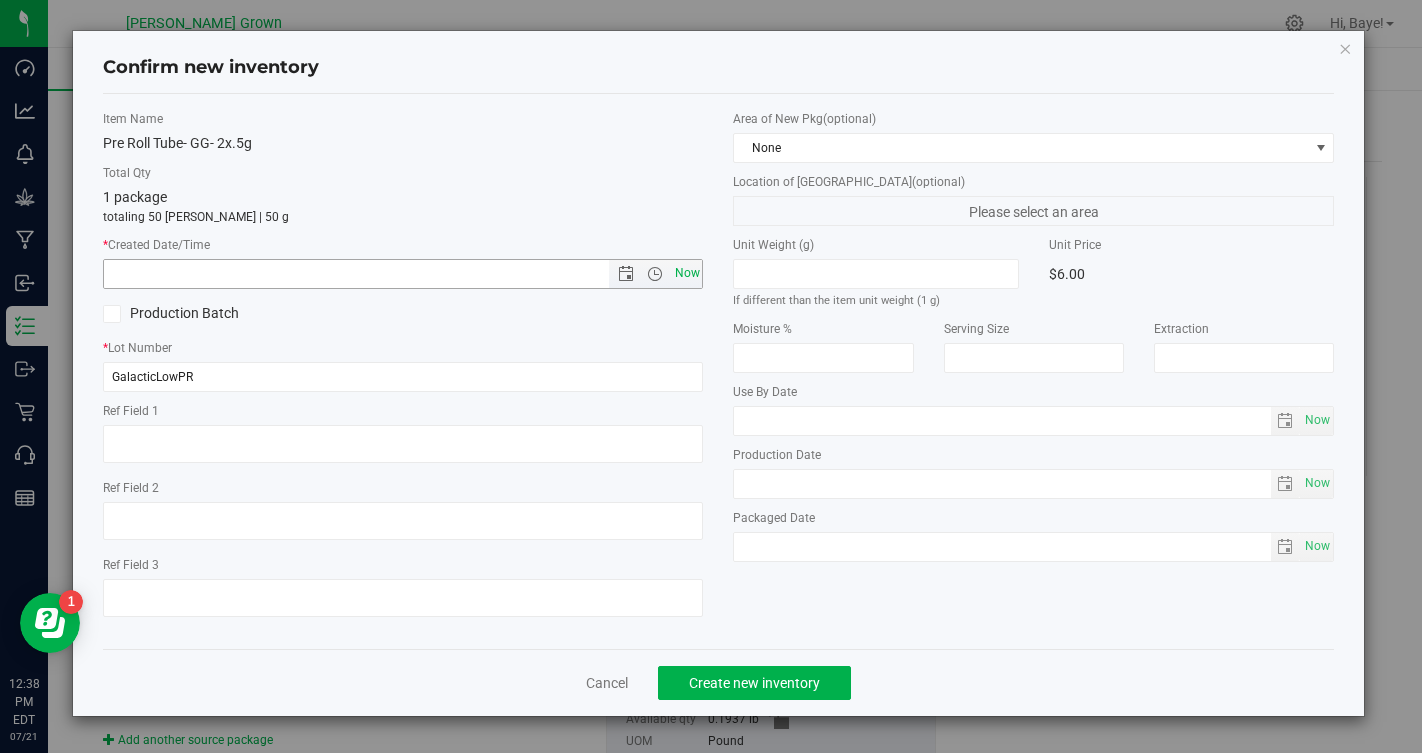 click on "Now" at bounding box center (687, 273) 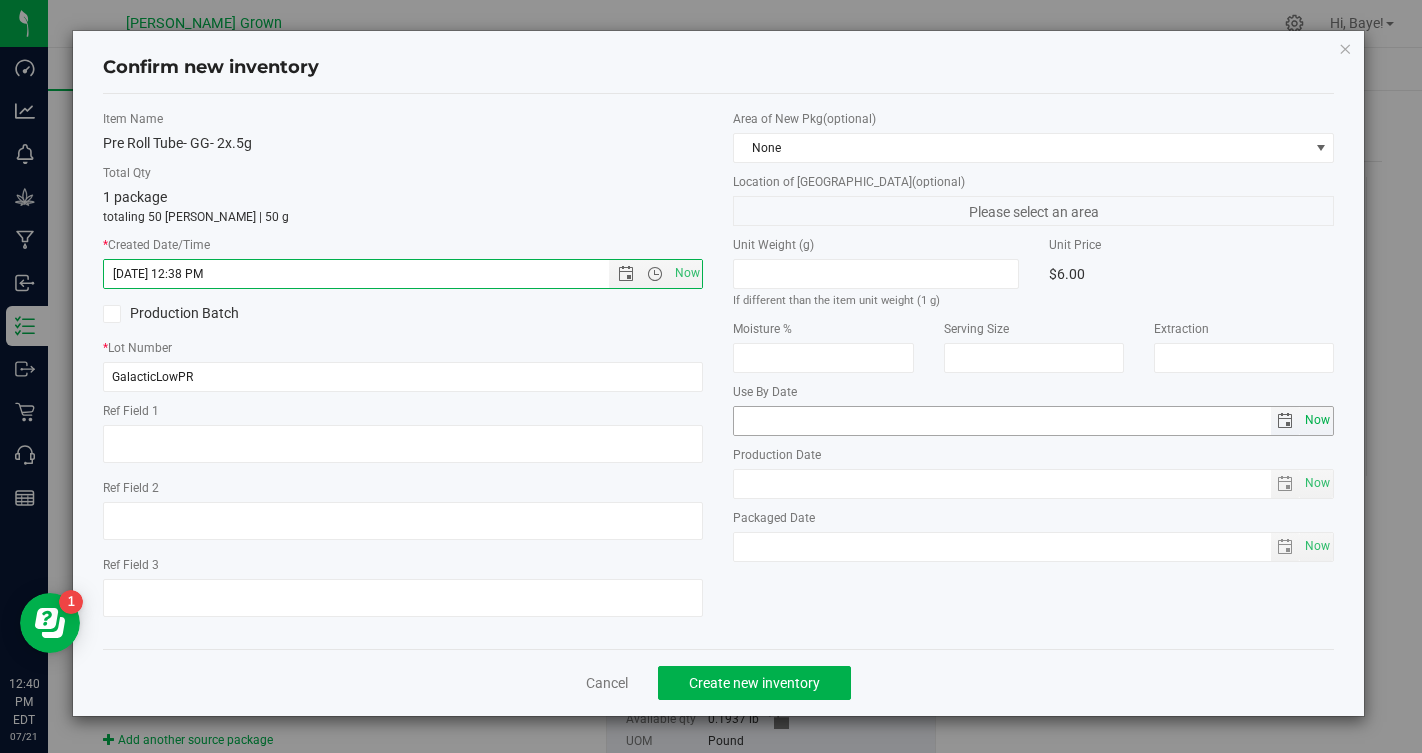 click on "Now" at bounding box center (1318, 420) 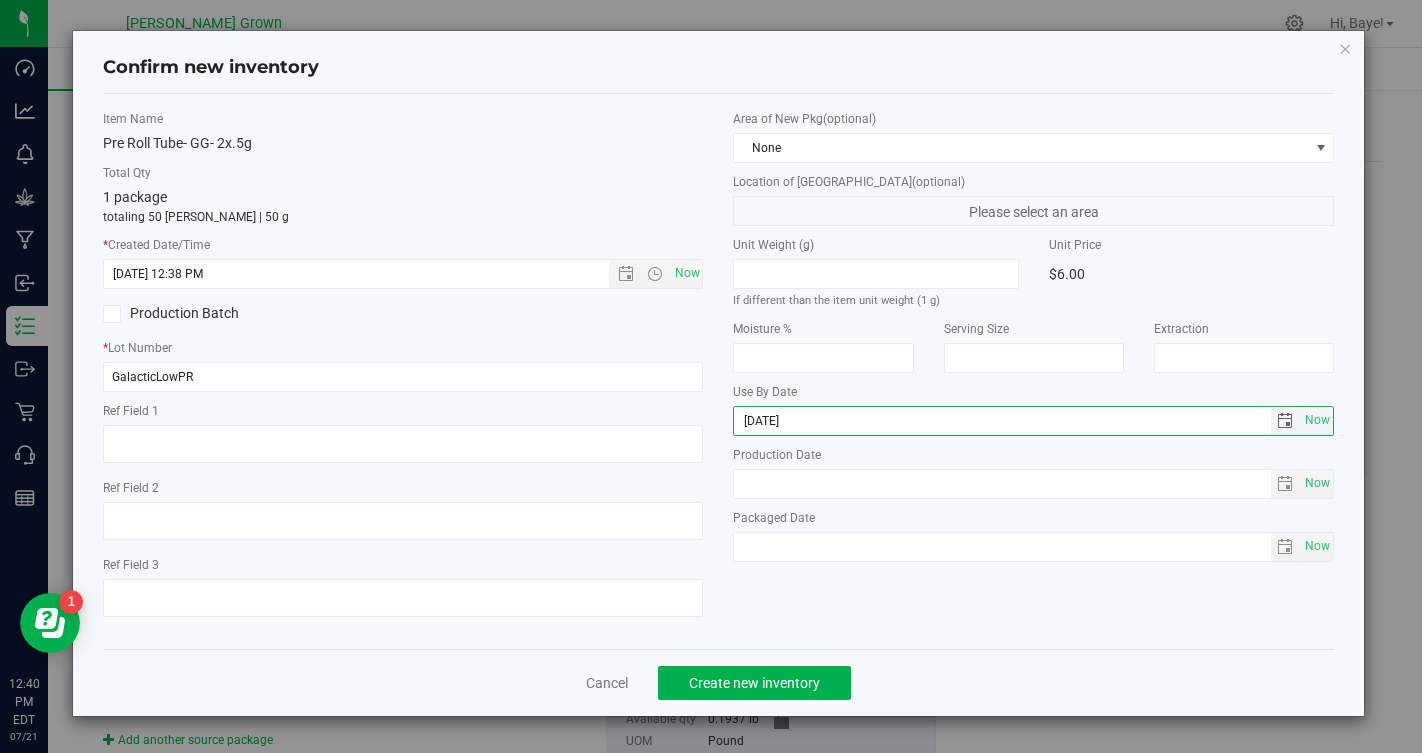 click on "[DATE]" at bounding box center (1002, 421) 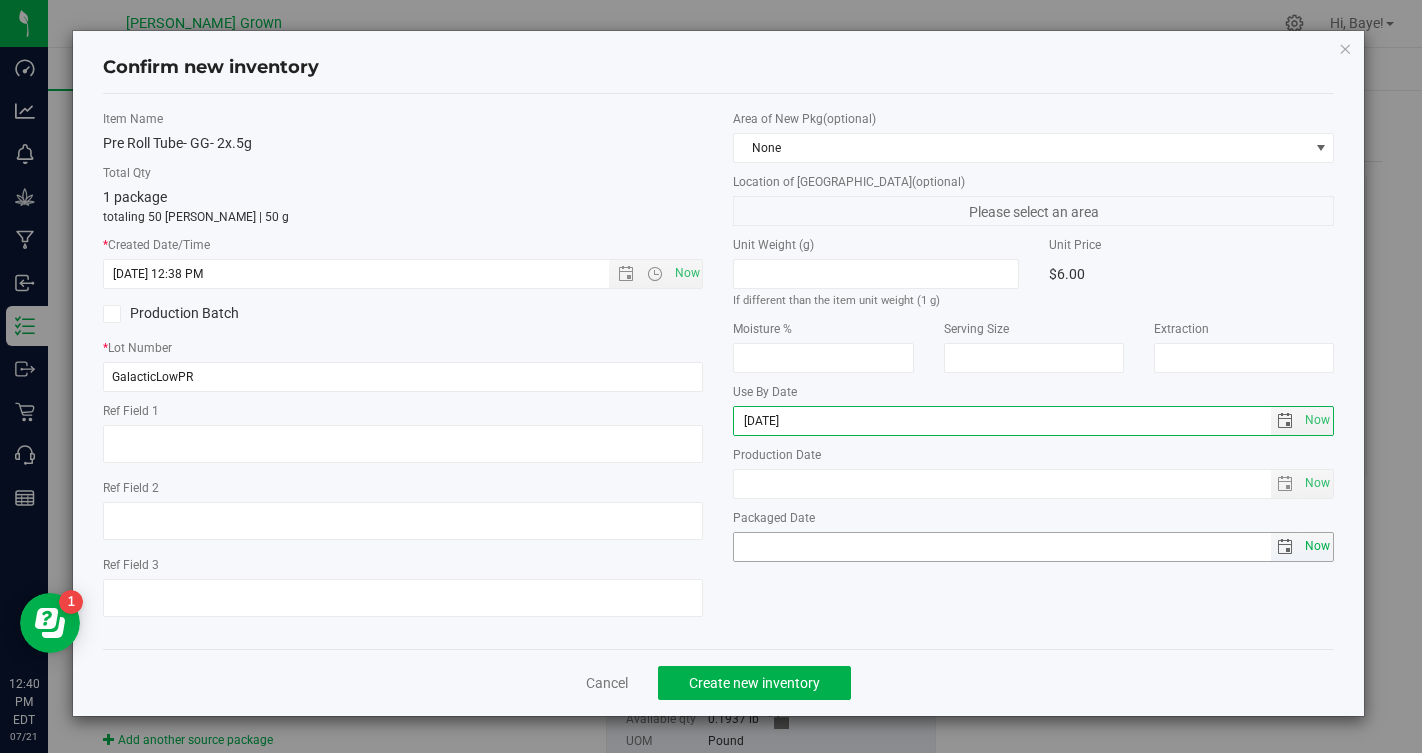 type on "[DATE]" 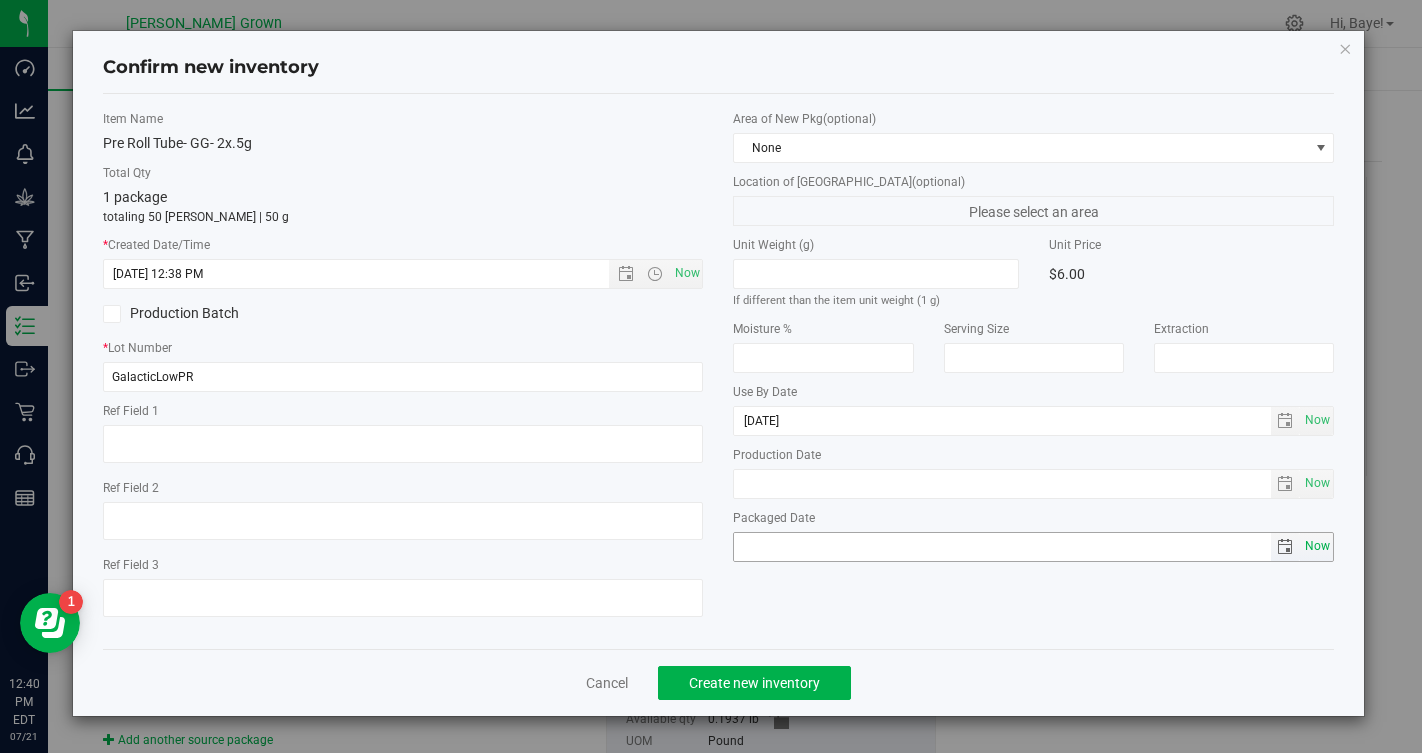 click on "Now" at bounding box center (1318, 546) 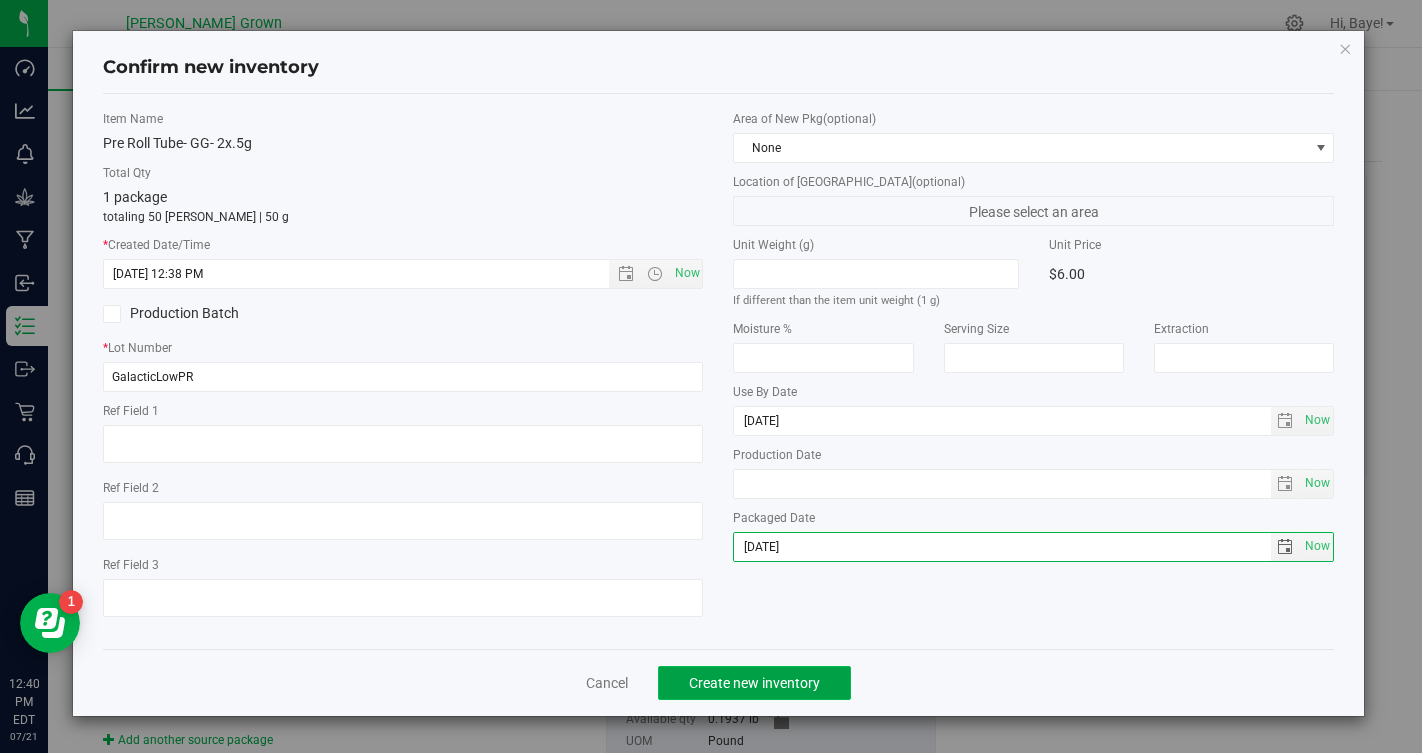 click on "Create new inventory" 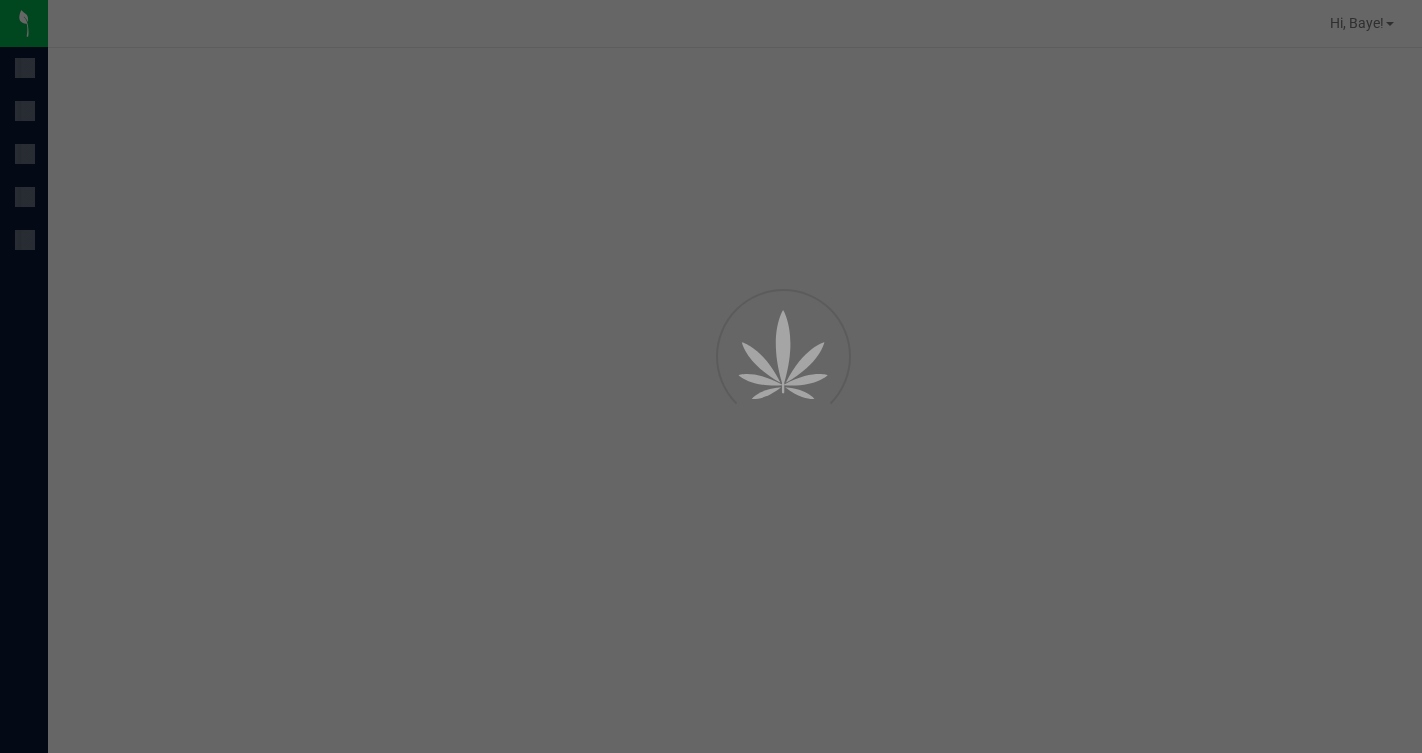scroll, scrollTop: 0, scrollLeft: 0, axis: both 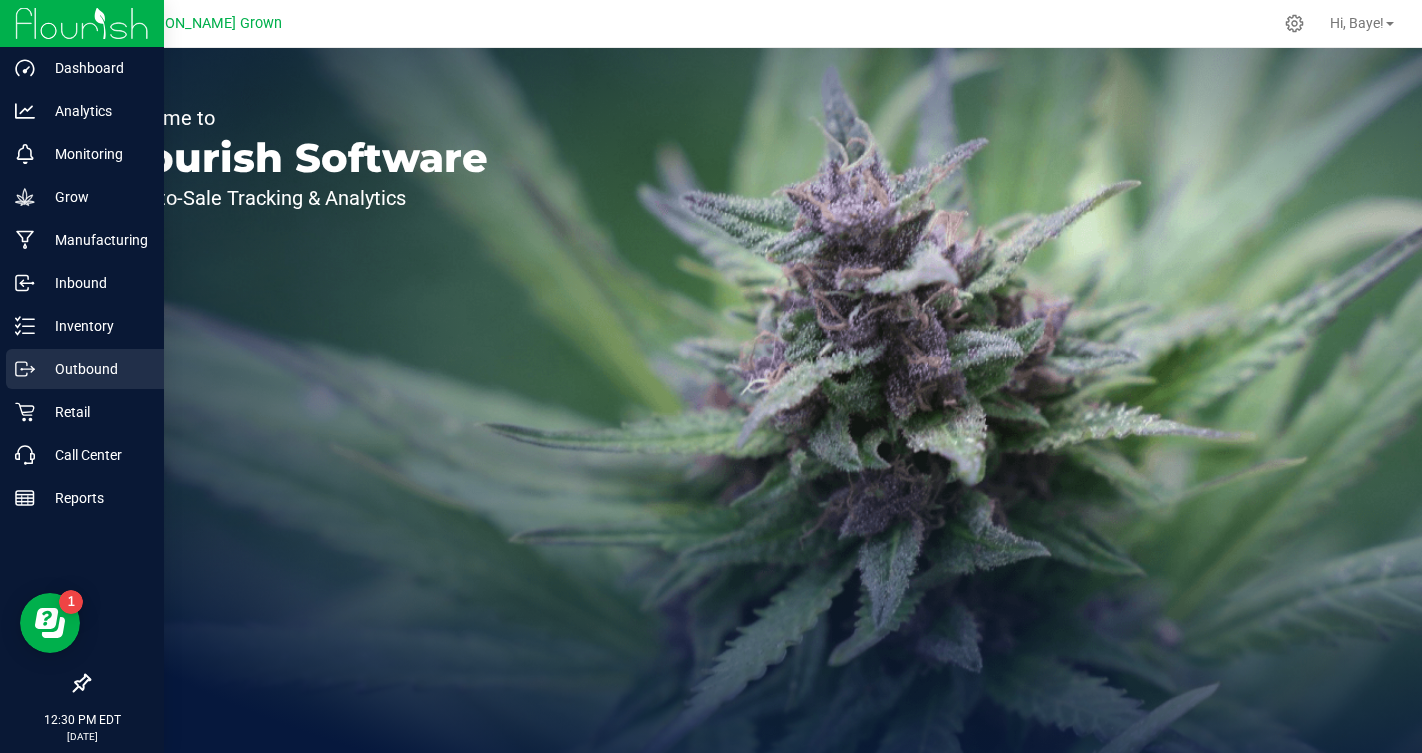 click 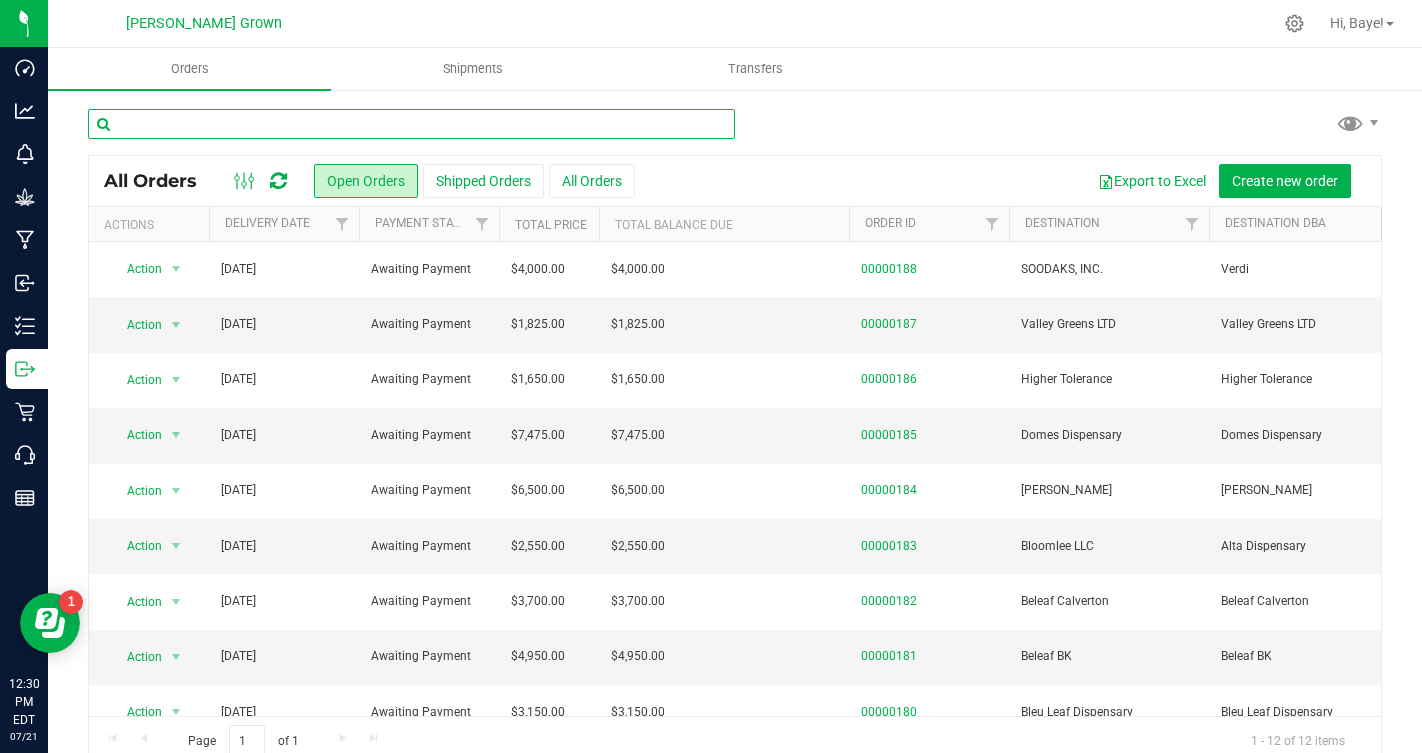 click at bounding box center (411, 124) 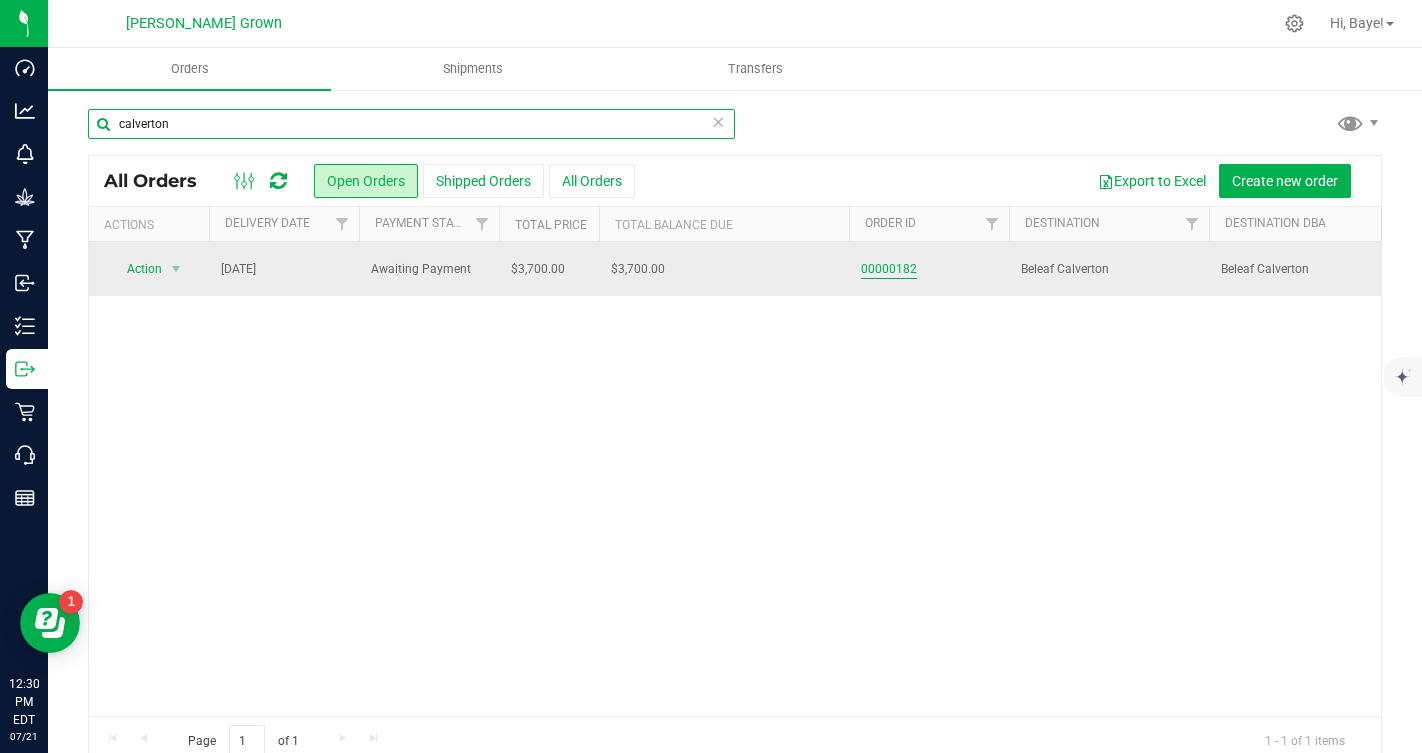 type on "calverton" 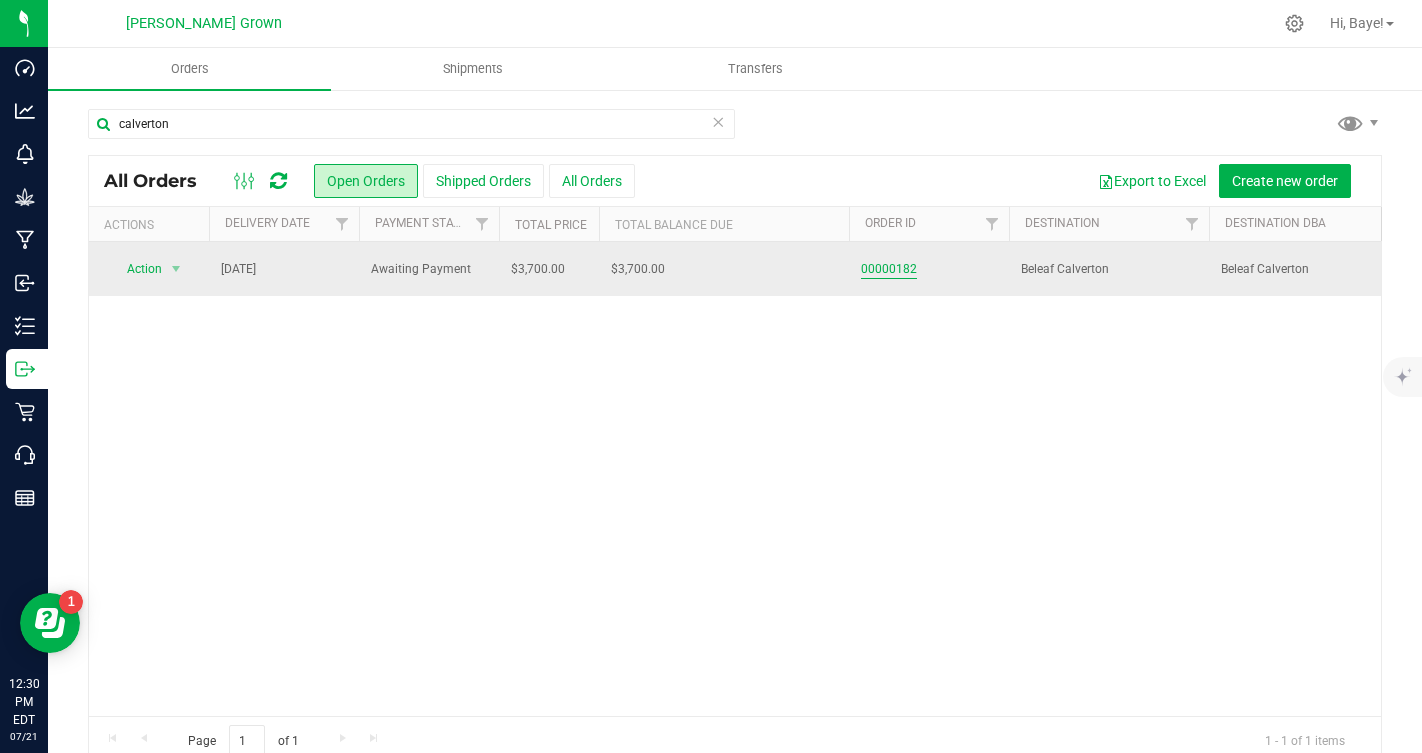 click on "00000182" at bounding box center [889, 269] 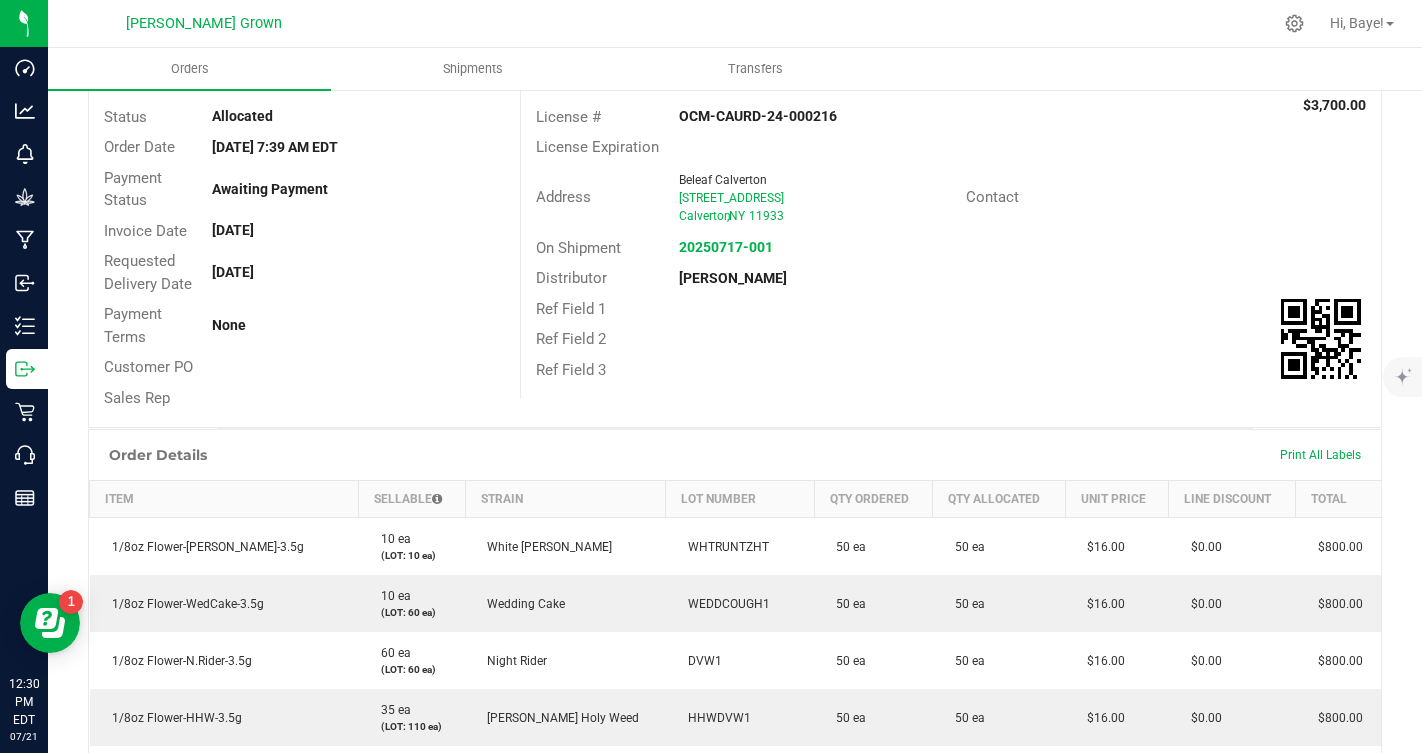 scroll, scrollTop: 0, scrollLeft: 0, axis: both 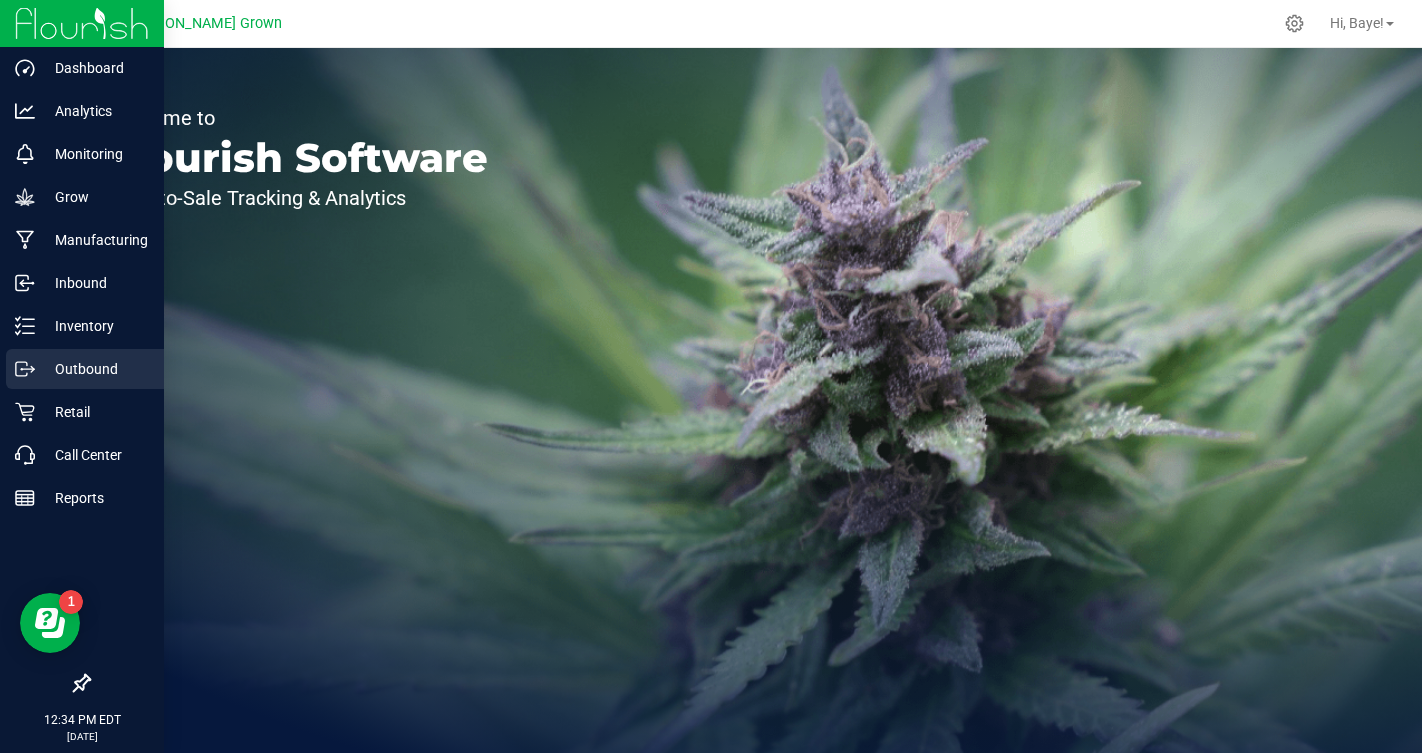 click 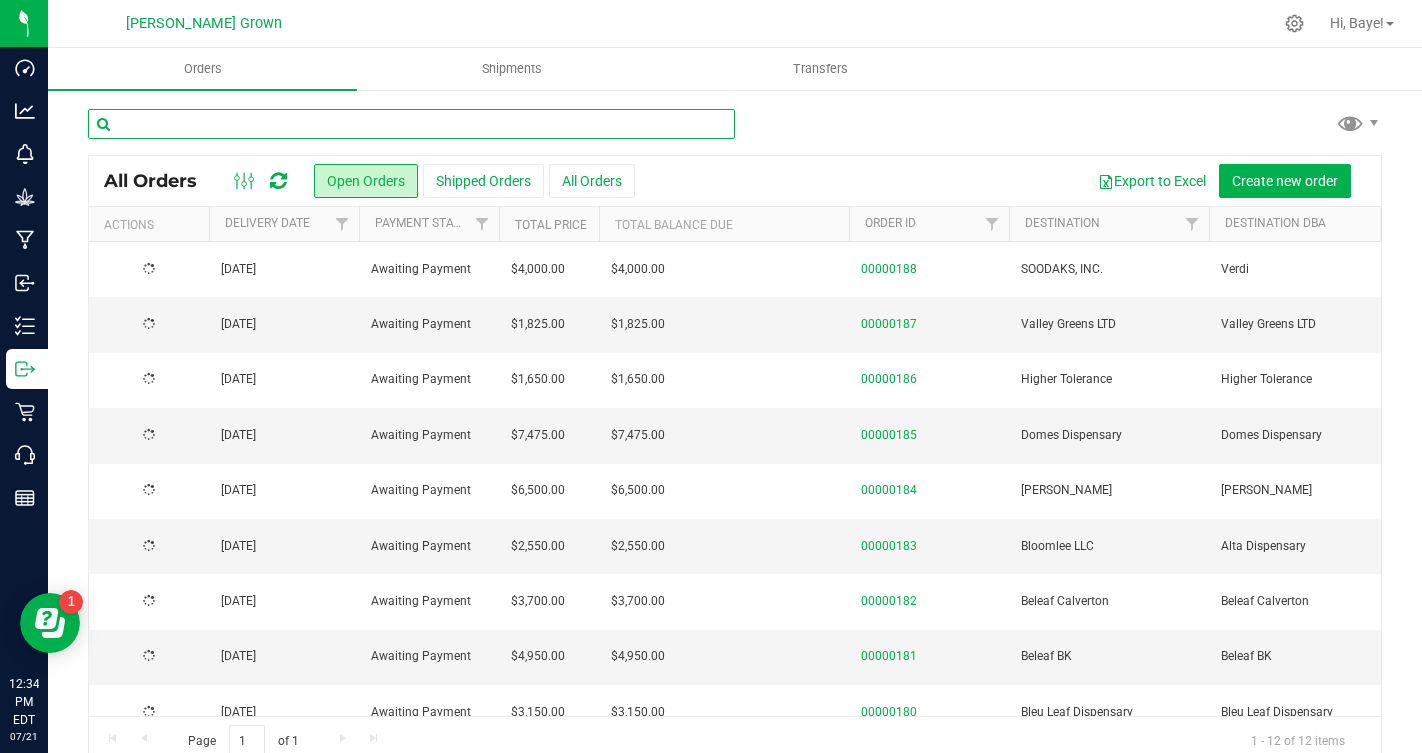 click at bounding box center (411, 124) 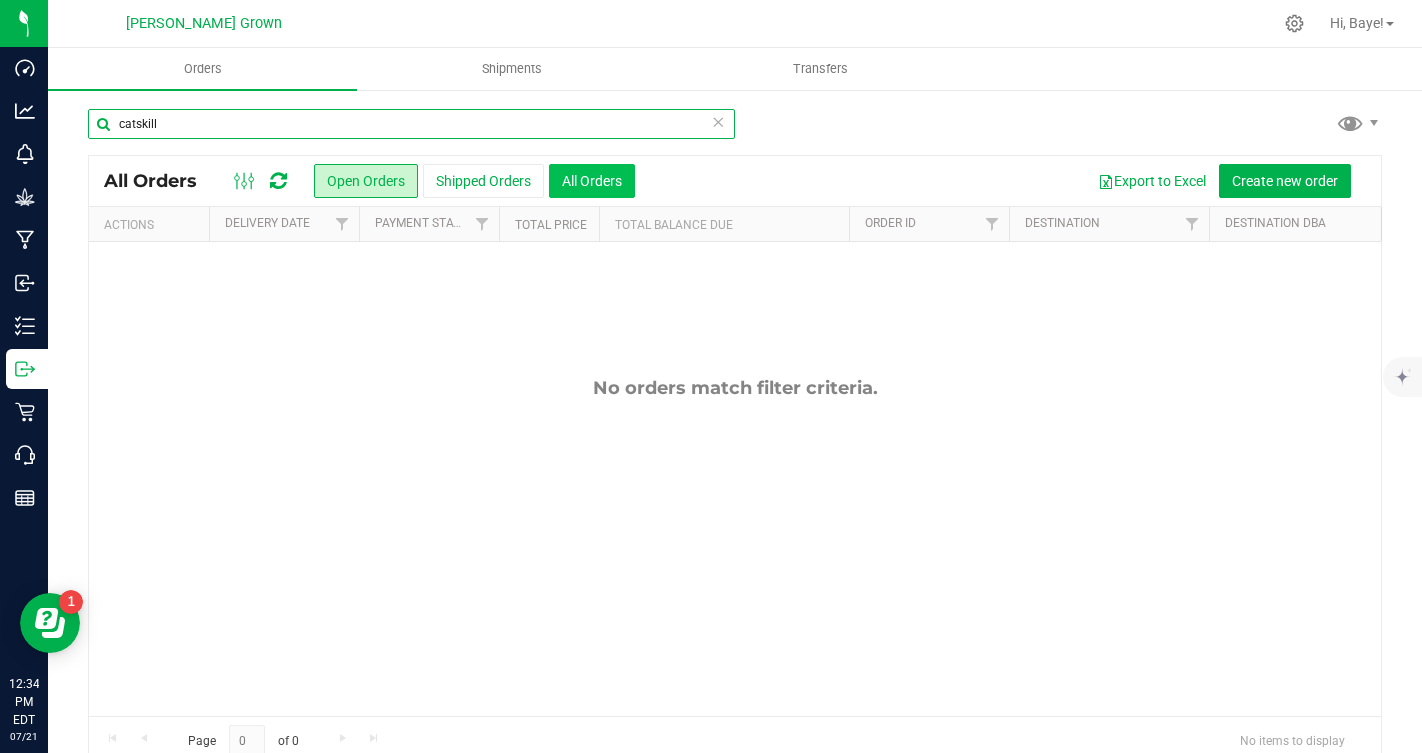 type on "catskill" 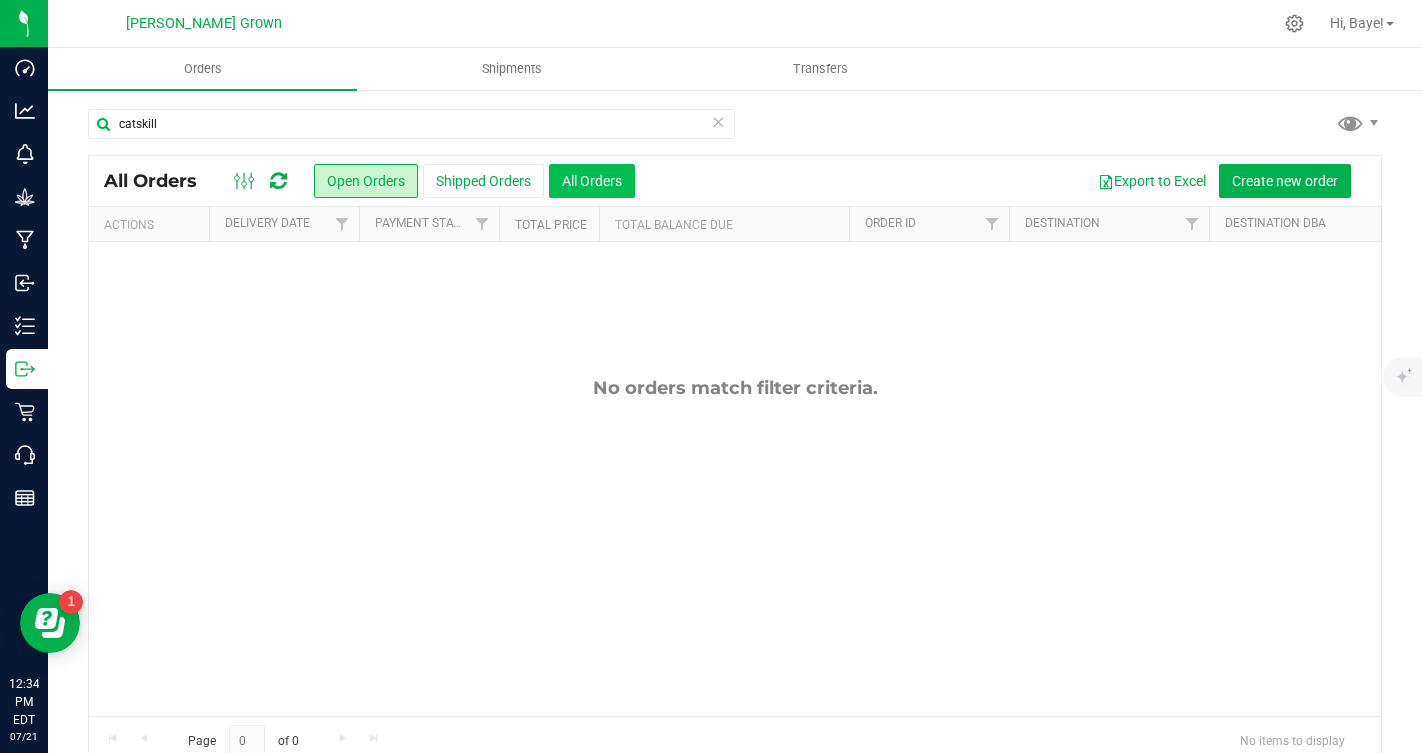 click on "All Orders" at bounding box center [592, 181] 